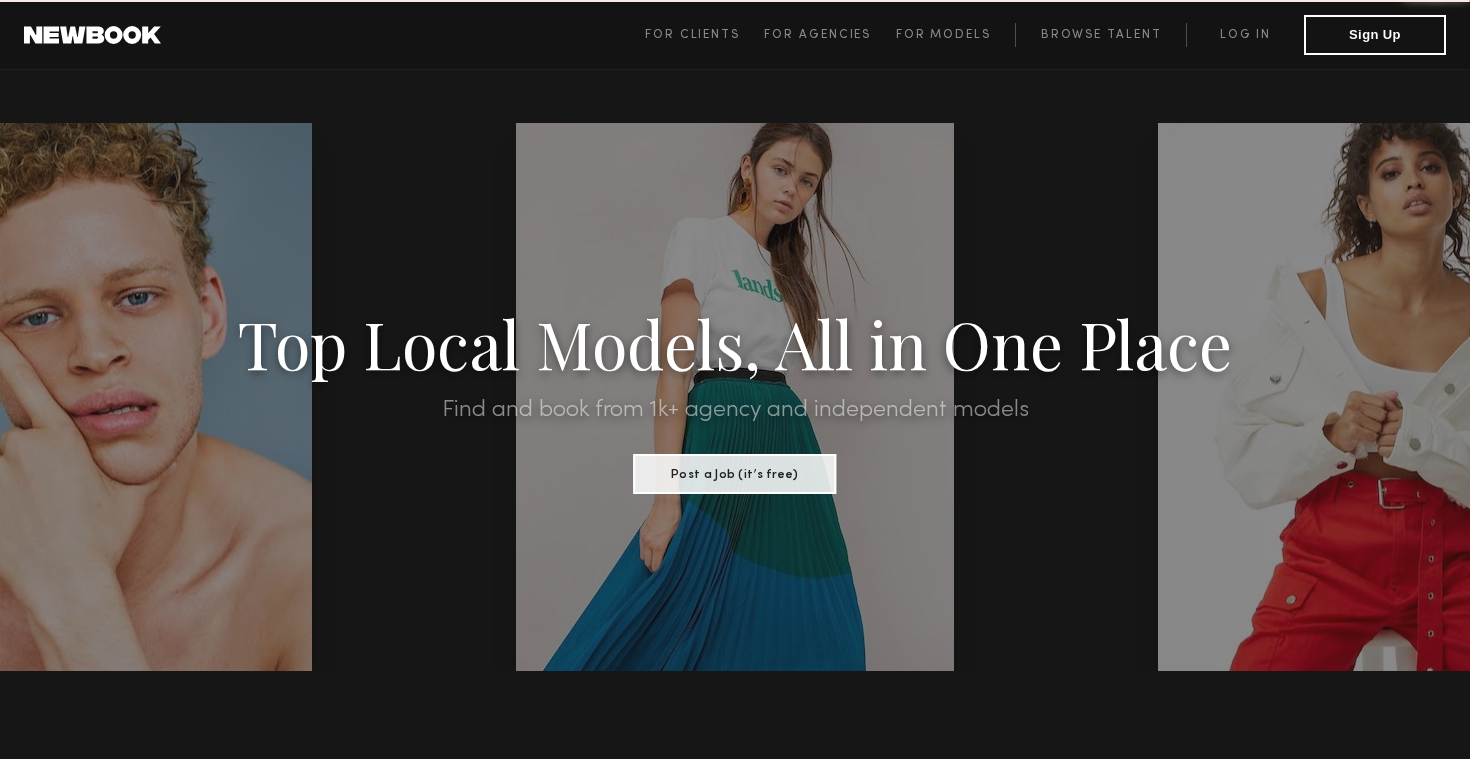 scroll, scrollTop: 0, scrollLeft: 0, axis: both 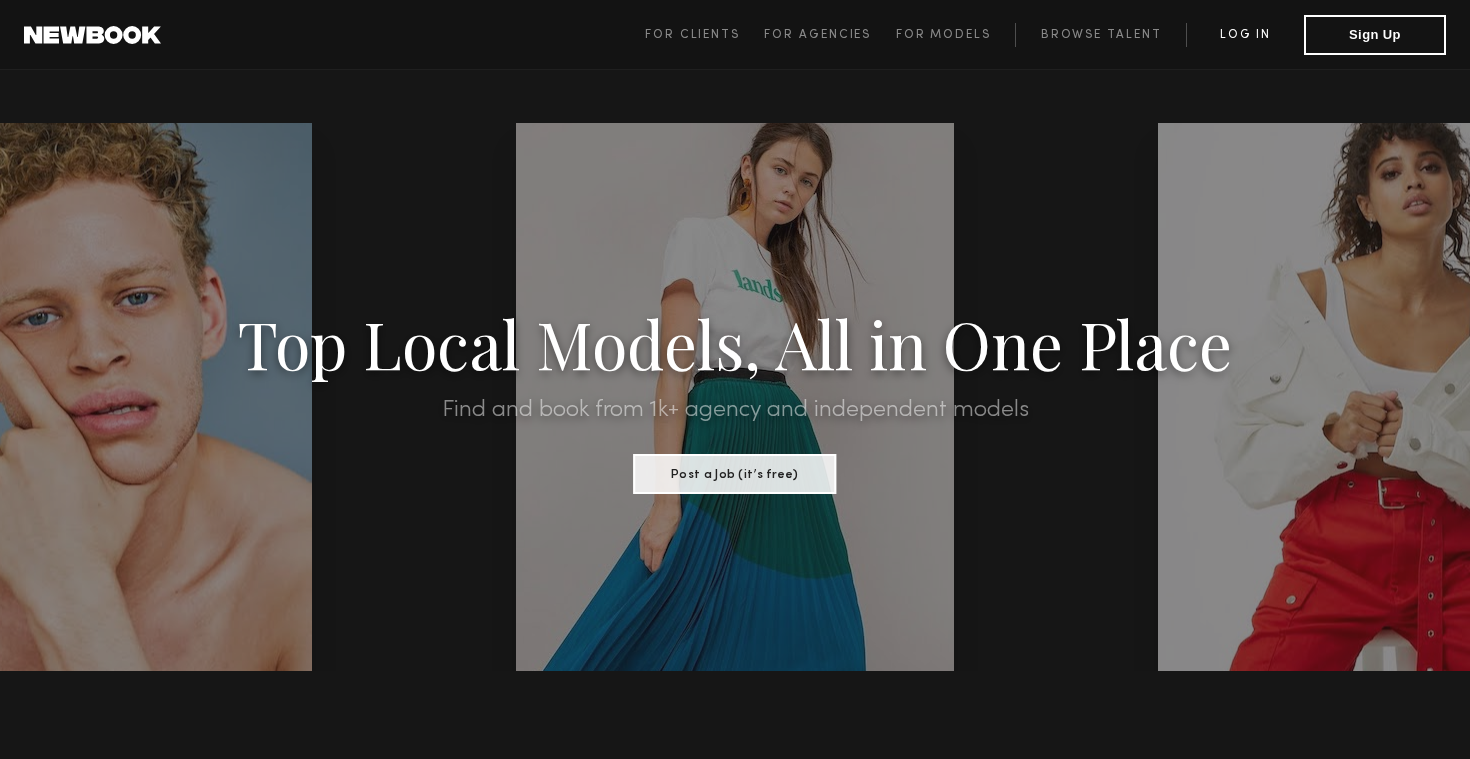 click on "Log in" 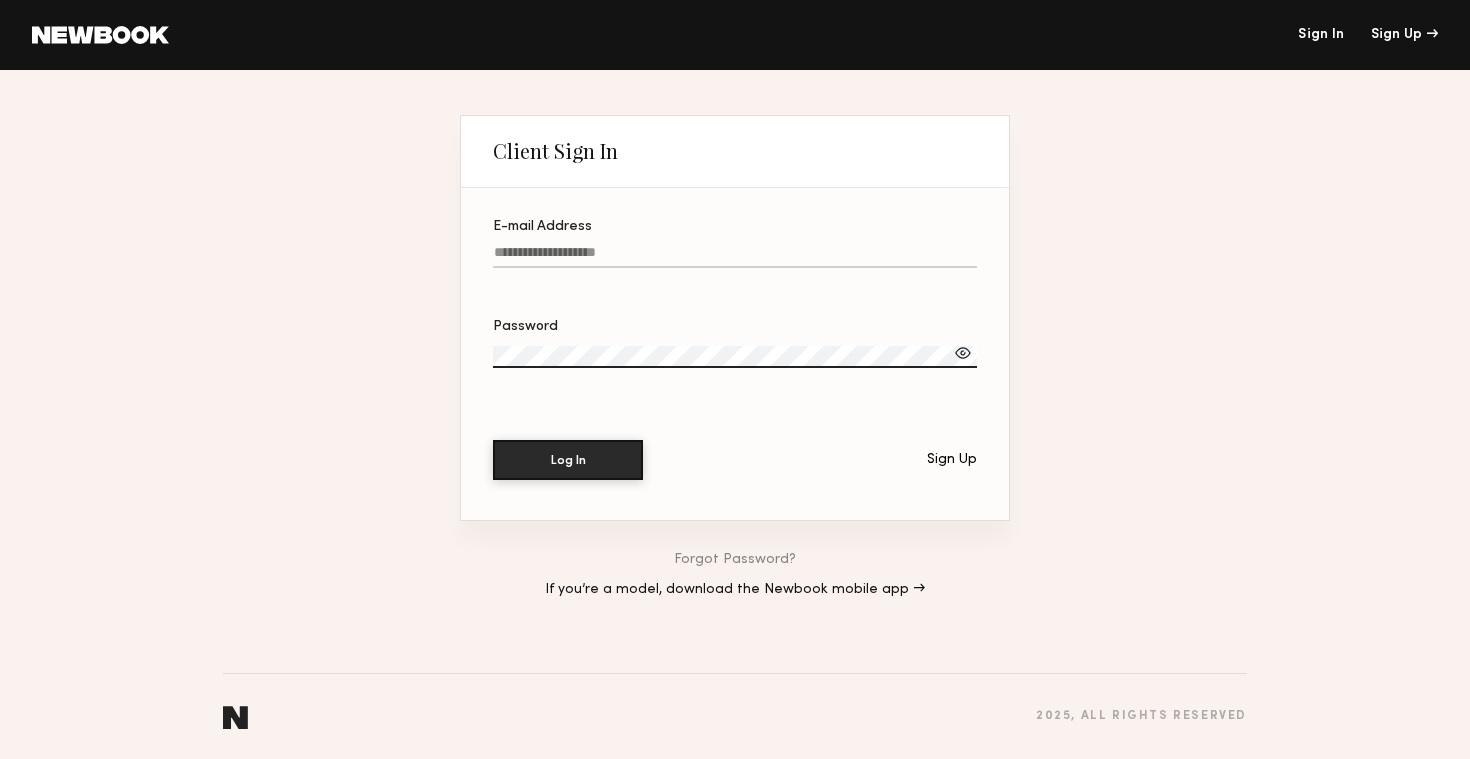 type on "**********" 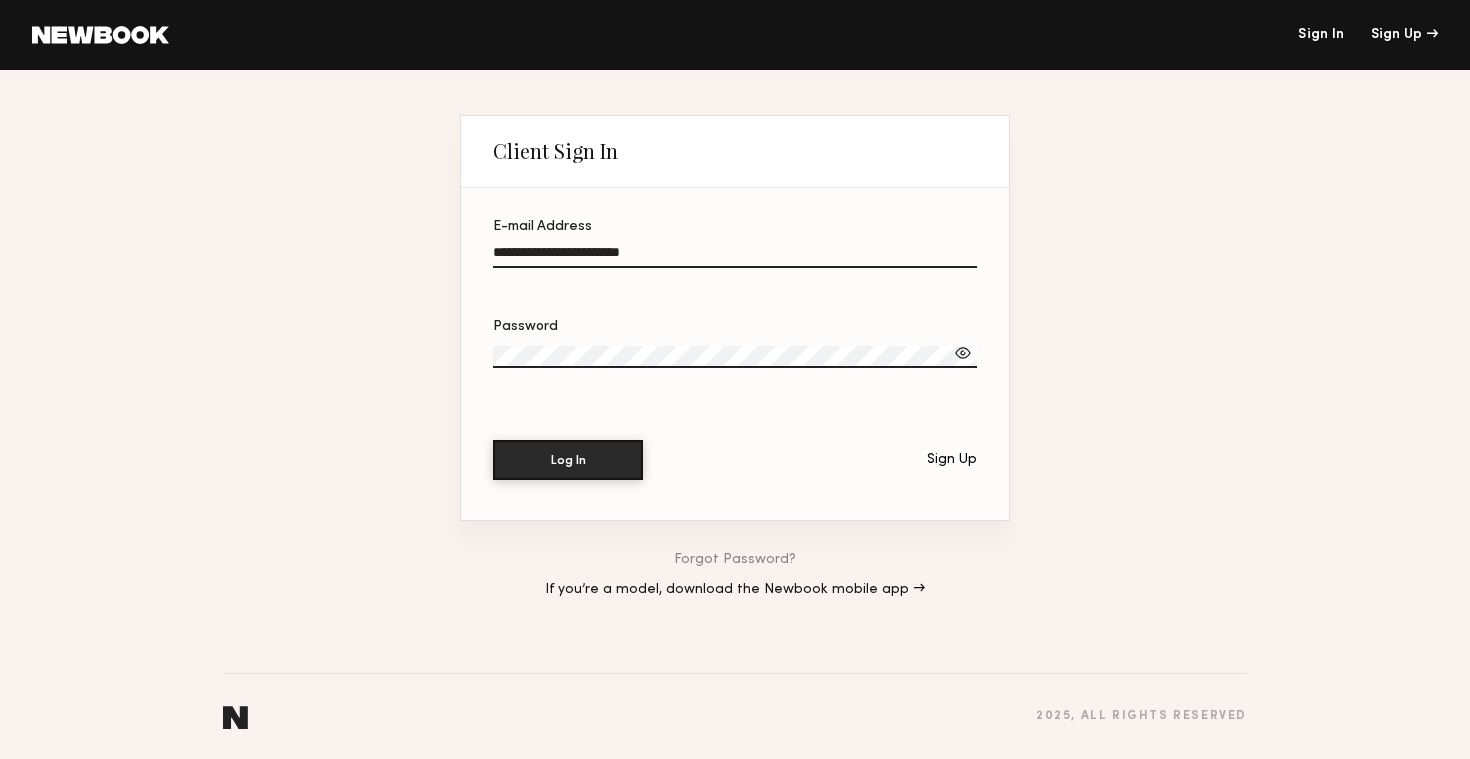 click on "Log In" 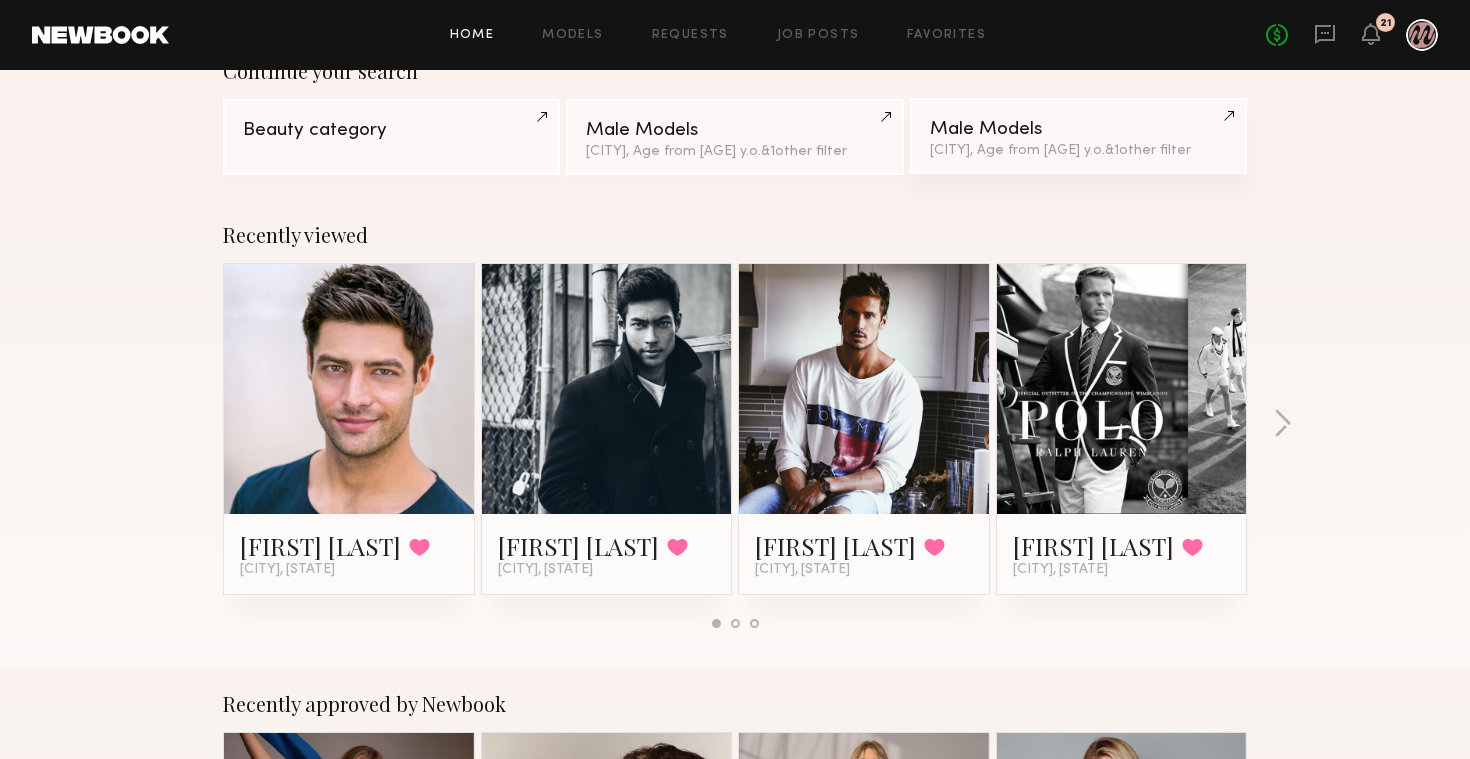 scroll, scrollTop: 211, scrollLeft: 0, axis: vertical 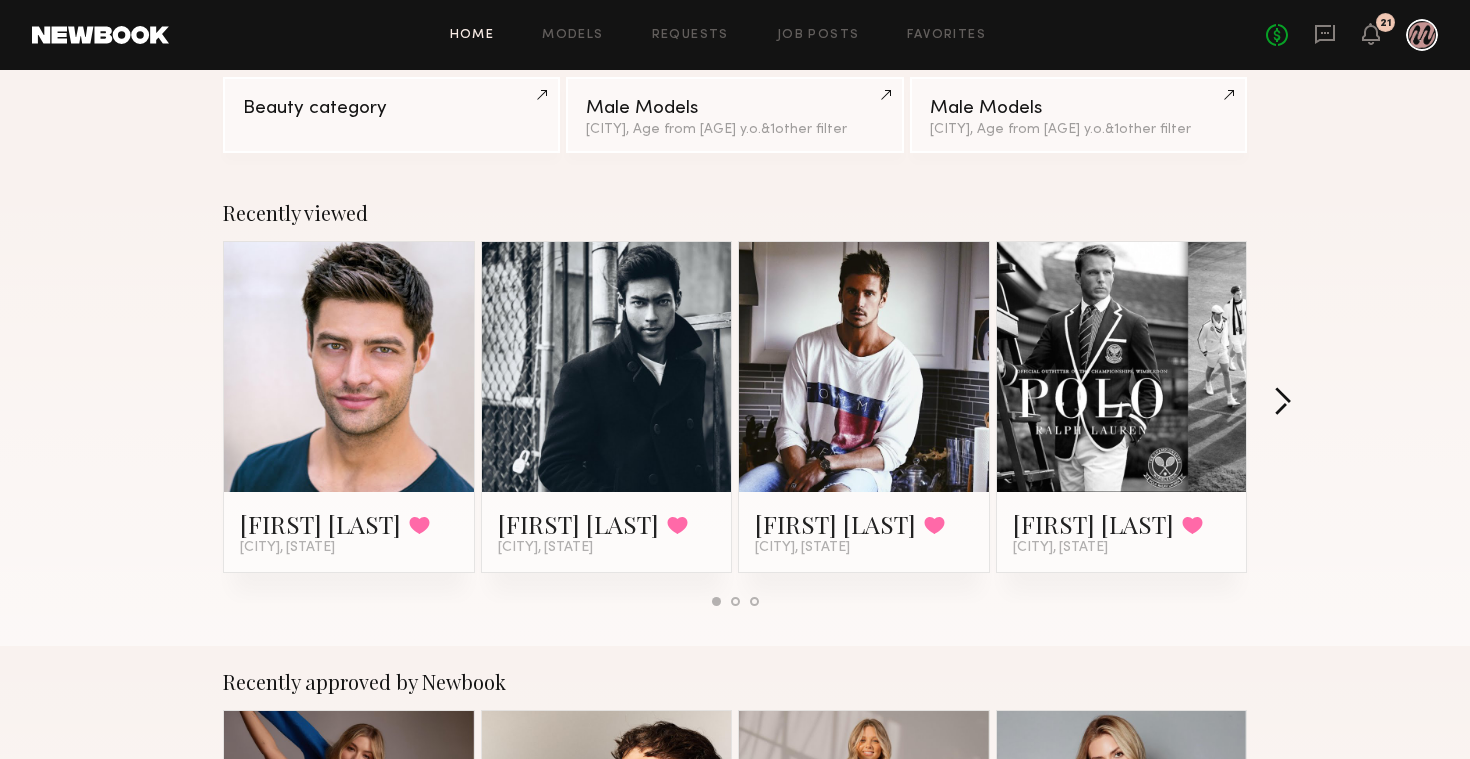 click 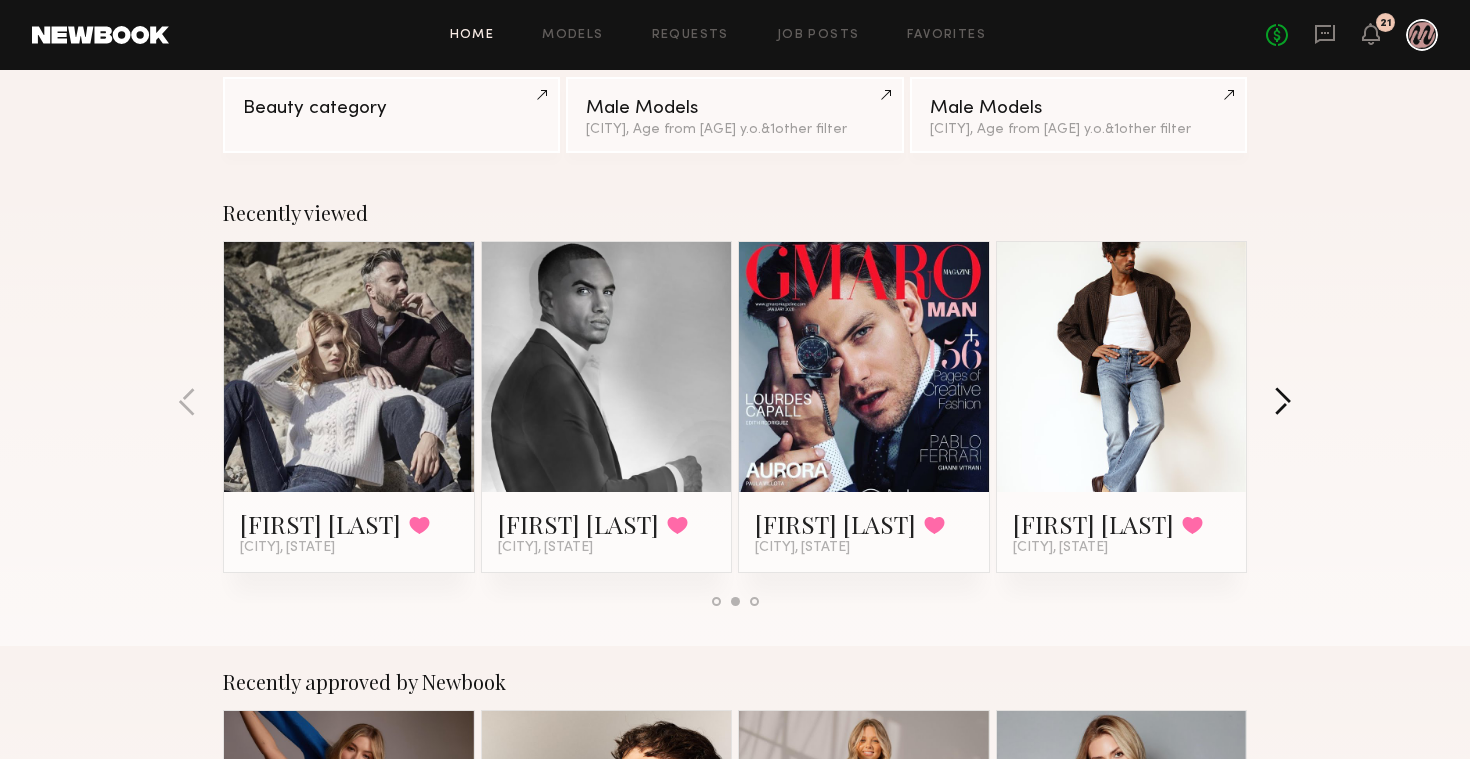 click 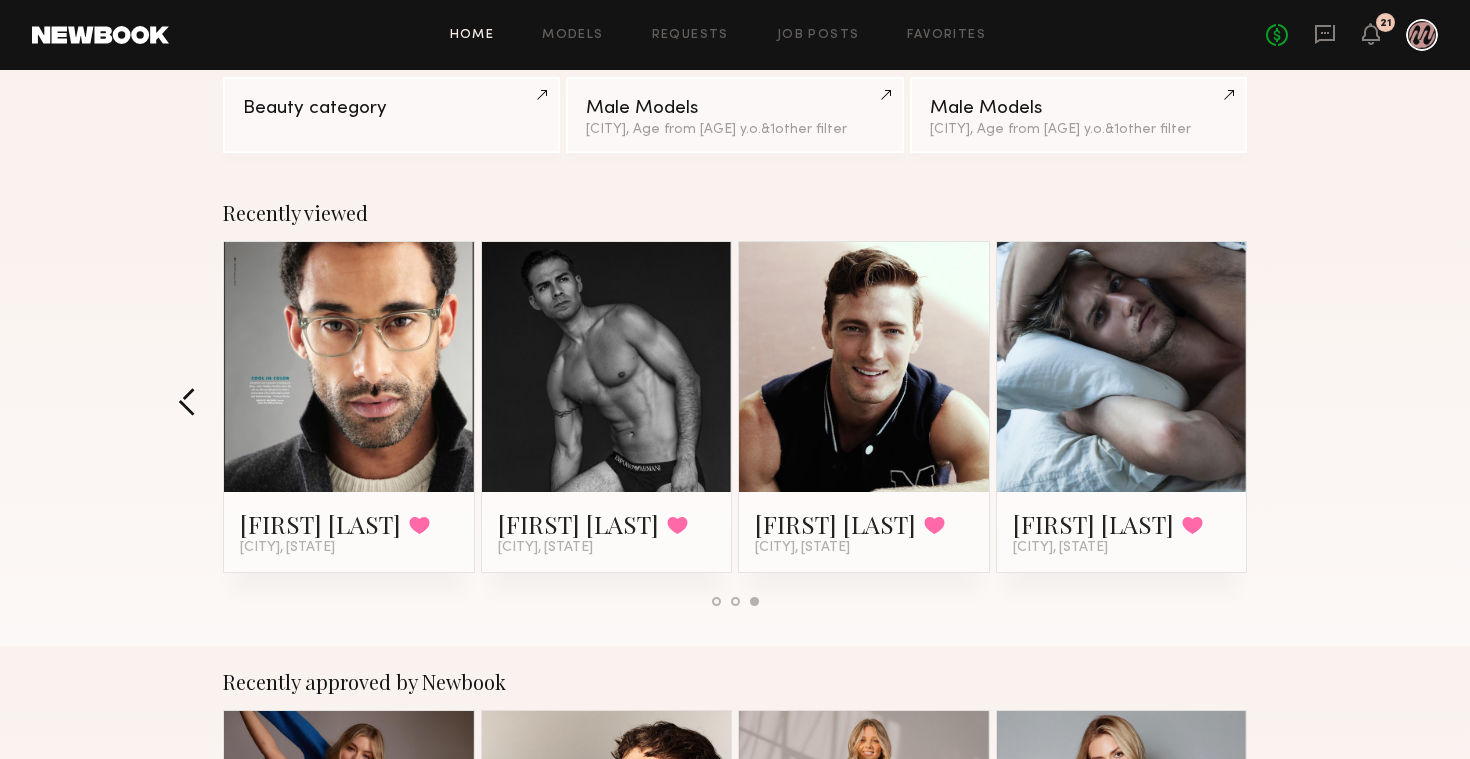 click 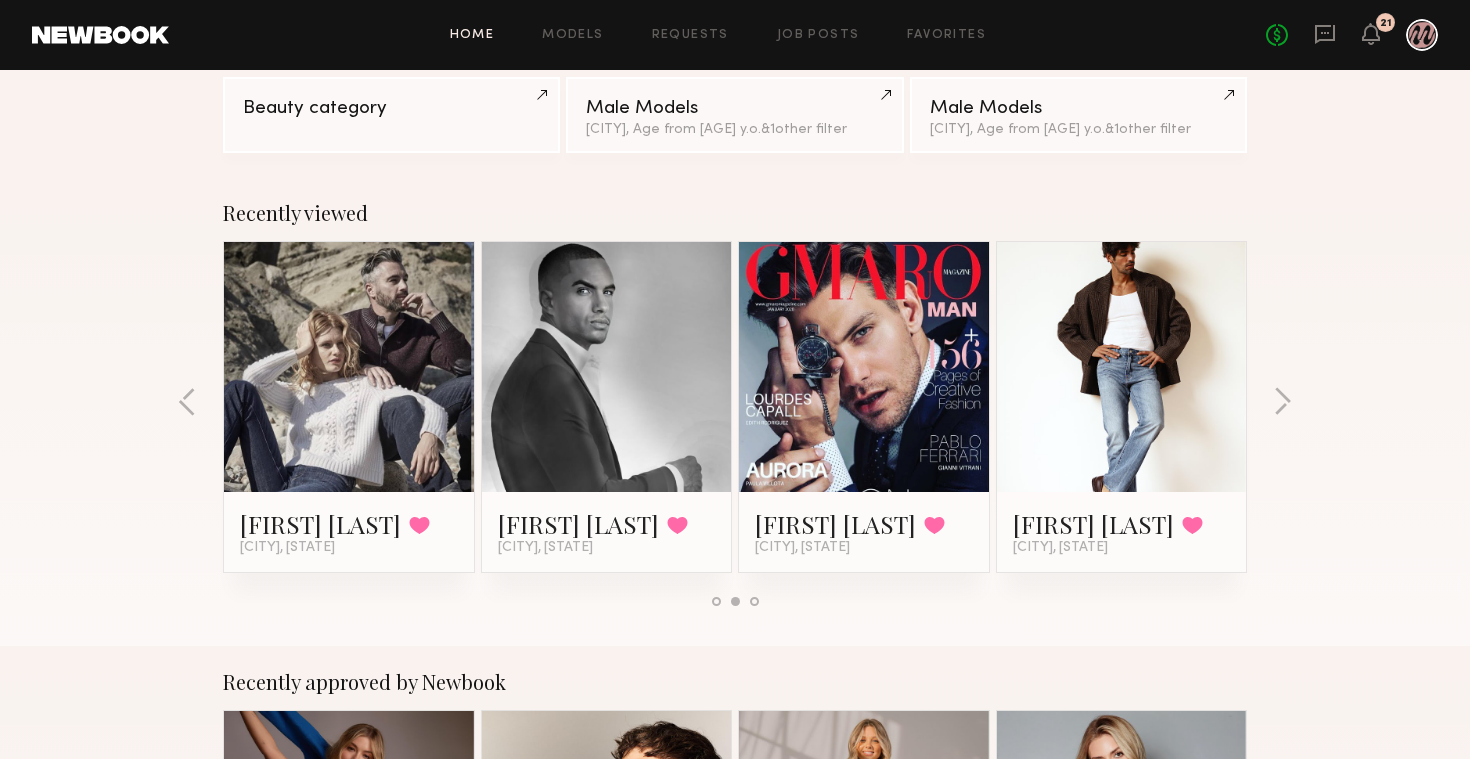 click 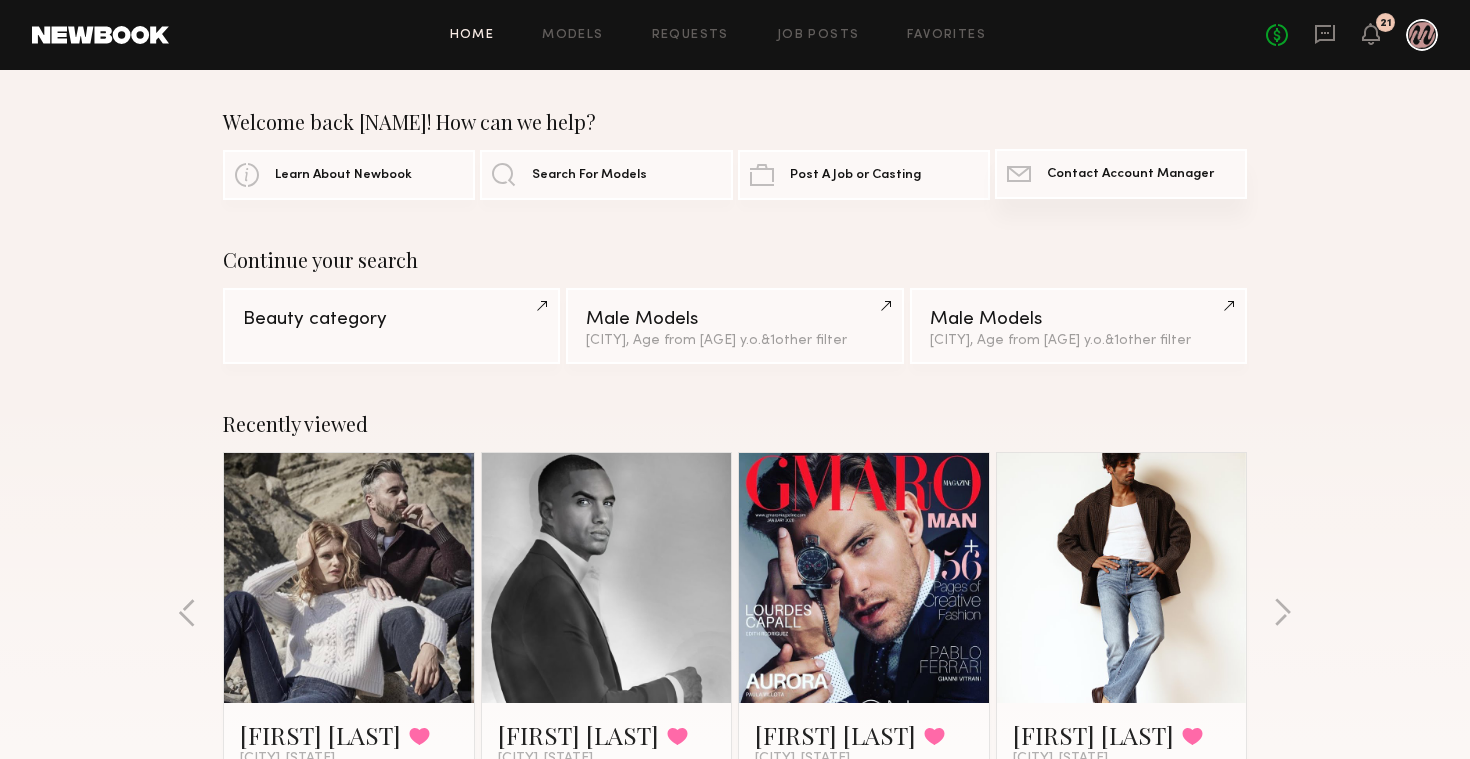 scroll, scrollTop: 0, scrollLeft: 0, axis: both 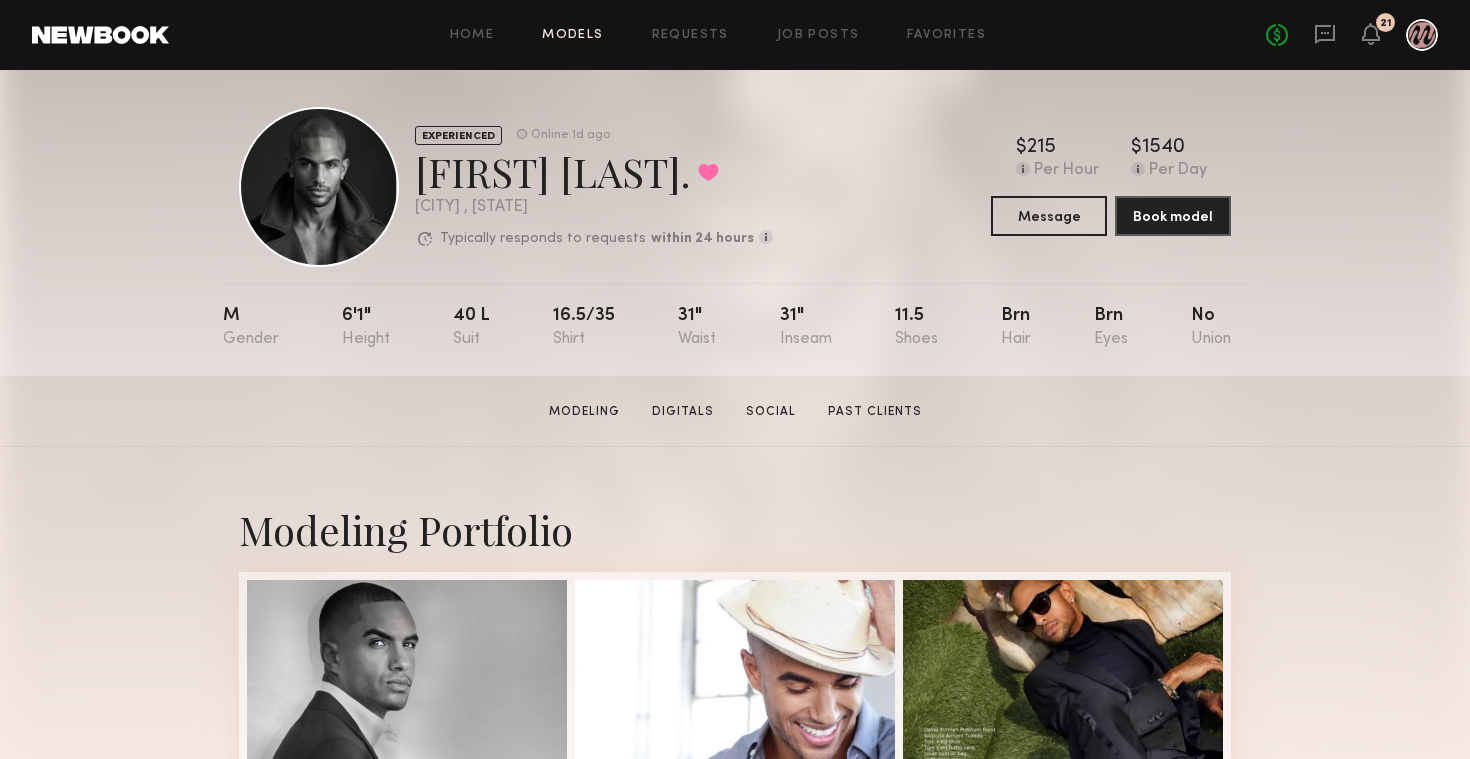 click on "Models" 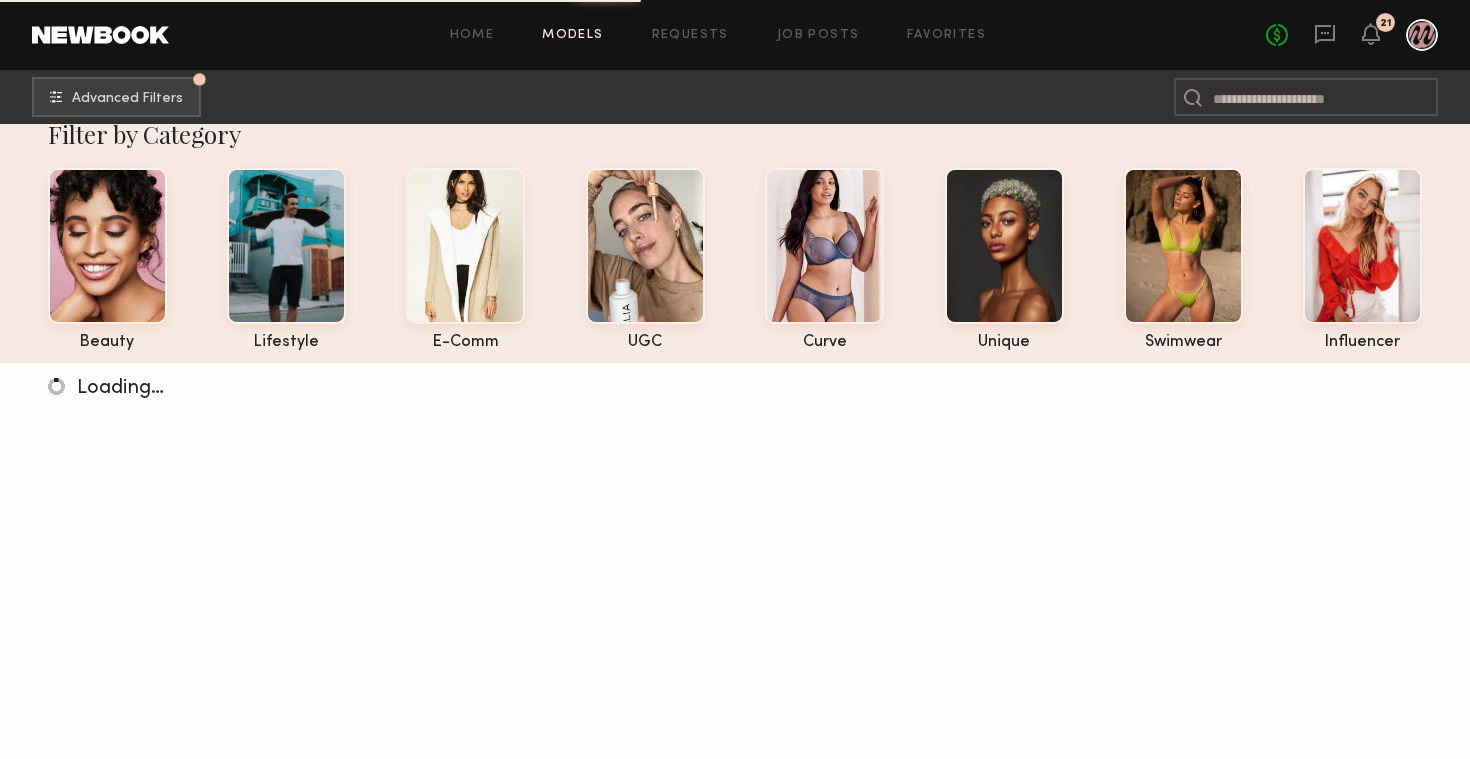 scroll, scrollTop: 40, scrollLeft: 0, axis: vertical 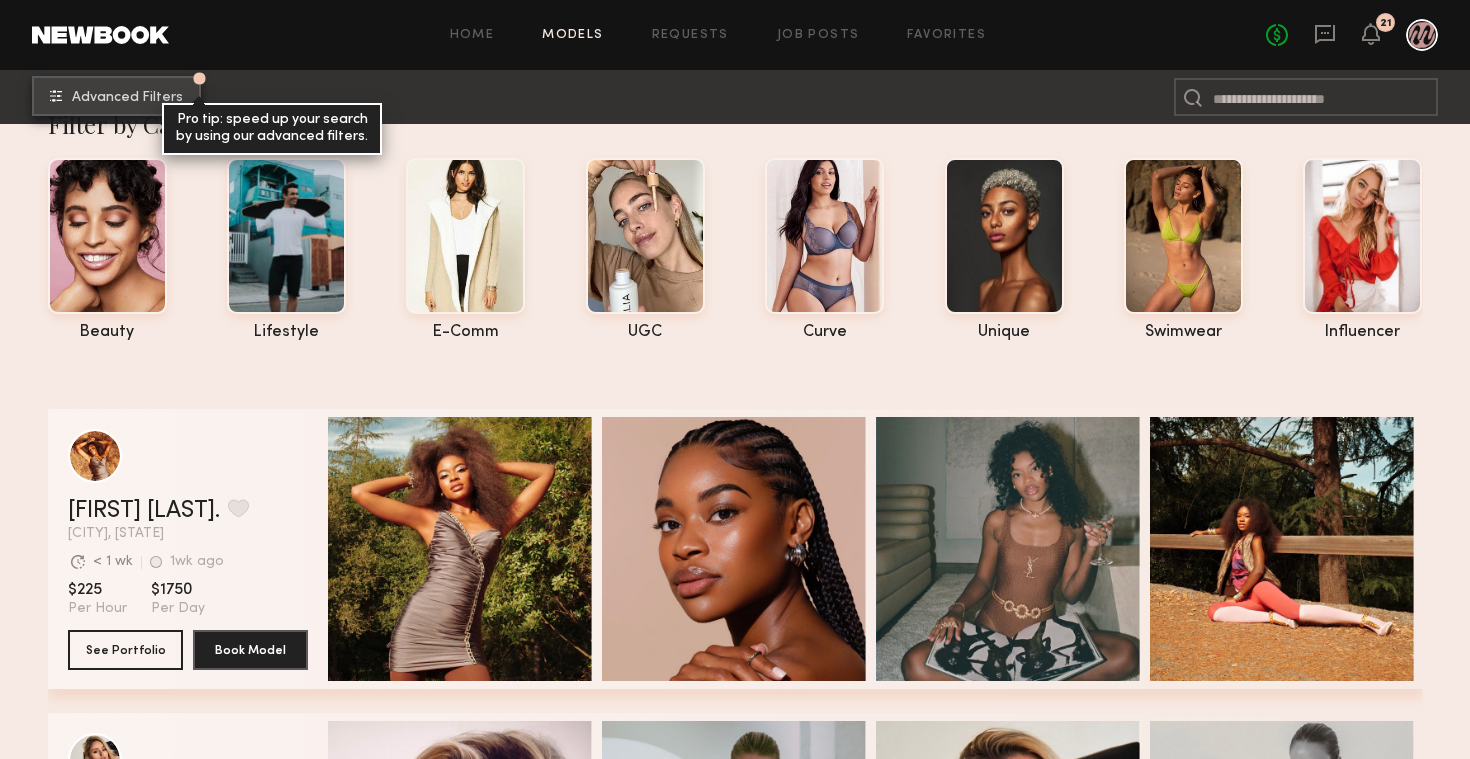 click on "Advanced Filters" 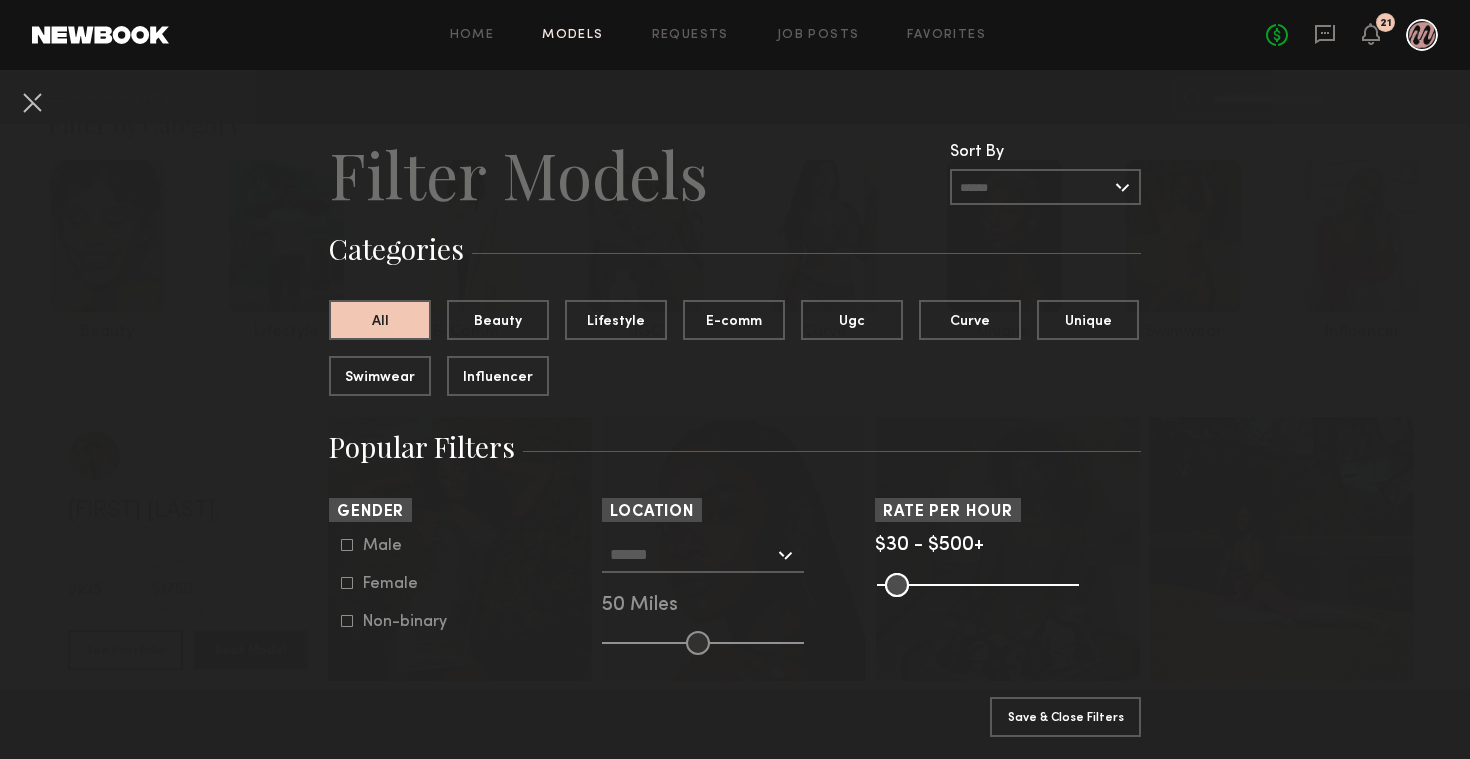 click on "Male" 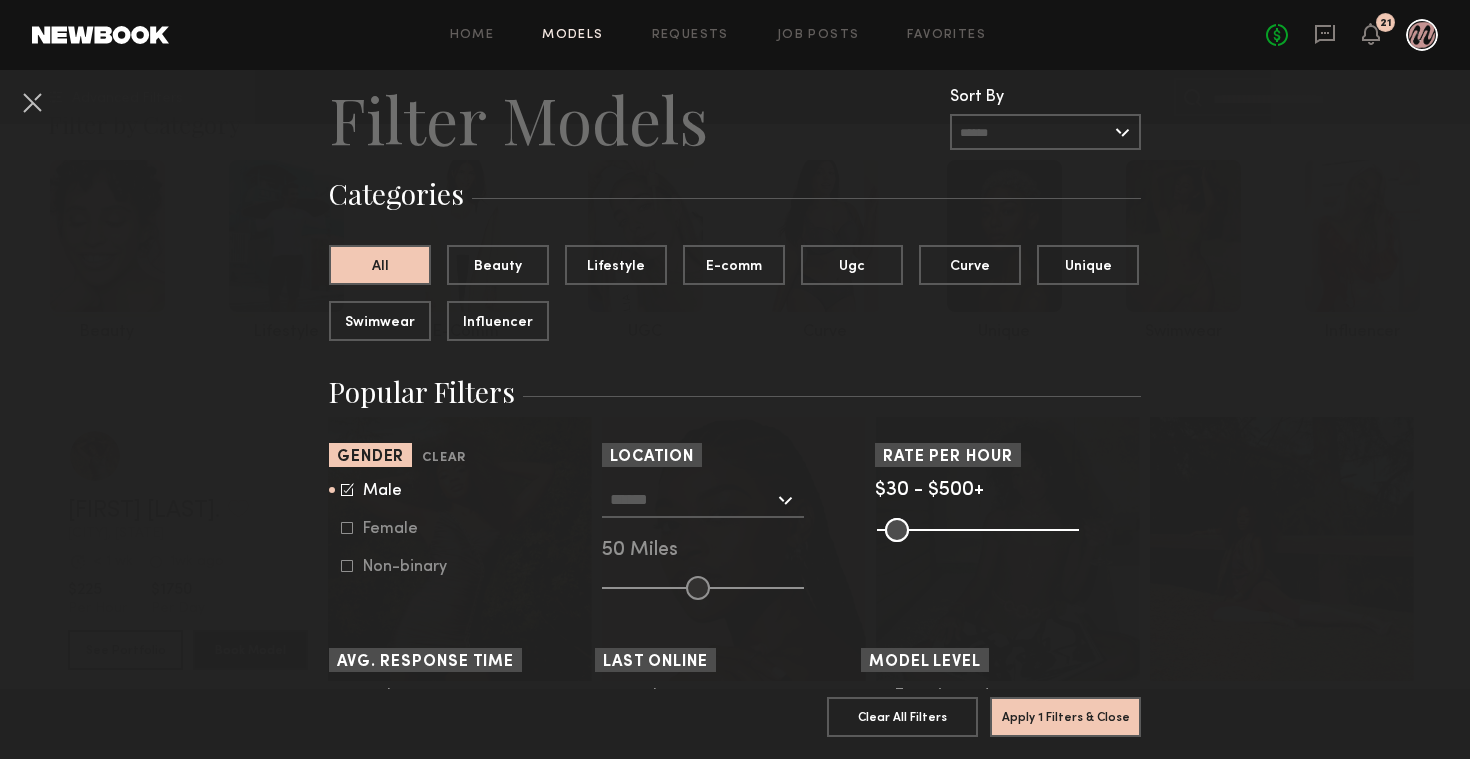 scroll, scrollTop: 61, scrollLeft: 0, axis: vertical 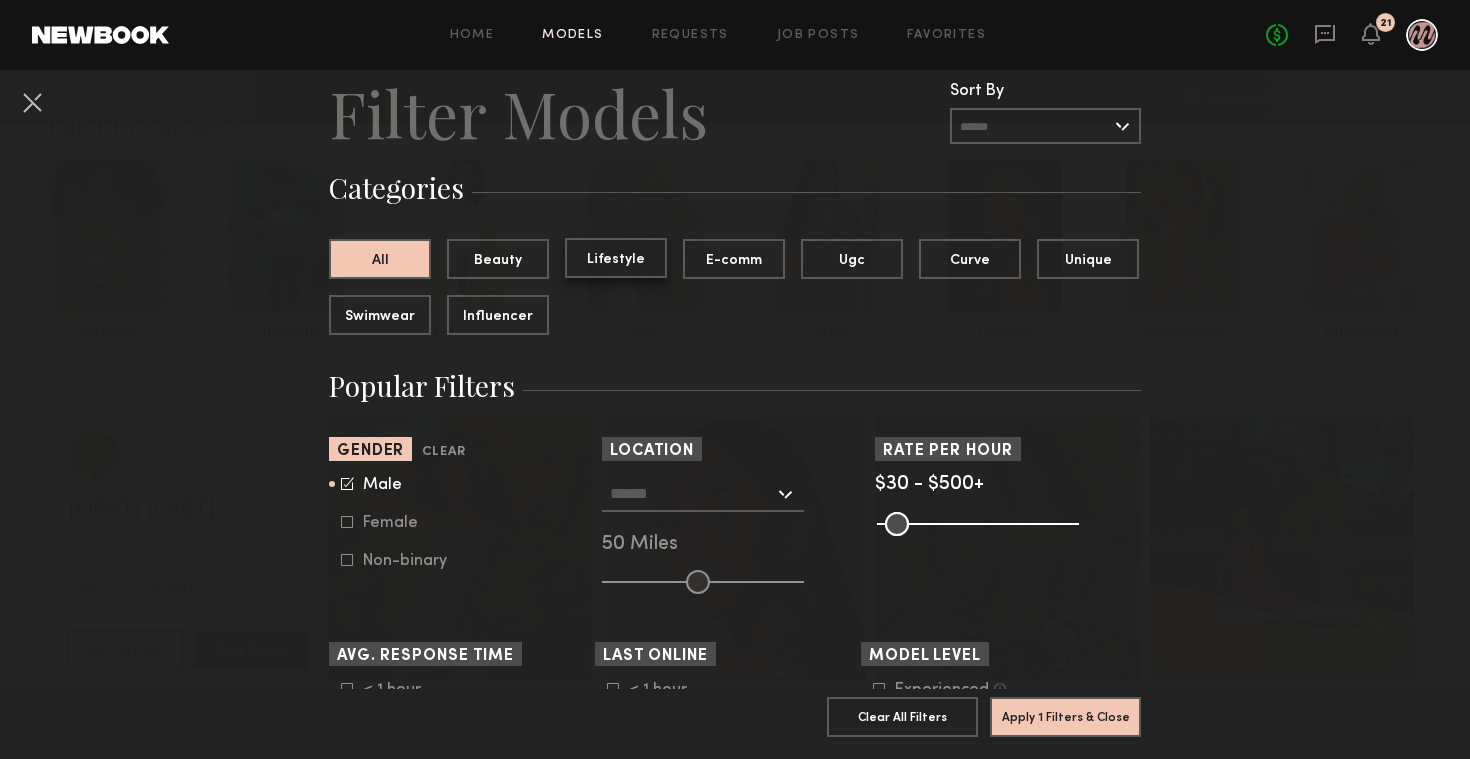 click on "Lifestyle" 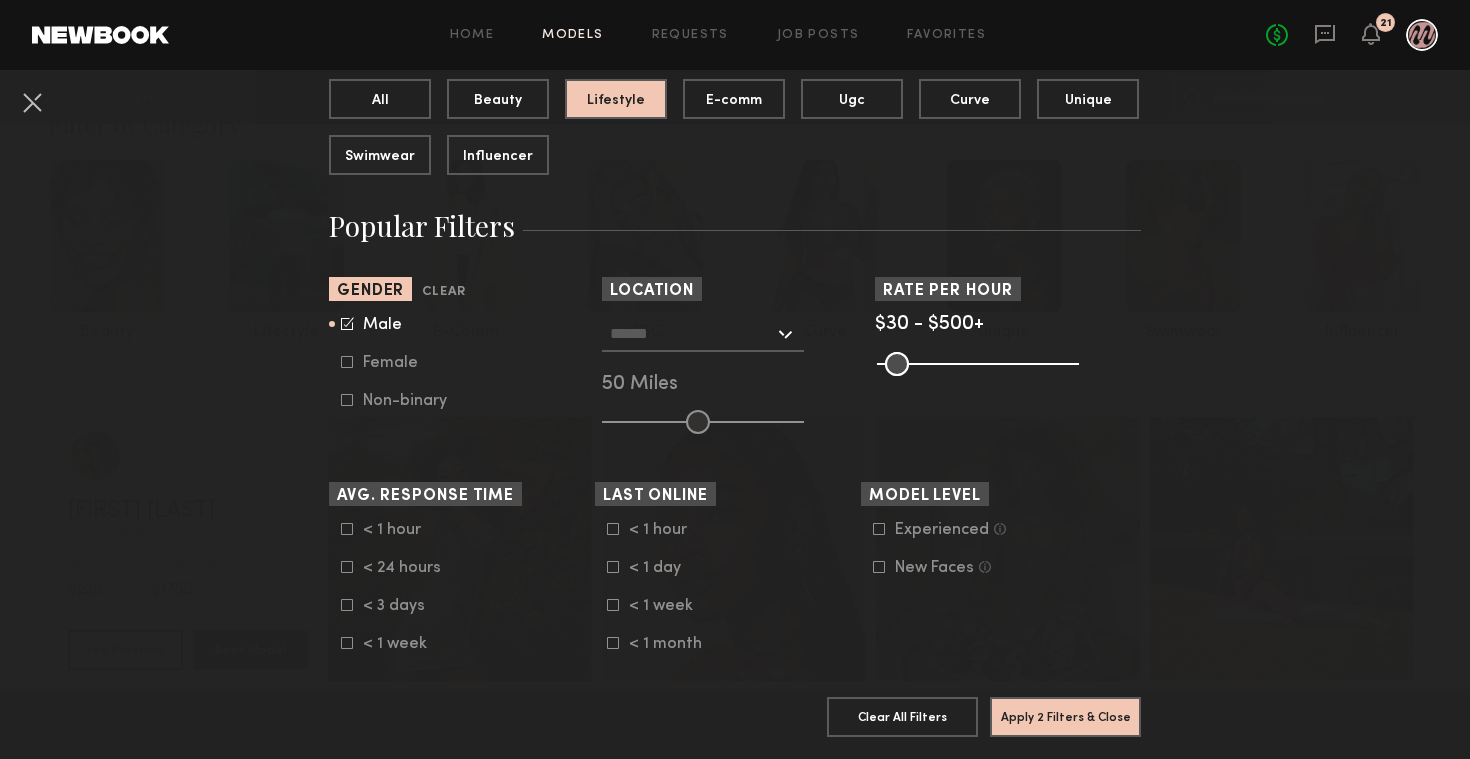 scroll, scrollTop: 223, scrollLeft: 0, axis: vertical 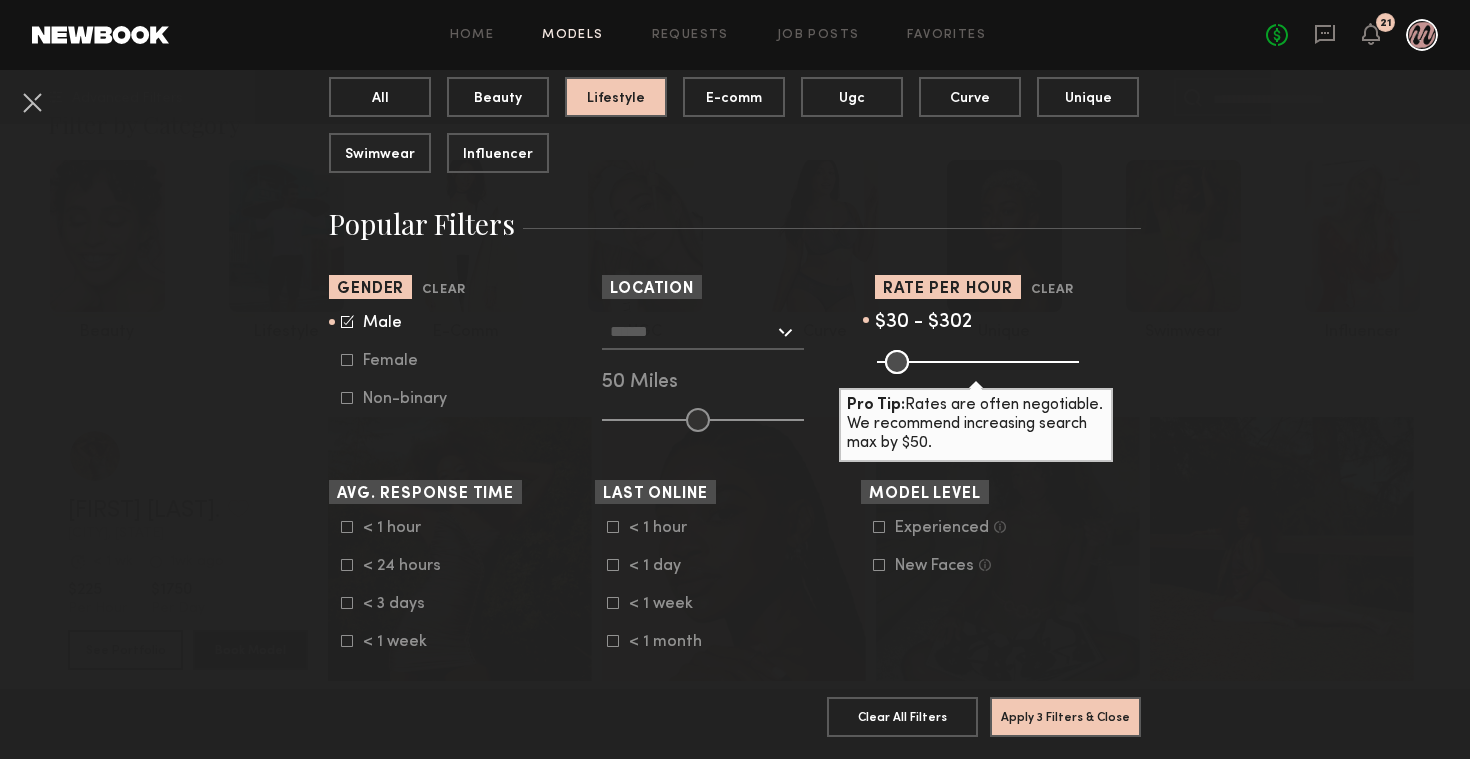 drag, startPoint x: 1065, startPoint y: 363, endPoint x: 992, endPoint y: 371, distance: 73.43705 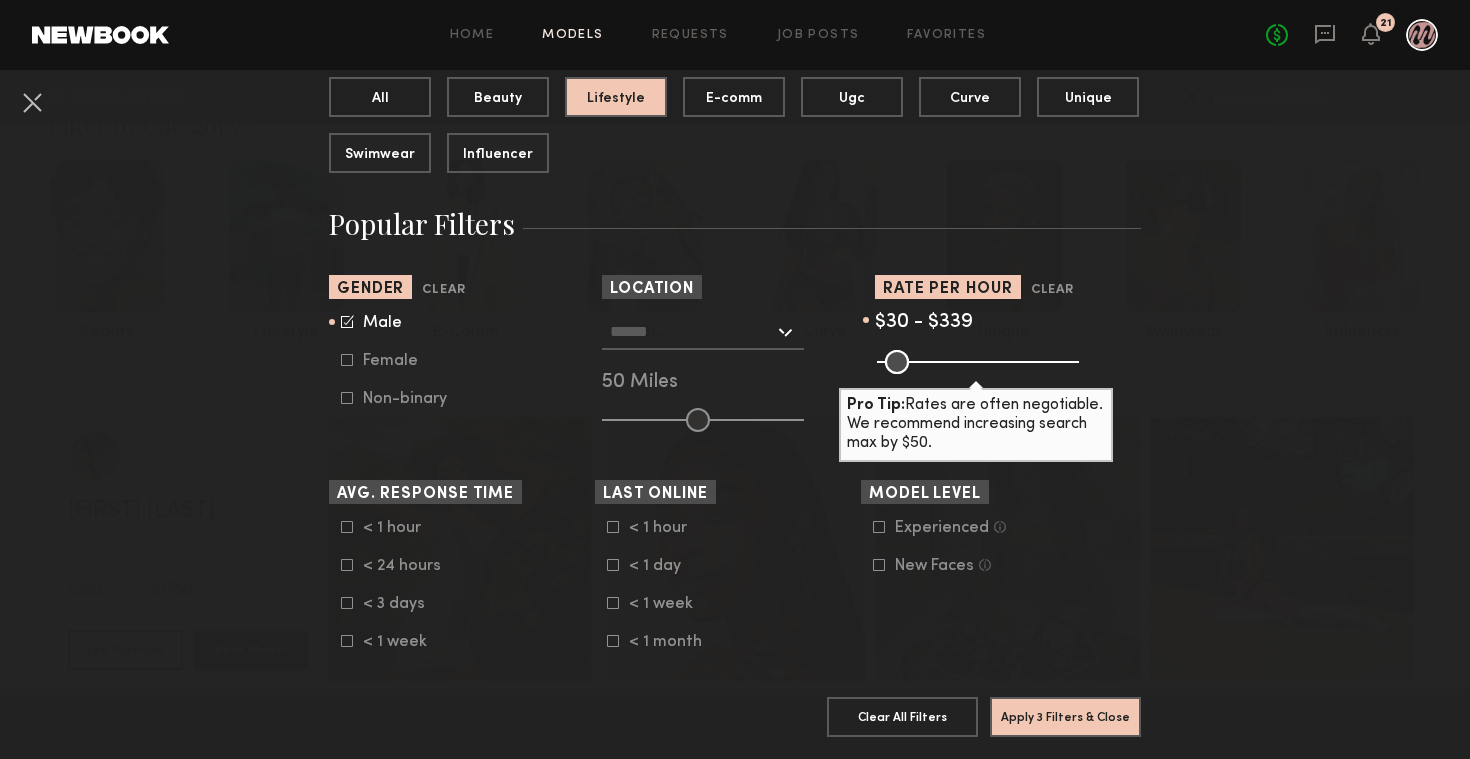type on "***" 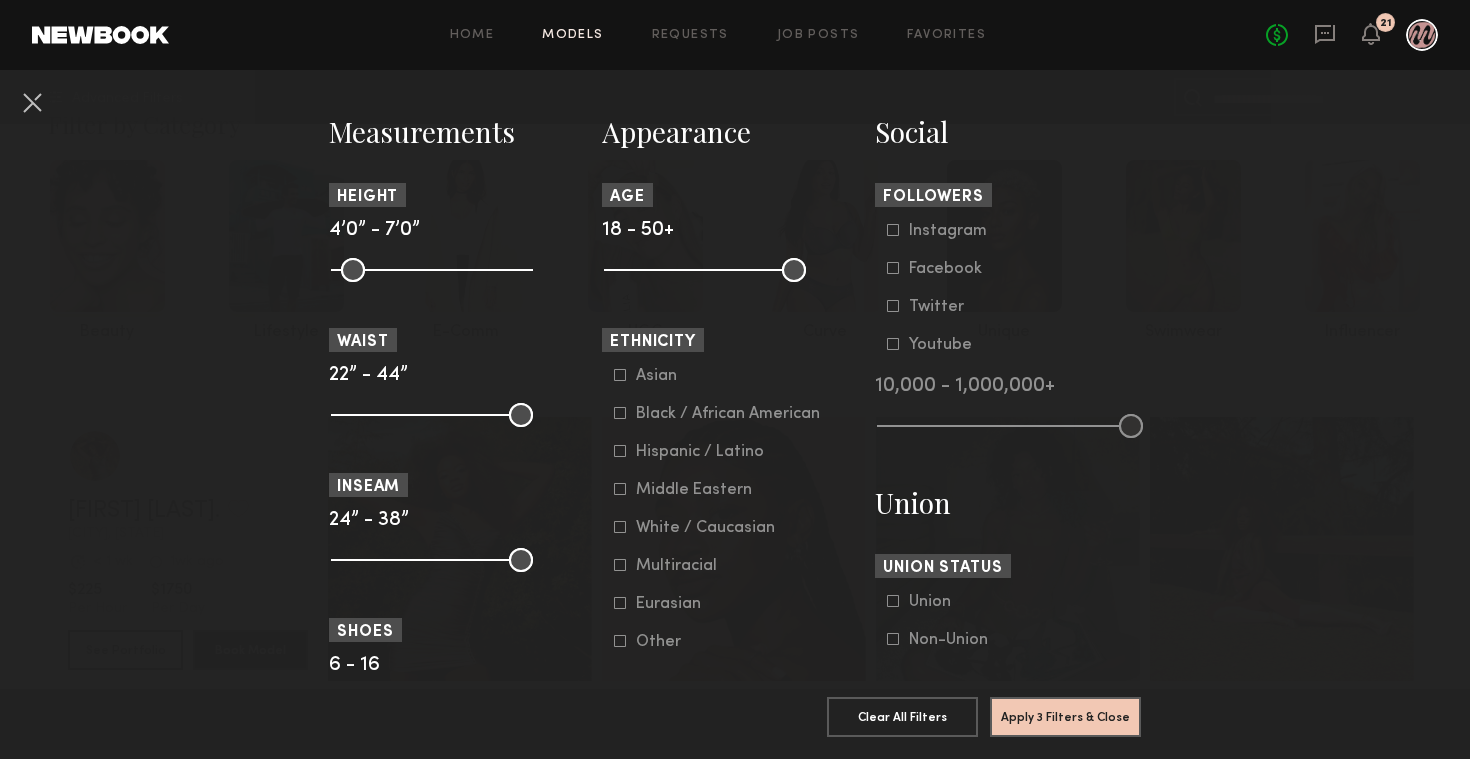 scroll, scrollTop: 849, scrollLeft: 0, axis: vertical 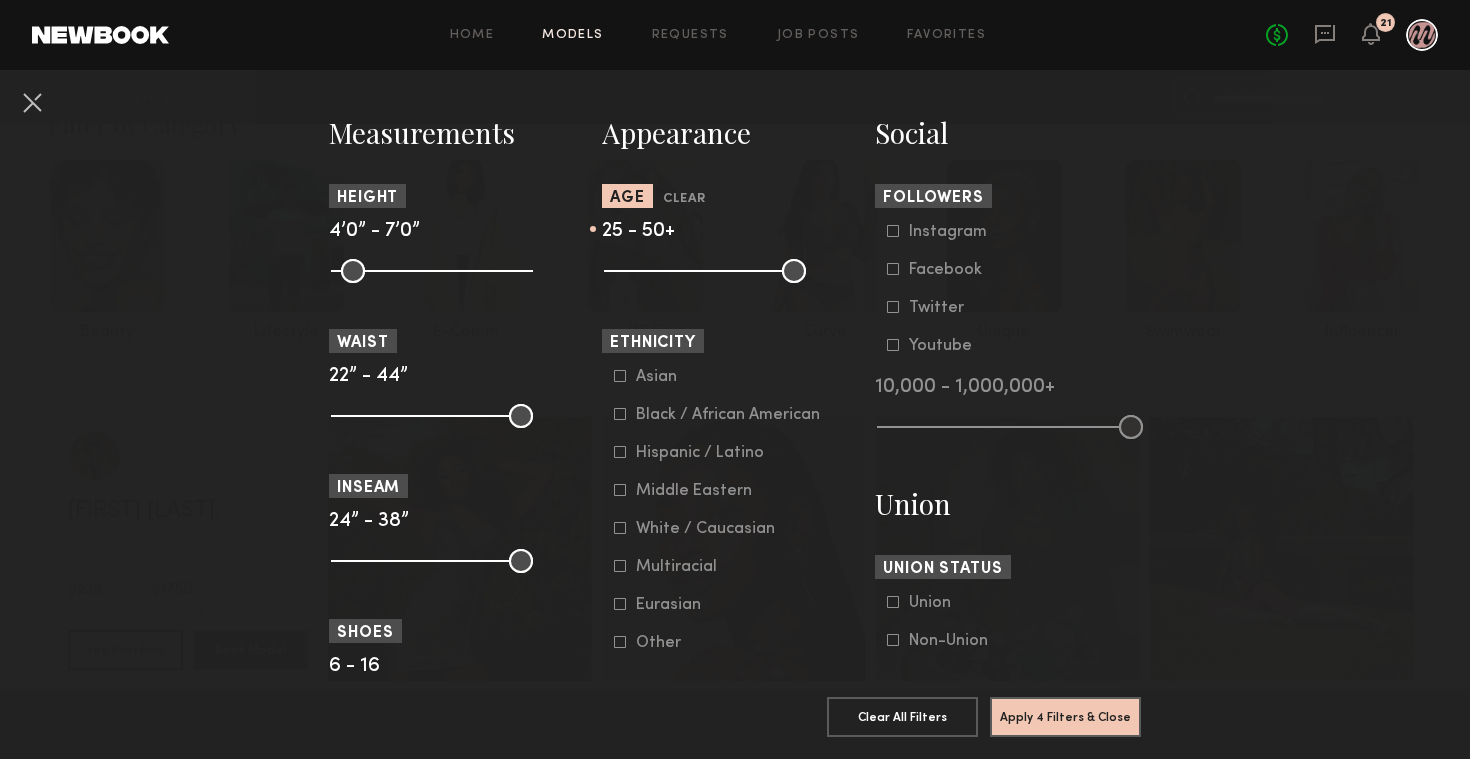 drag, startPoint x: 618, startPoint y: 272, endPoint x: 657, endPoint y: 271, distance: 39.012817 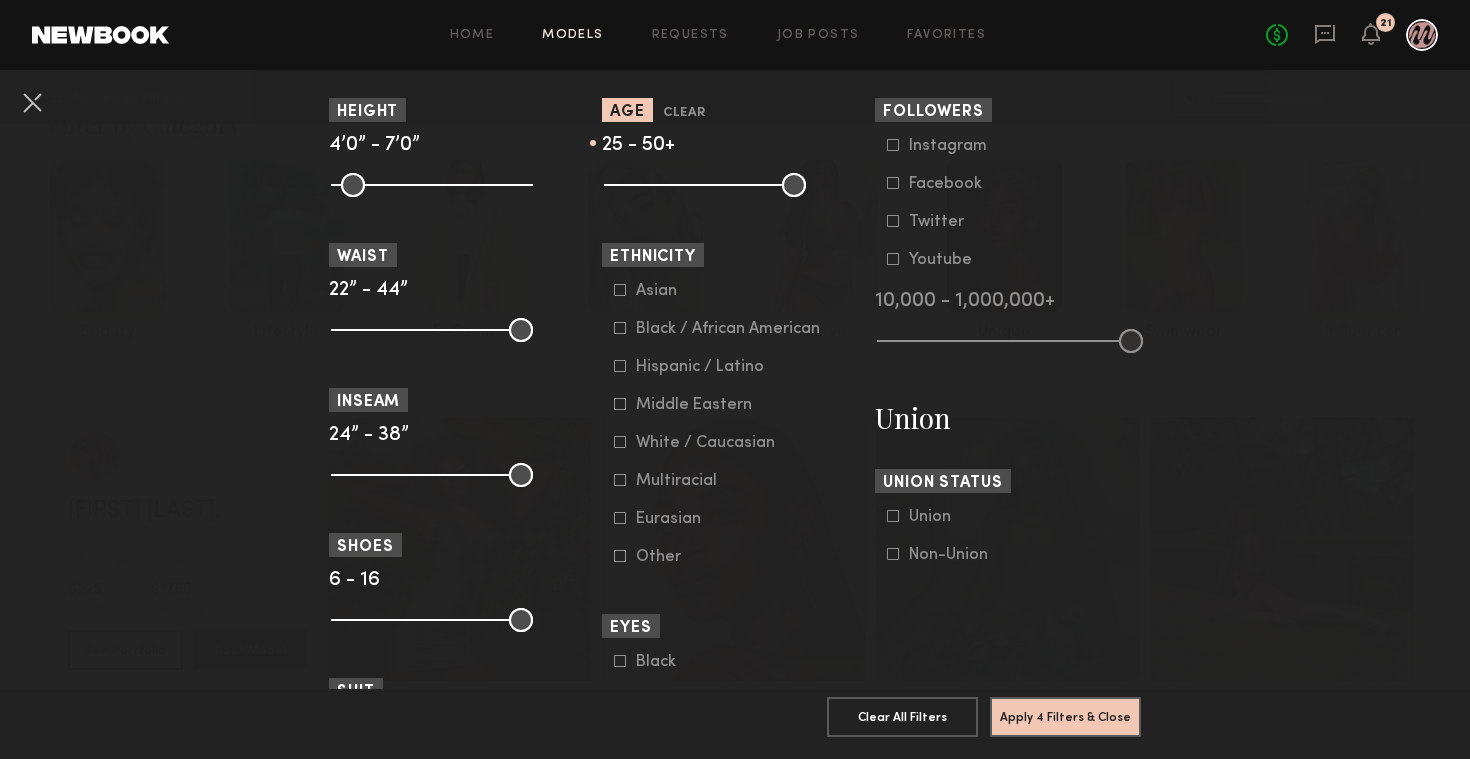 scroll, scrollTop: 971, scrollLeft: 0, axis: vertical 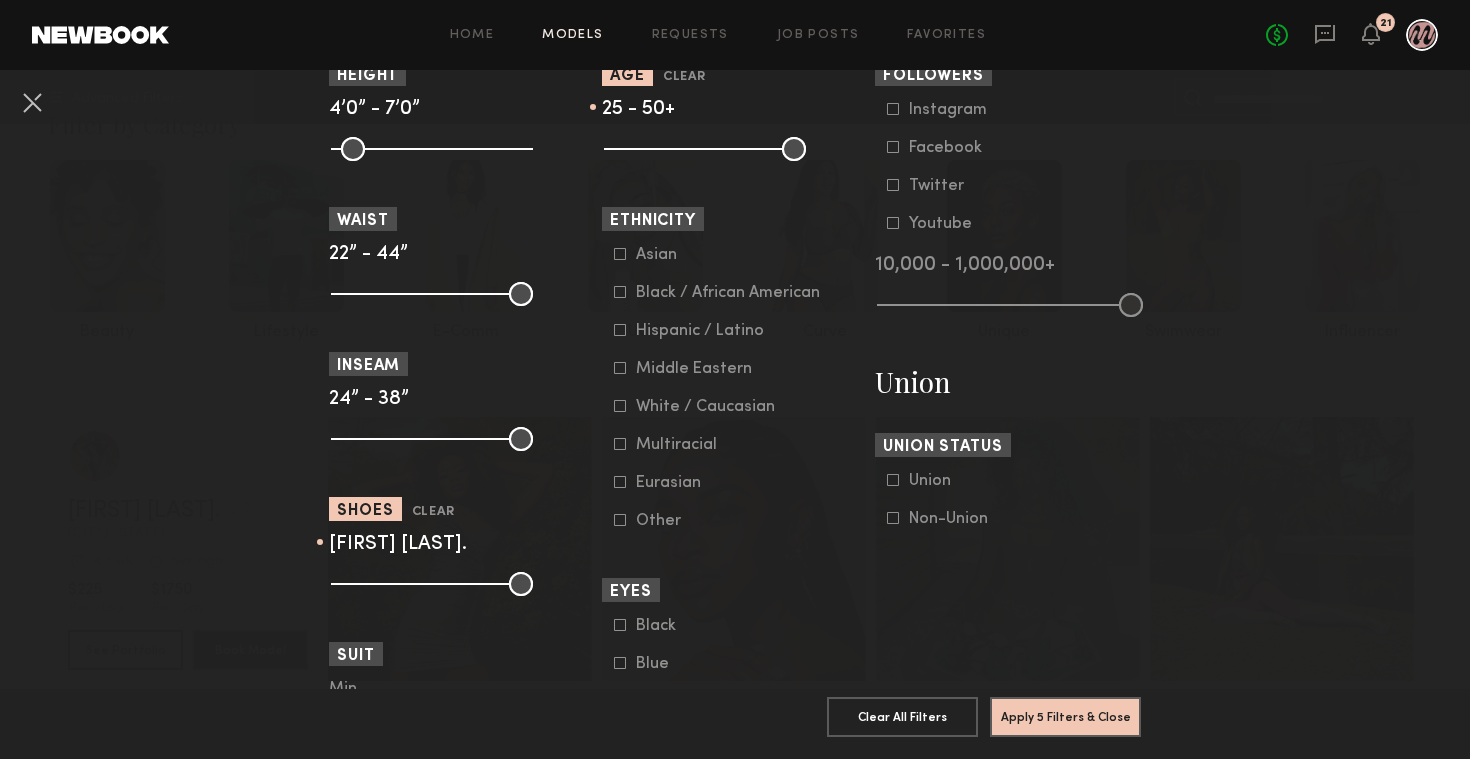 drag, startPoint x: 523, startPoint y: 580, endPoint x: 444, endPoint y: 581, distance: 79.00633 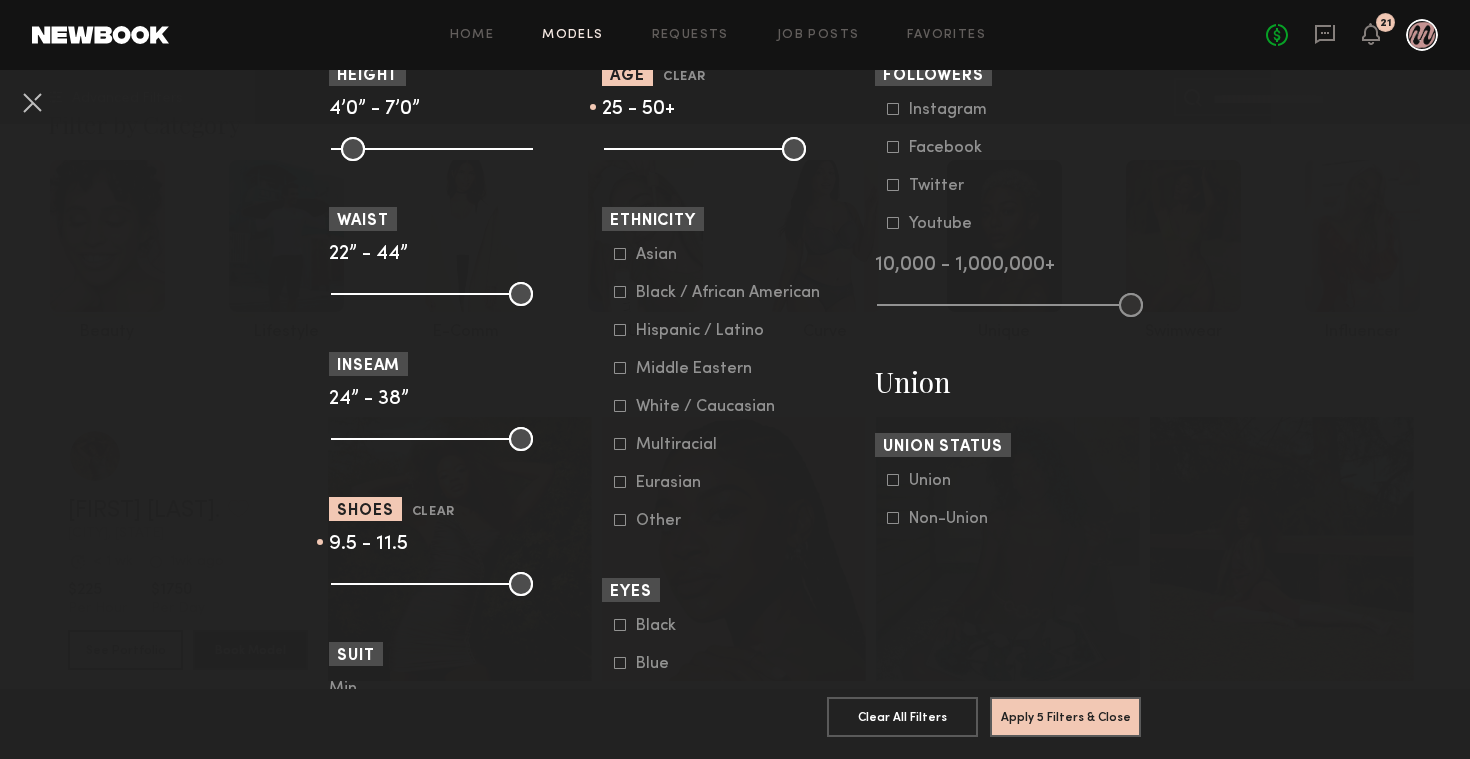 drag, startPoint x: 349, startPoint y: 588, endPoint x: 406, endPoint y: 590, distance: 57.035076 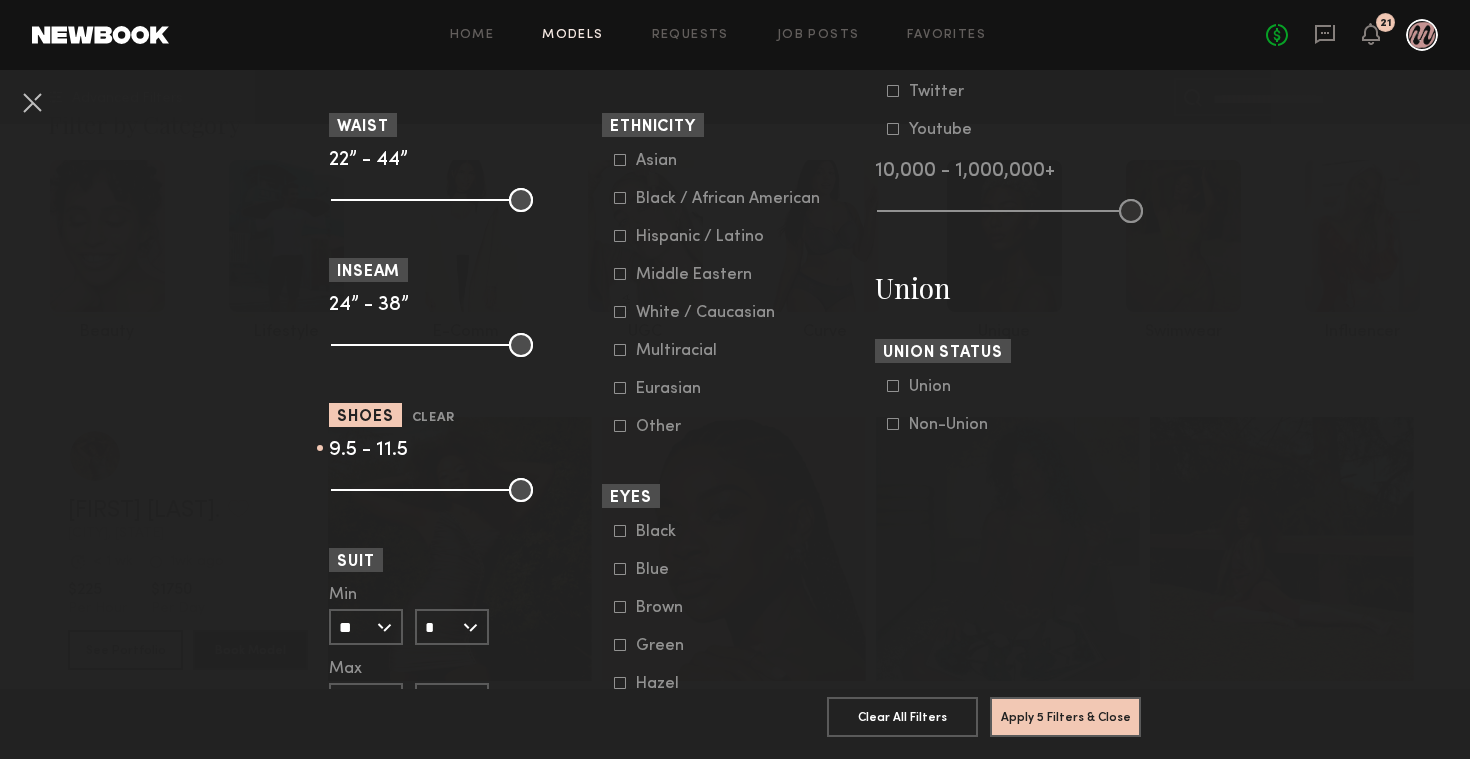 scroll, scrollTop: 1064, scrollLeft: 0, axis: vertical 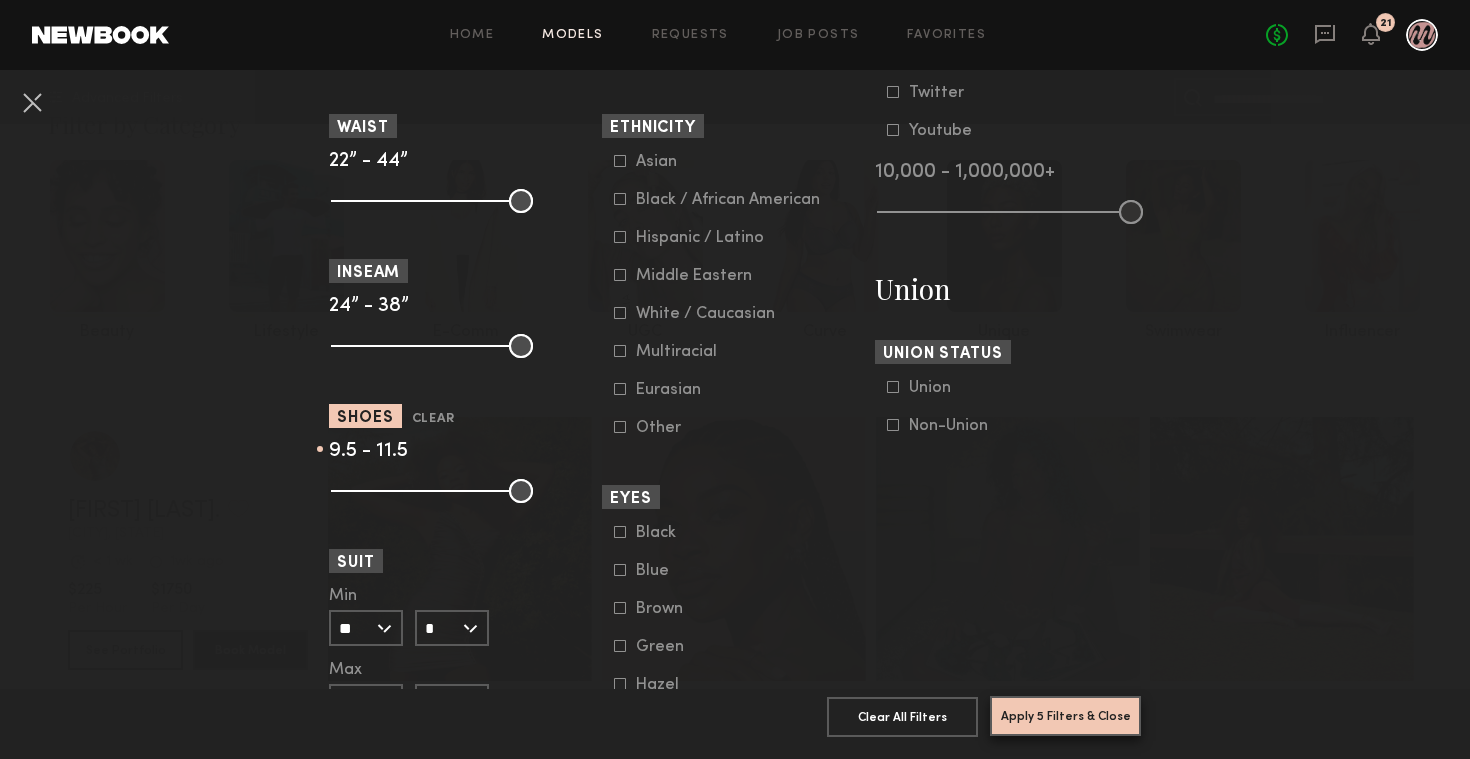 click on "Apply 5 Filters & Close" 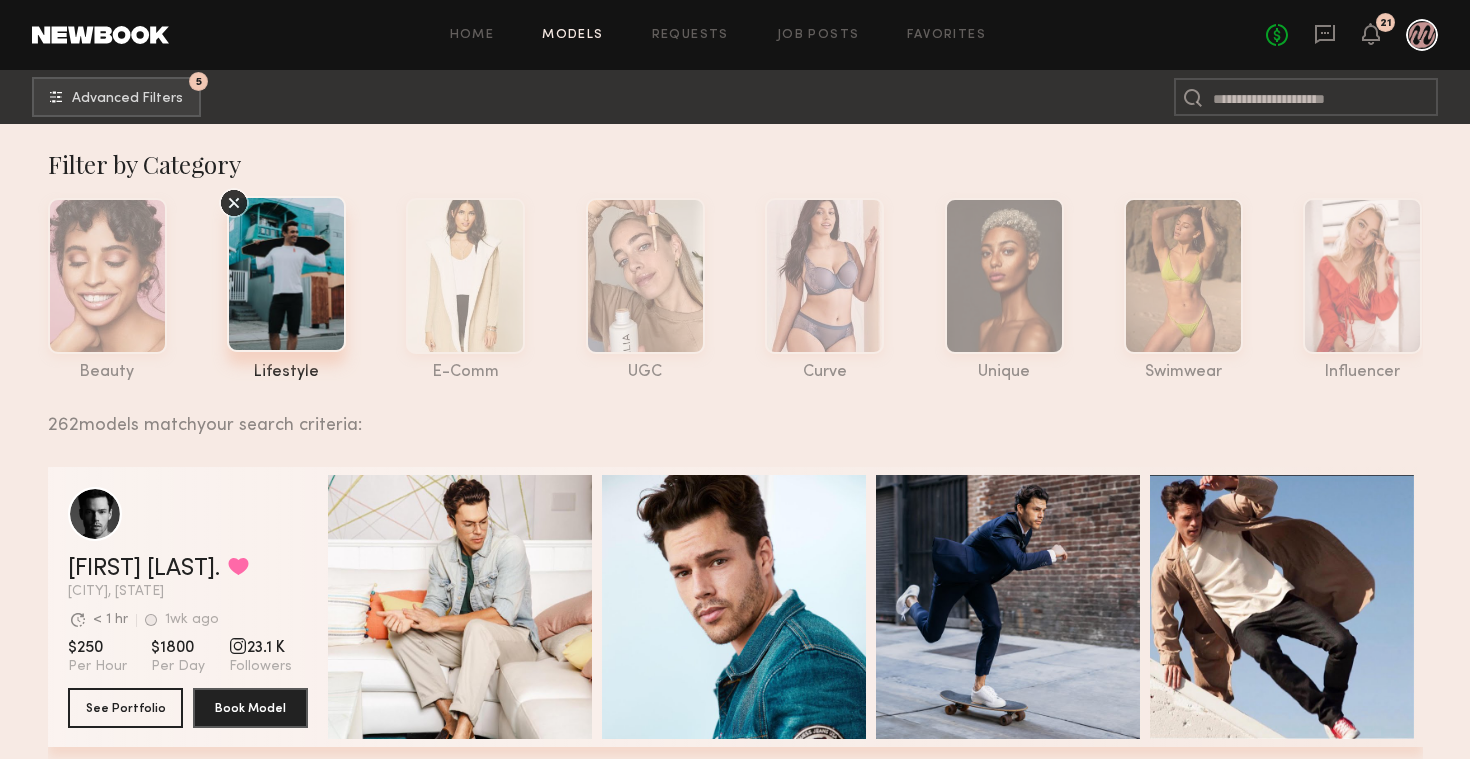 scroll, scrollTop: 0, scrollLeft: 0, axis: both 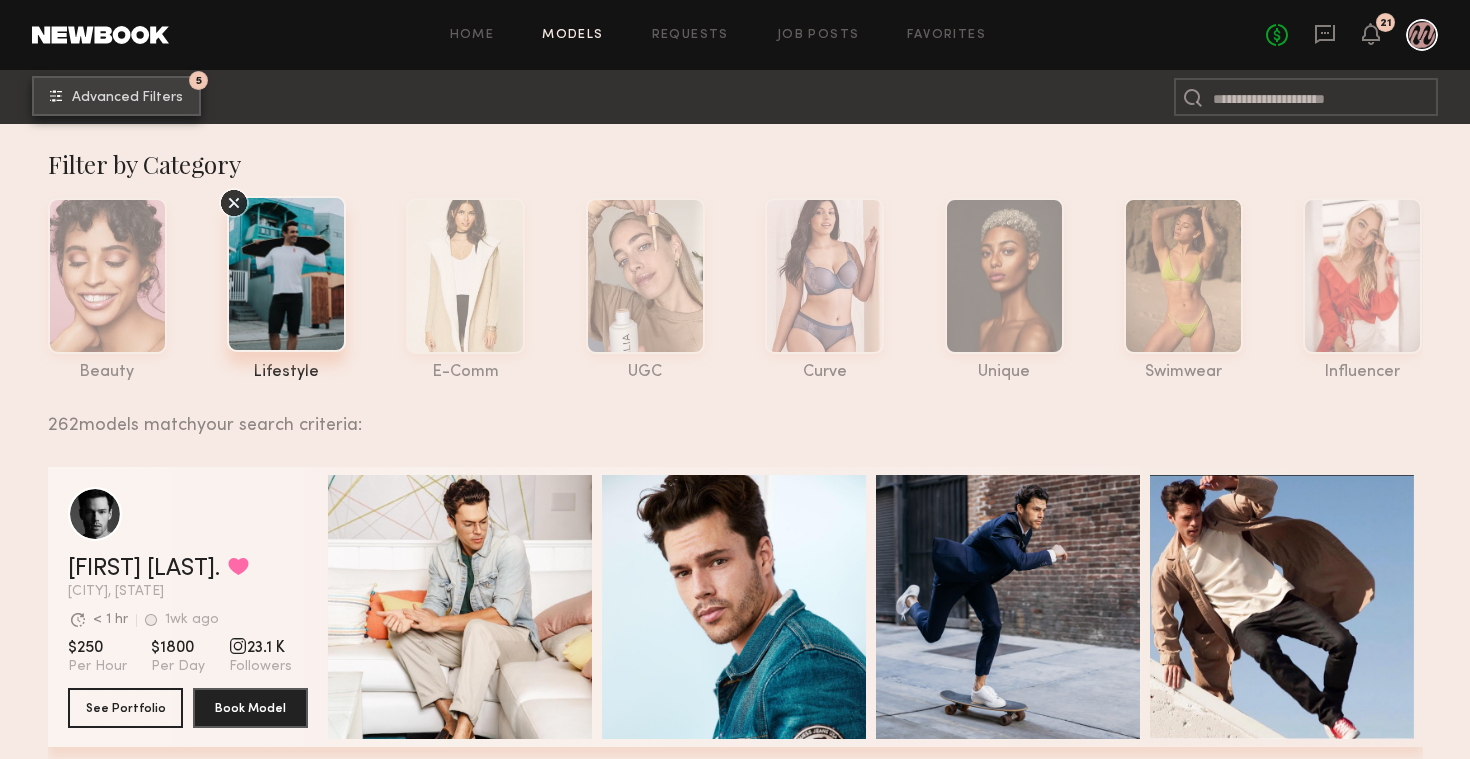 click on "Advanced Filters" 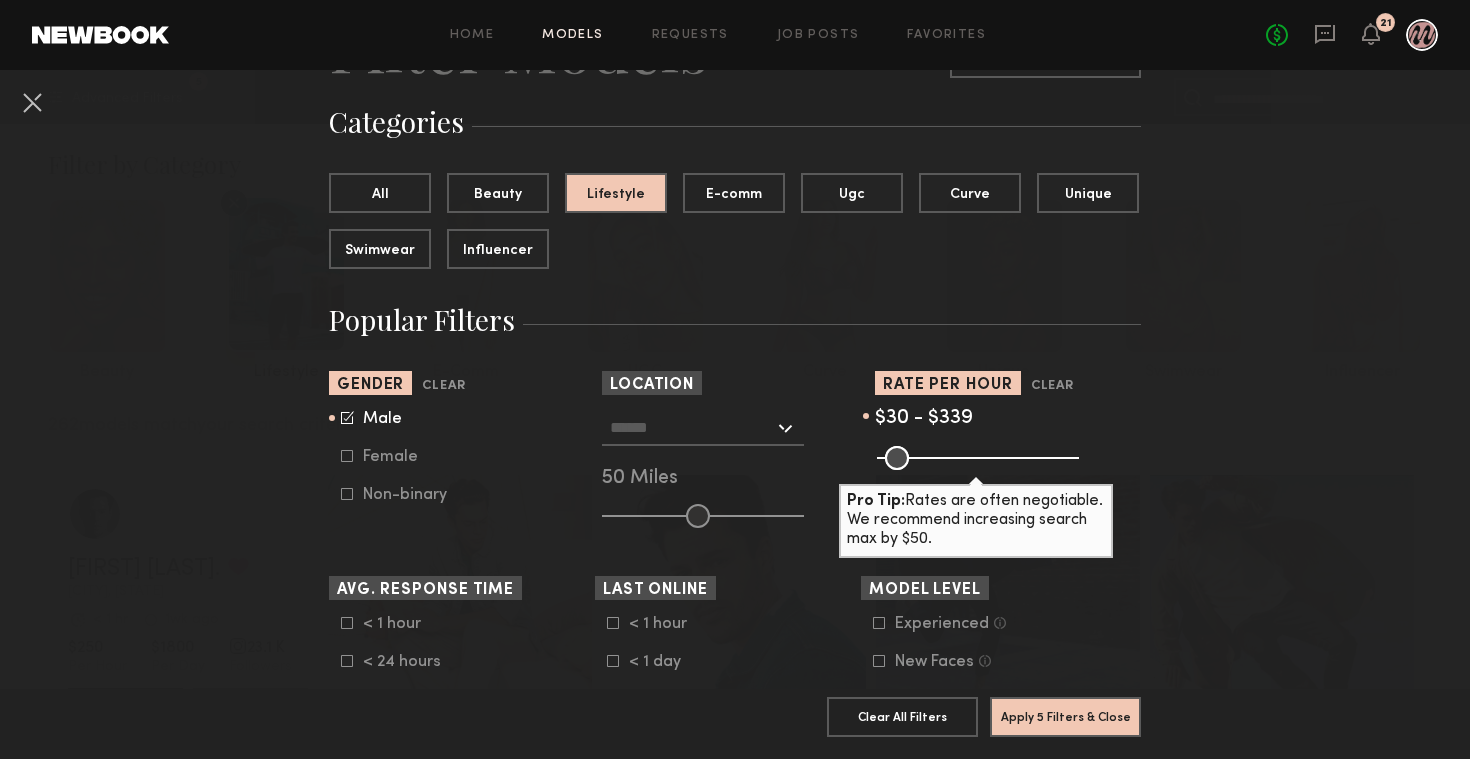 scroll, scrollTop: 144, scrollLeft: 0, axis: vertical 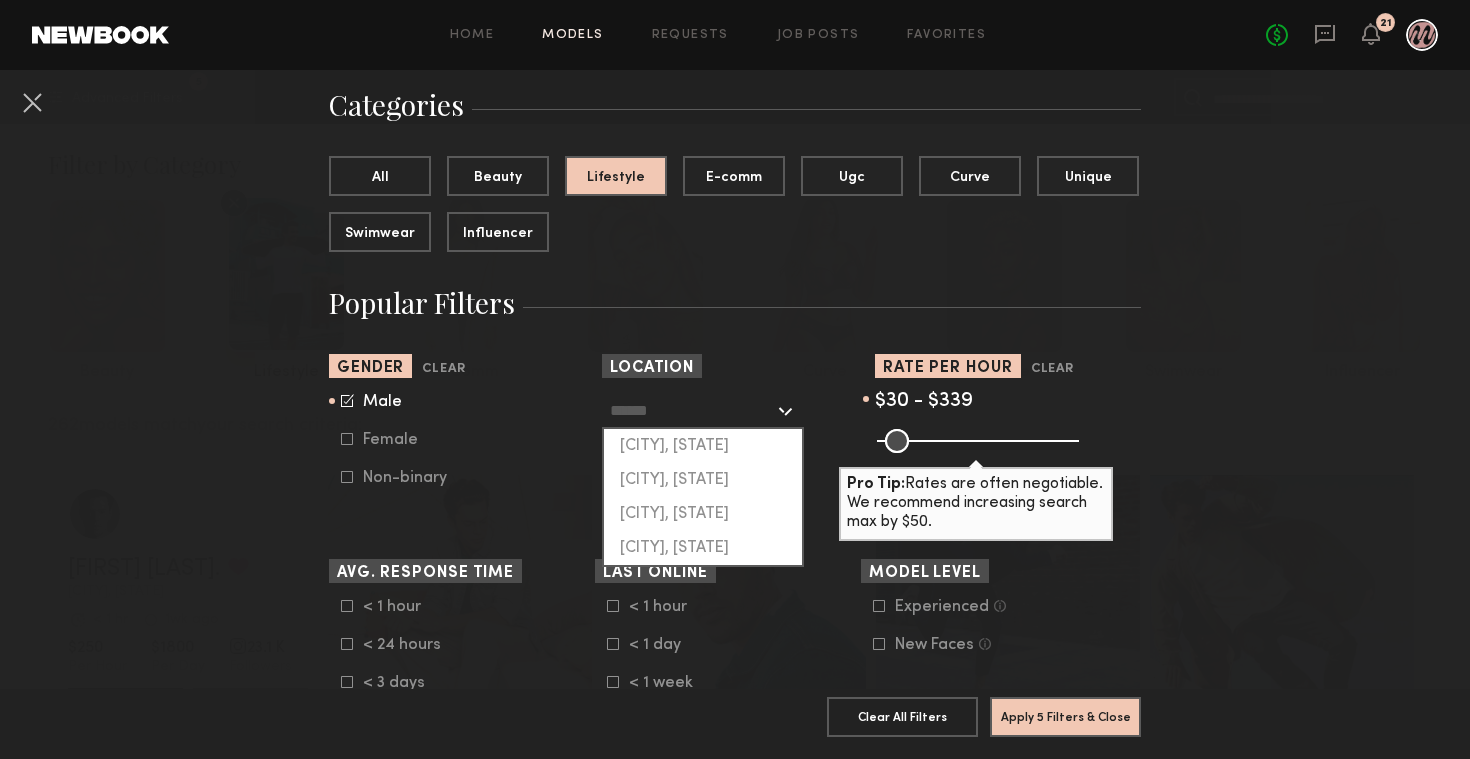 click 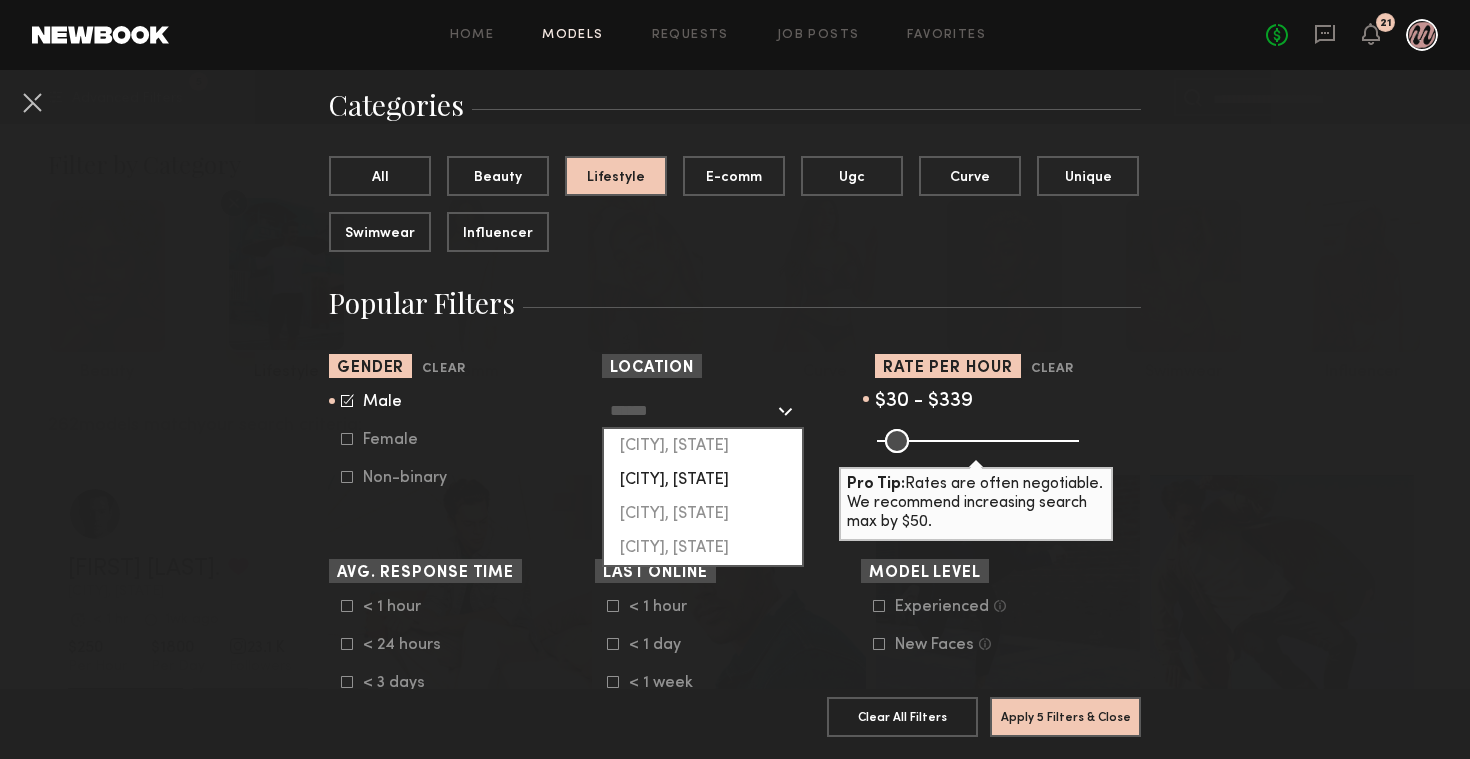 click on "[CITY], [STATE]" 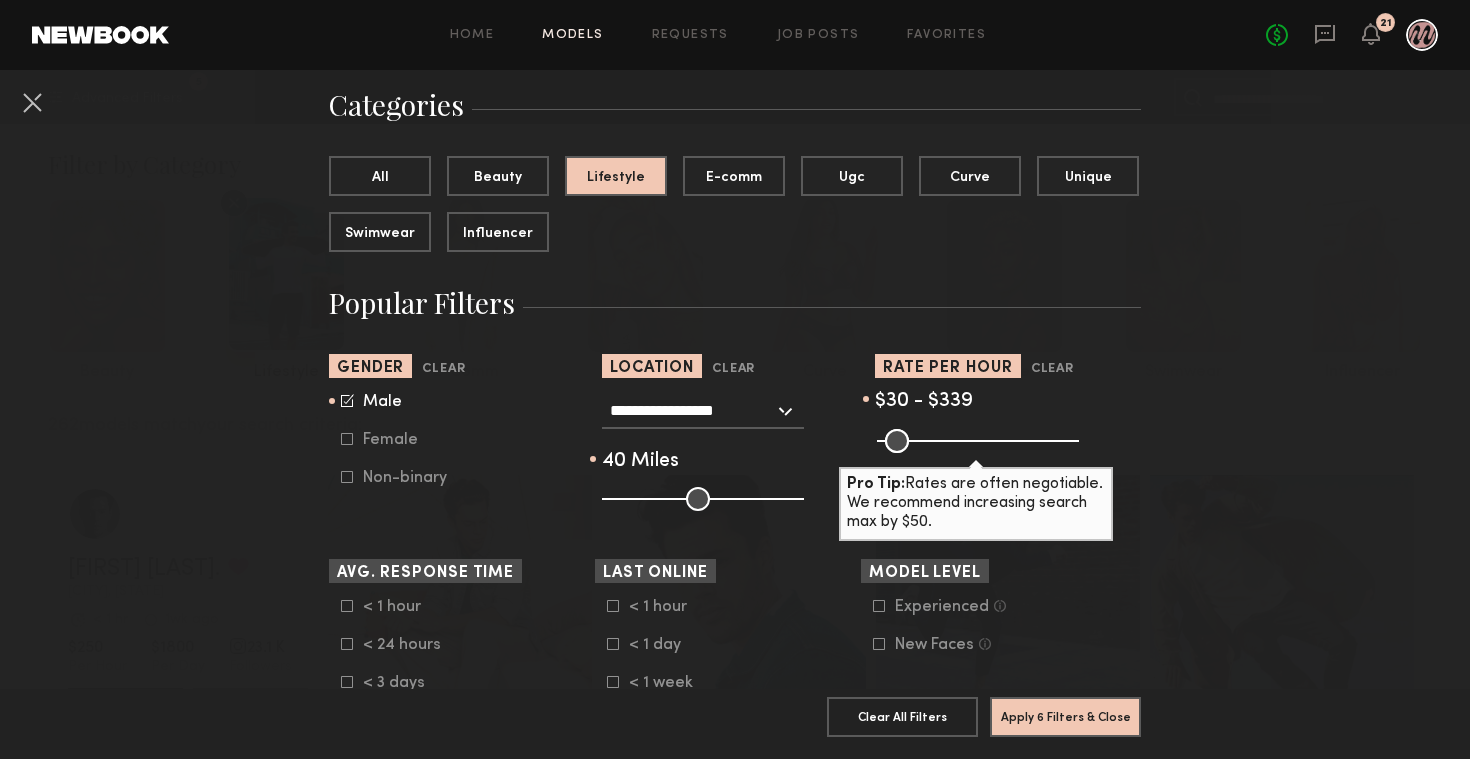 drag, startPoint x: 696, startPoint y: 497, endPoint x: 676, endPoint y: 497, distance: 20 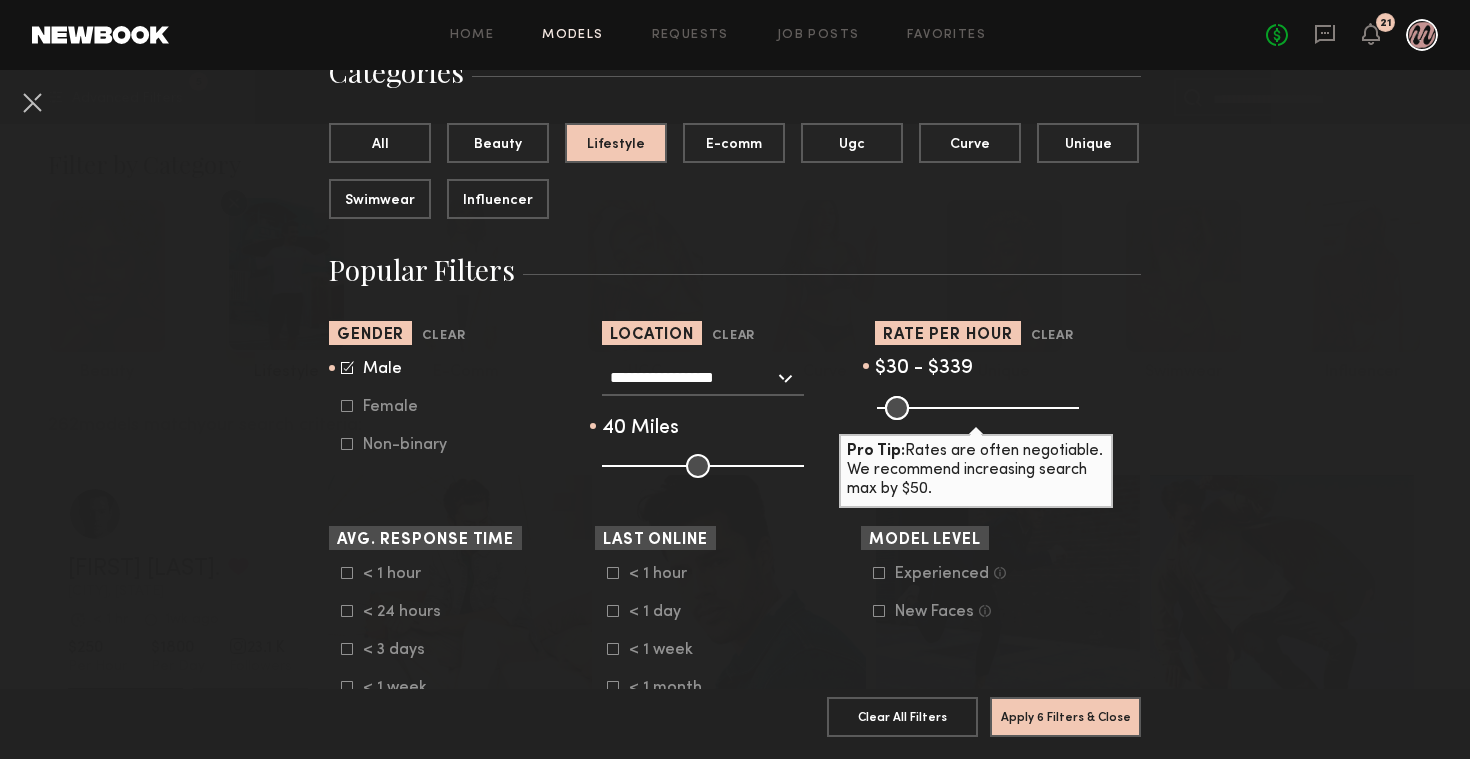 scroll, scrollTop: 192, scrollLeft: 0, axis: vertical 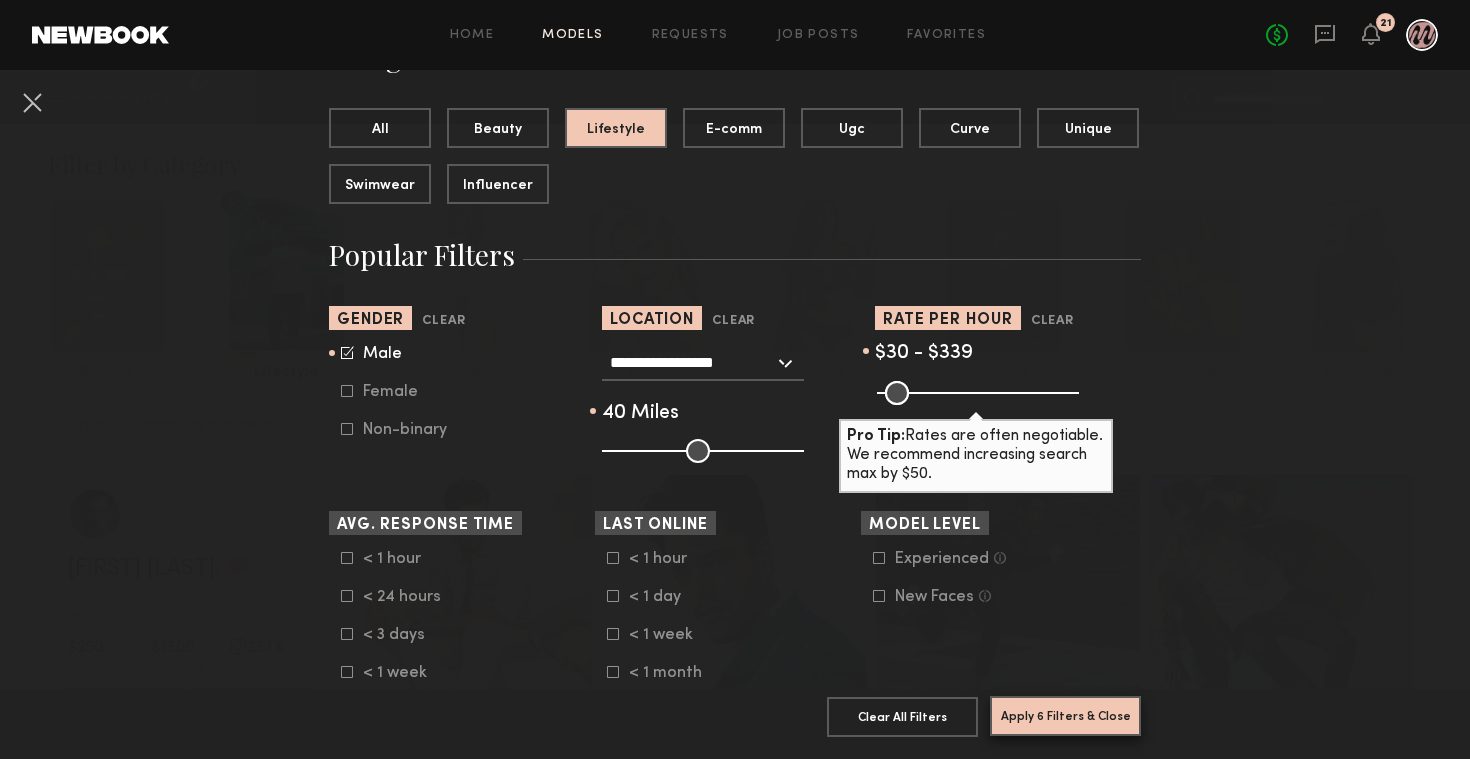 click on "Apply 6 Filters & Close" 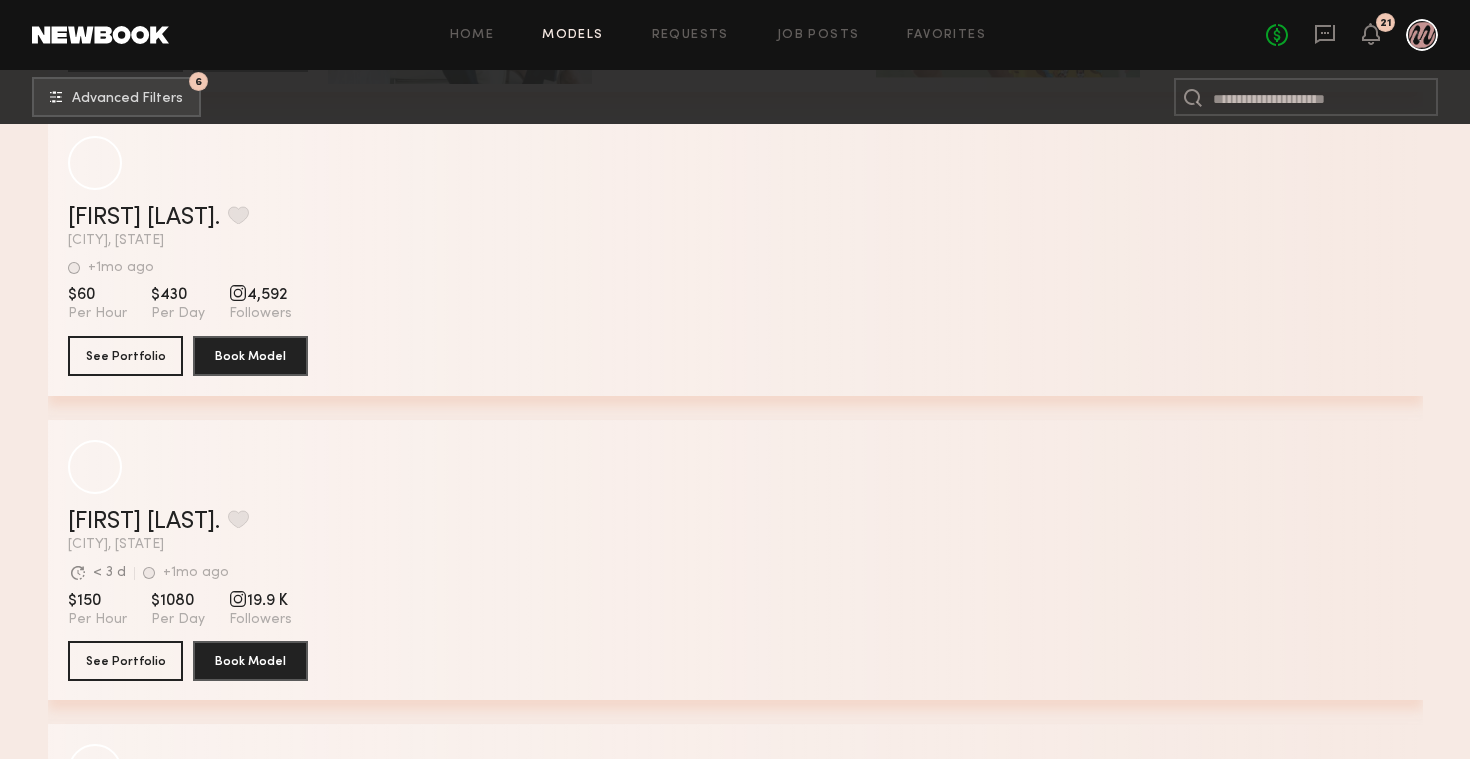 scroll, scrollTop: 3543, scrollLeft: 0, axis: vertical 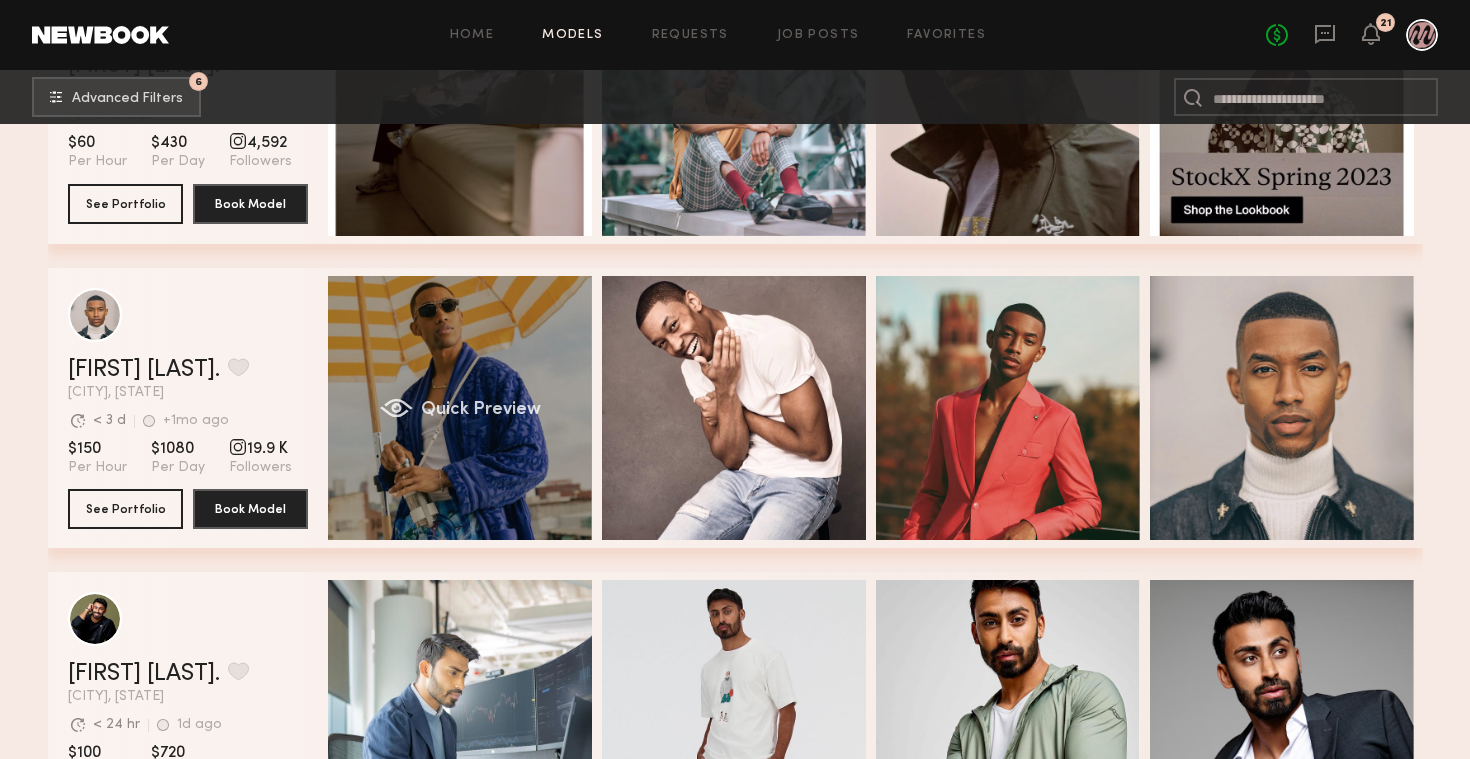 click on "Quick Preview" 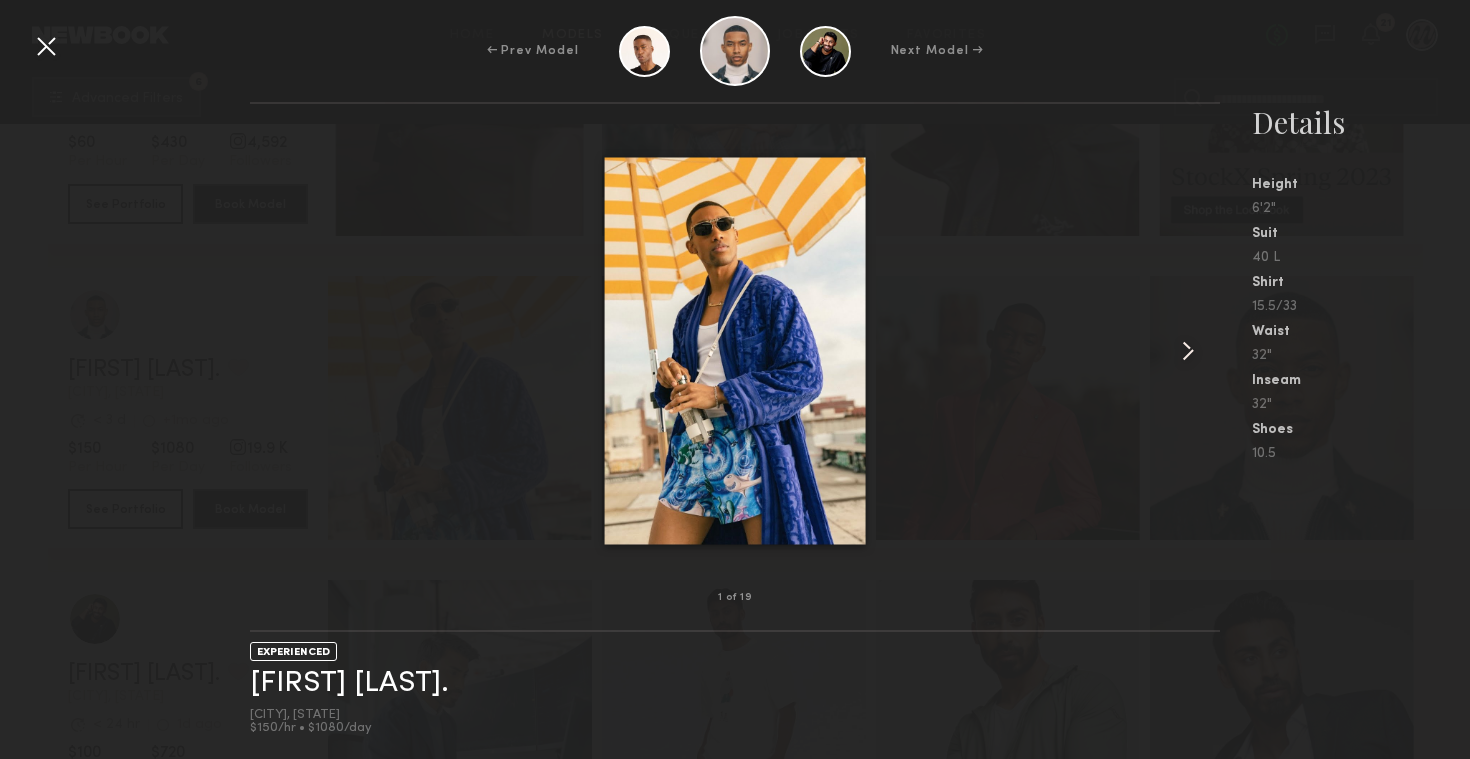 click at bounding box center (1188, 351) 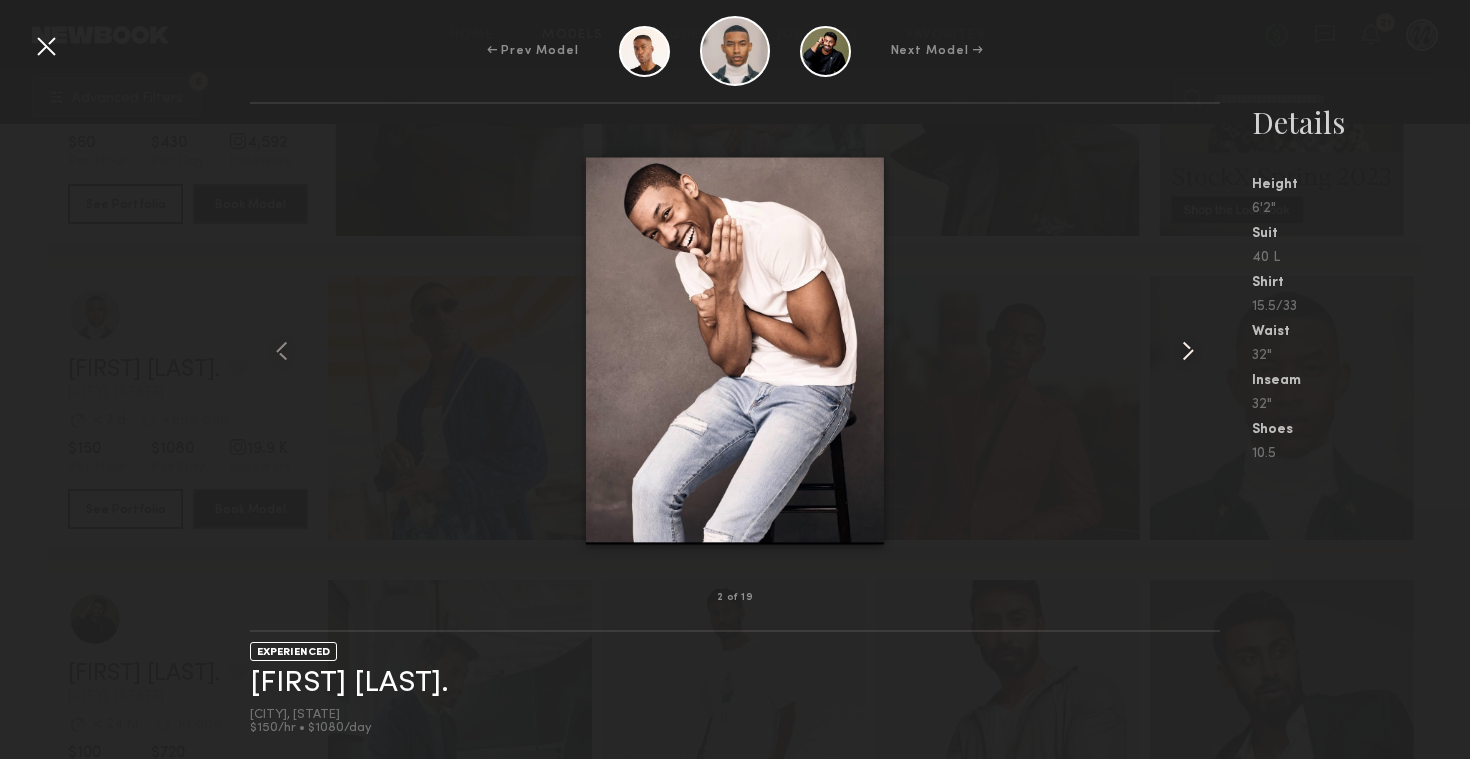 click at bounding box center [1188, 351] 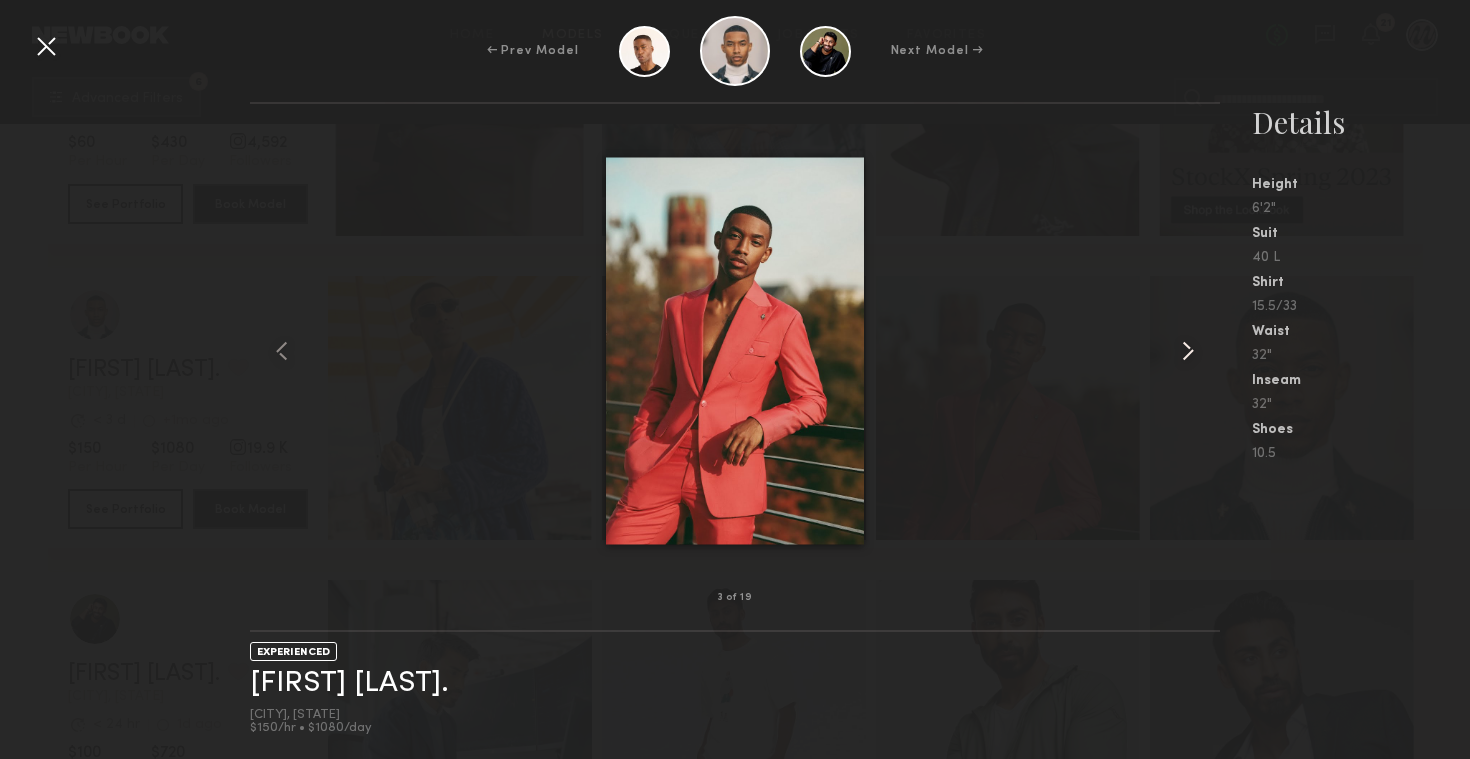 click at bounding box center [1188, 351] 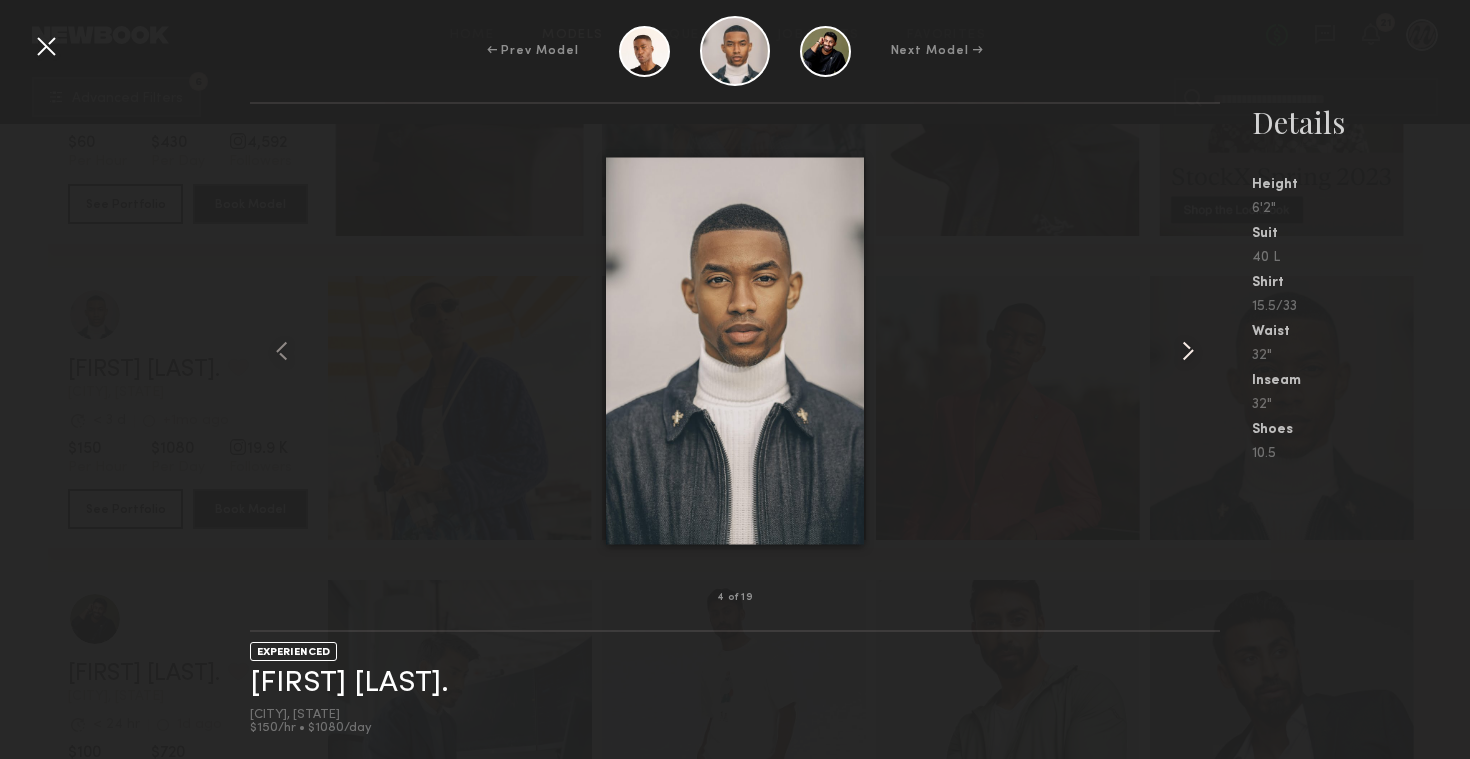 click at bounding box center [1188, 351] 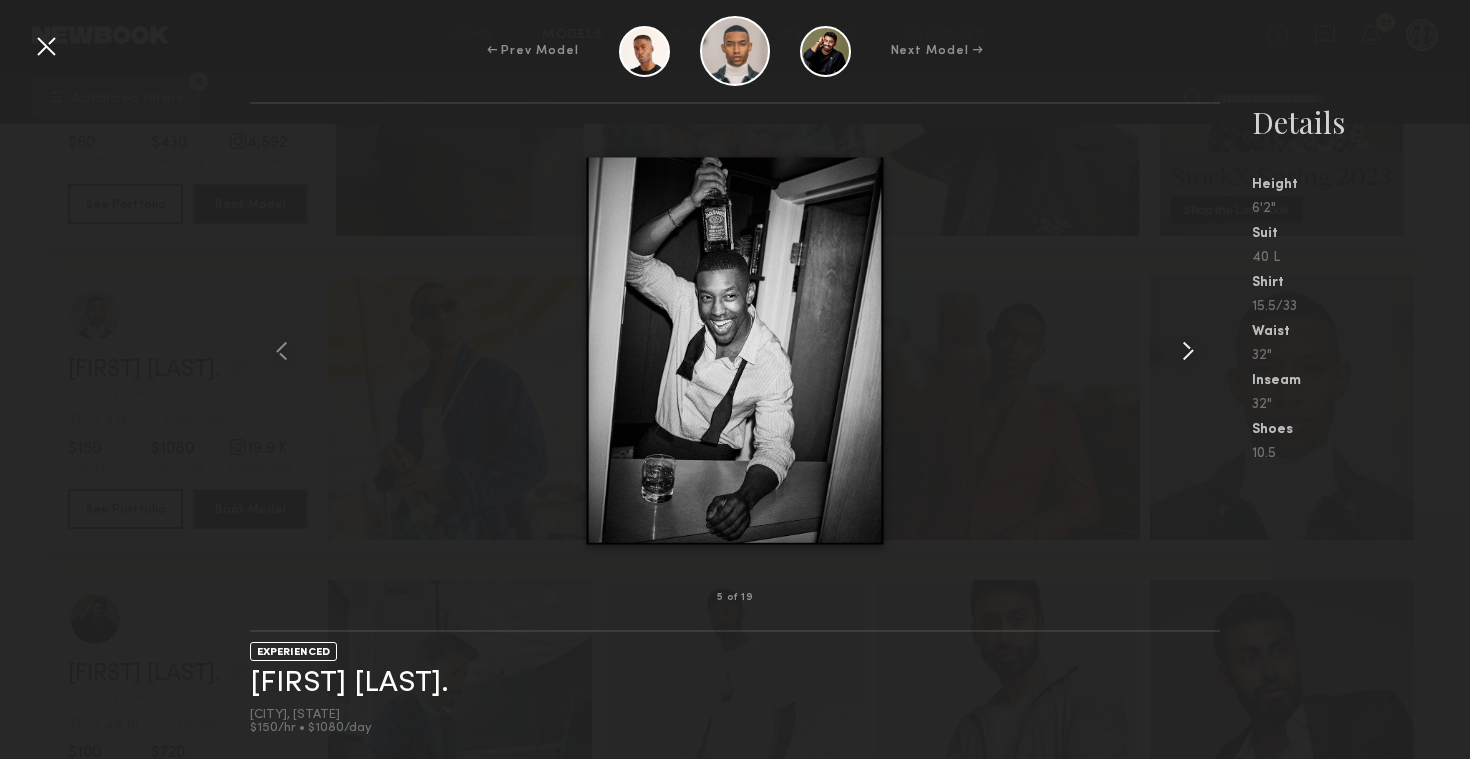 click at bounding box center [1188, 351] 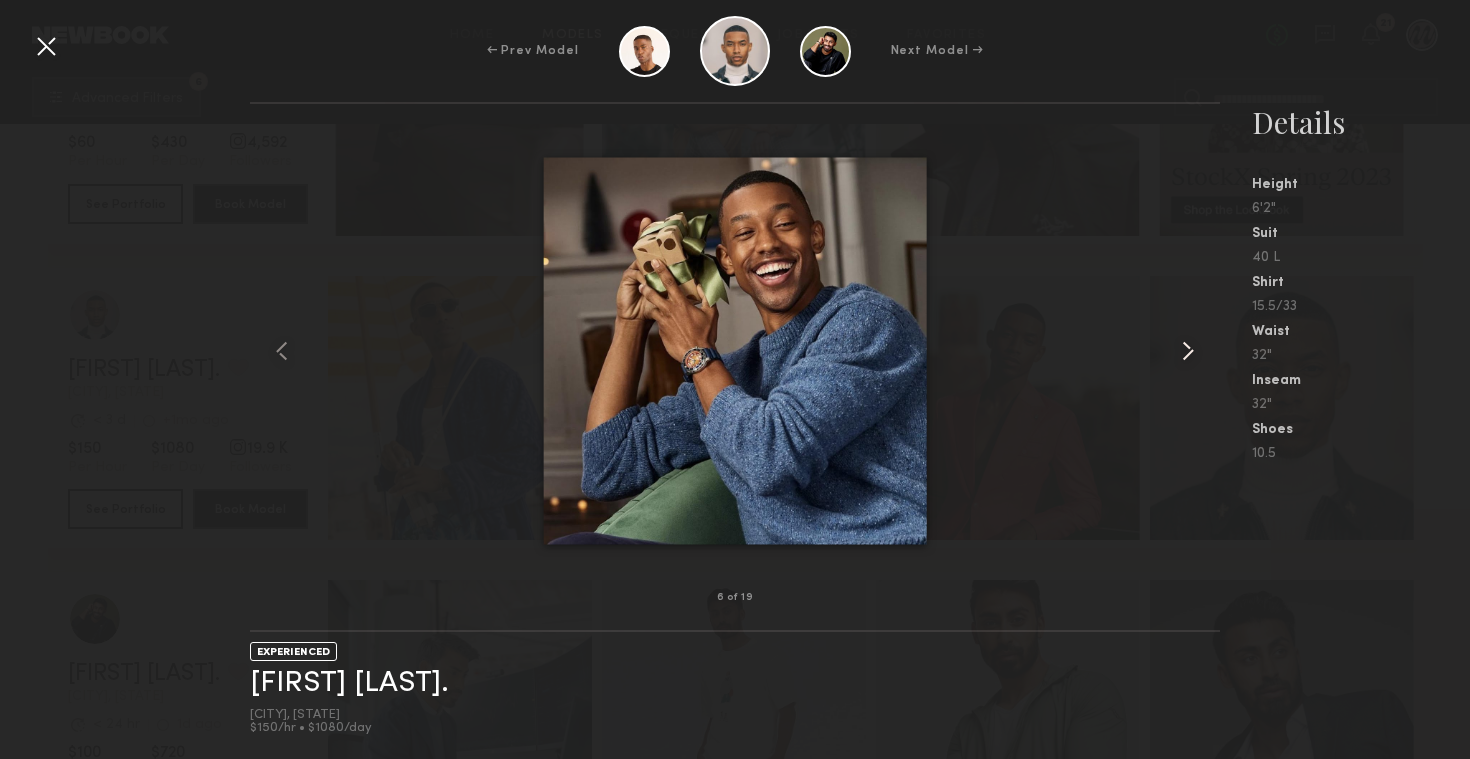 click at bounding box center [1188, 351] 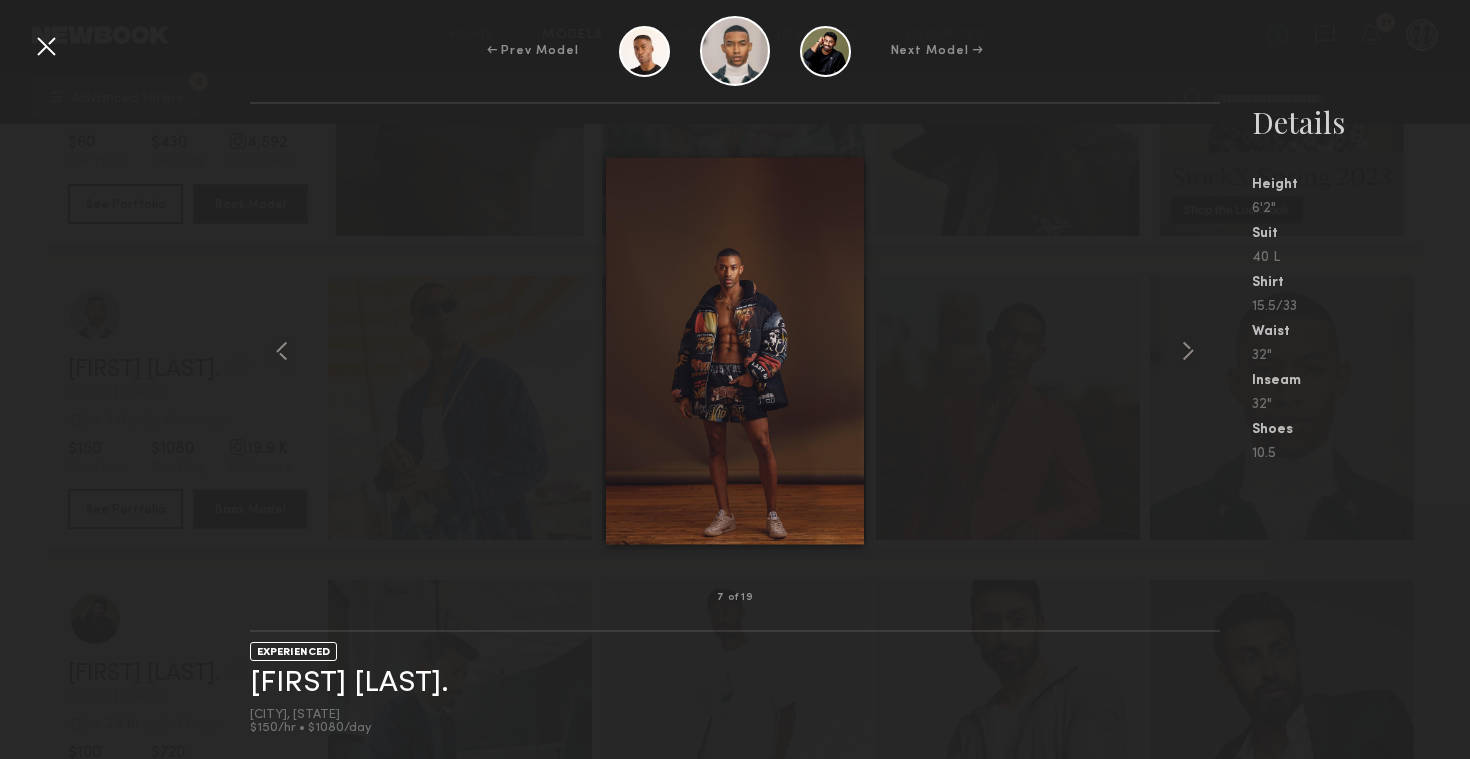click at bounding box center [46, 46] 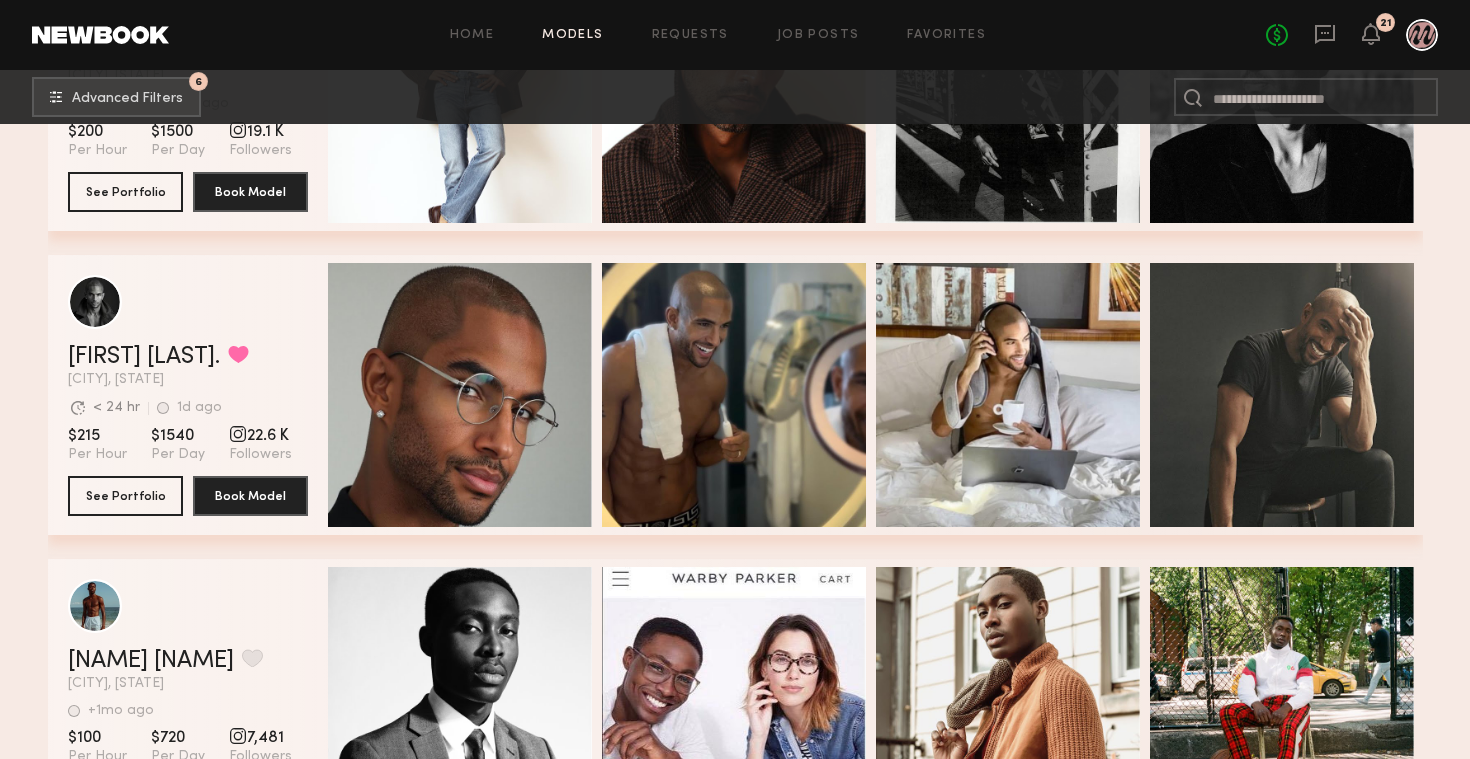 scroll, scrollTop: 4576, scrollLeft: 0, axis: vertical 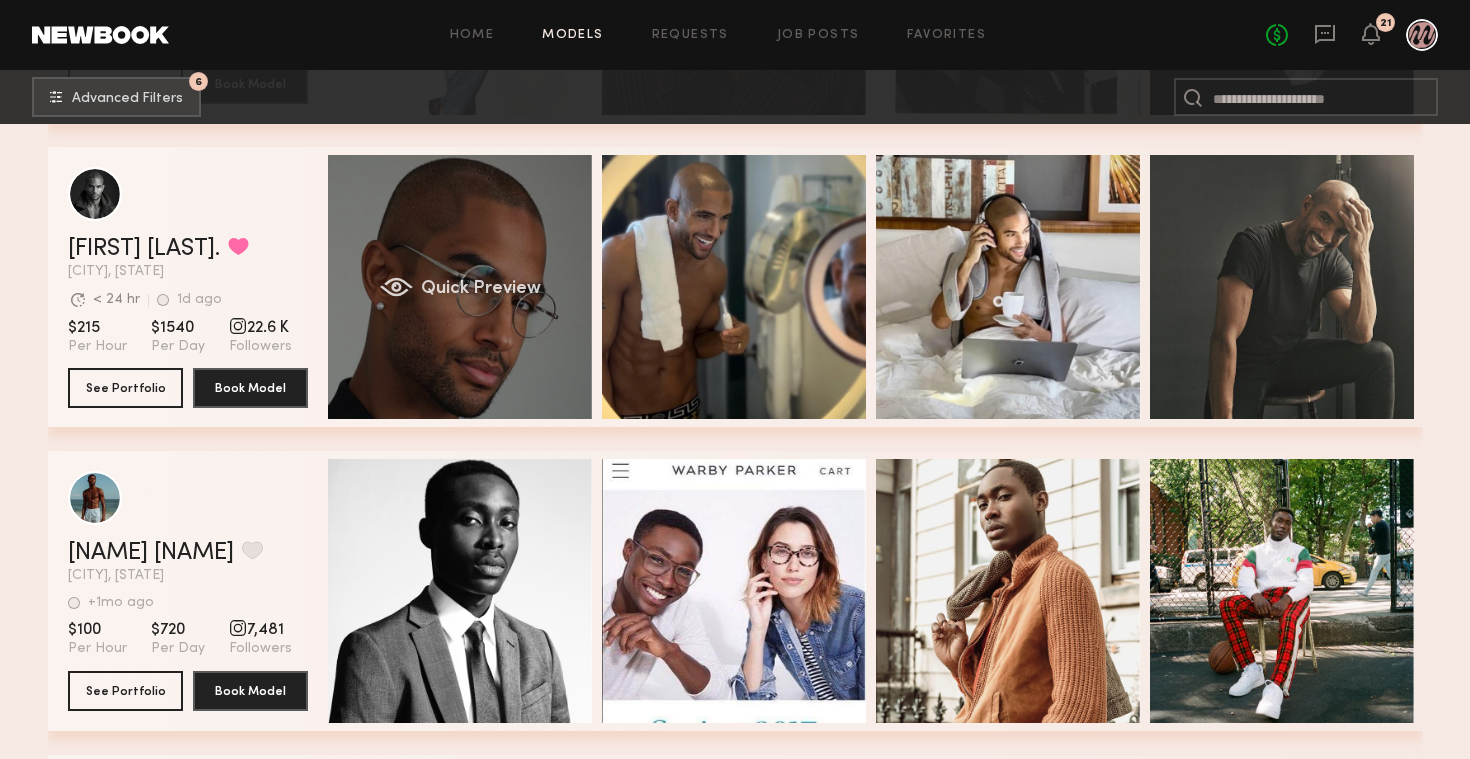 click on "Quick Preview" 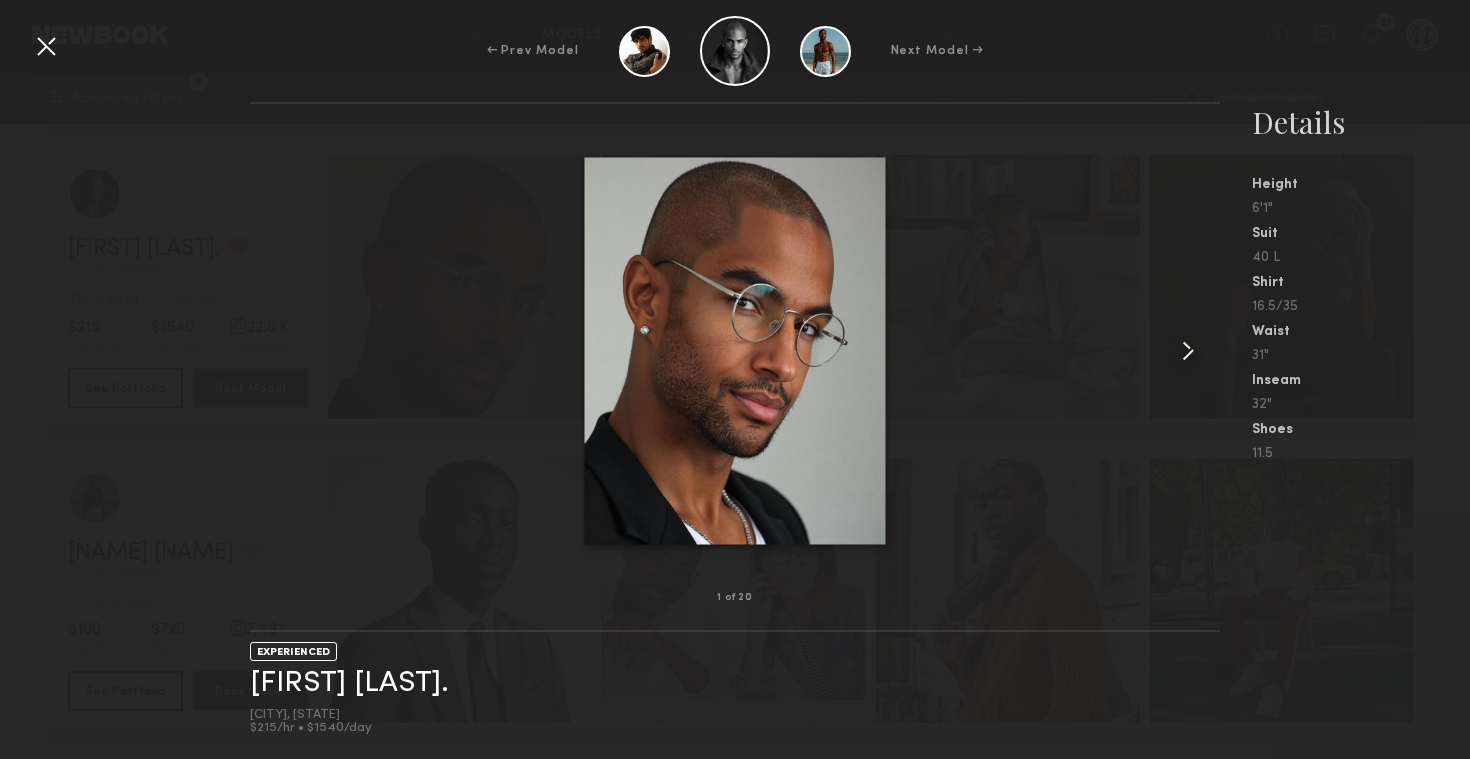 click at bounding box center (1188, 351) 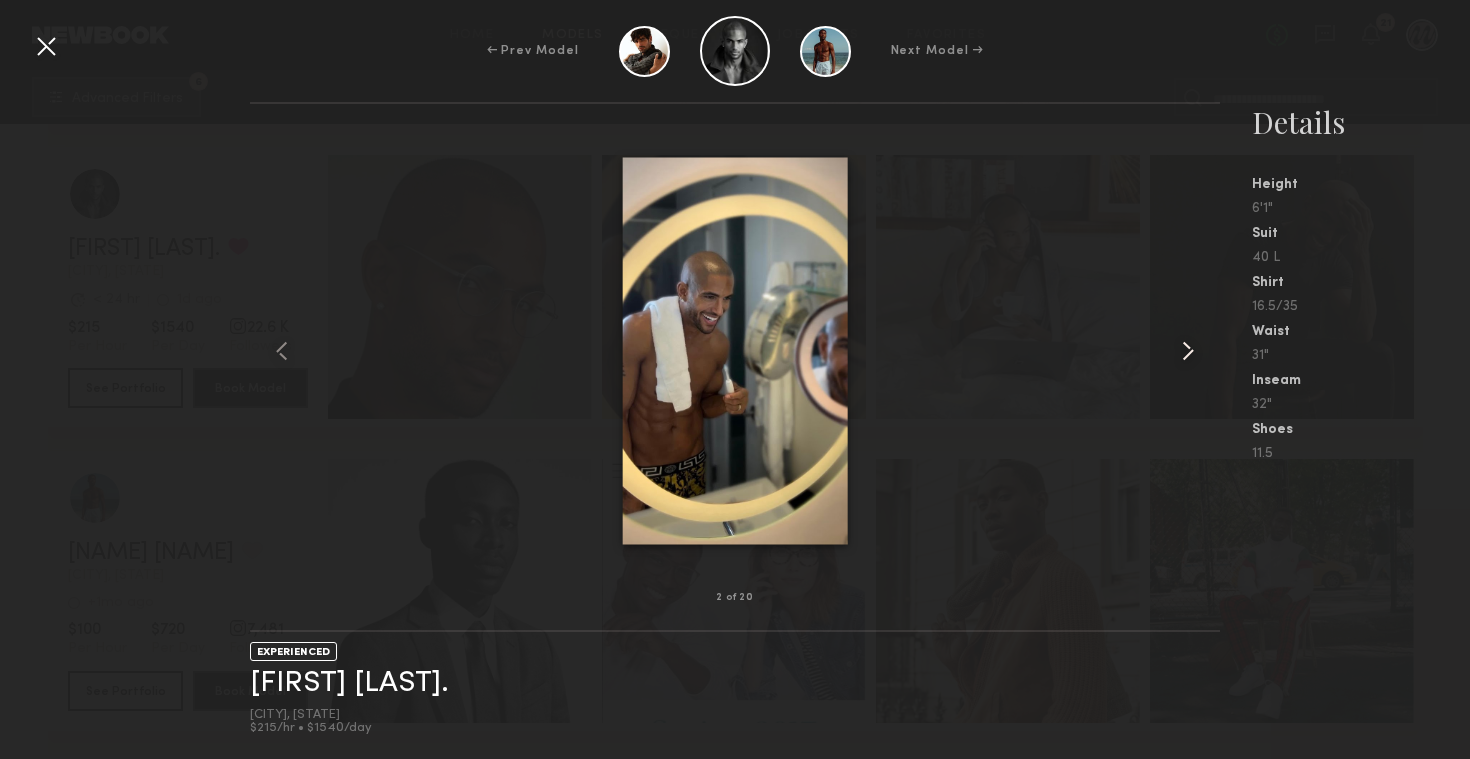 click at bounding box center (1188, 351) 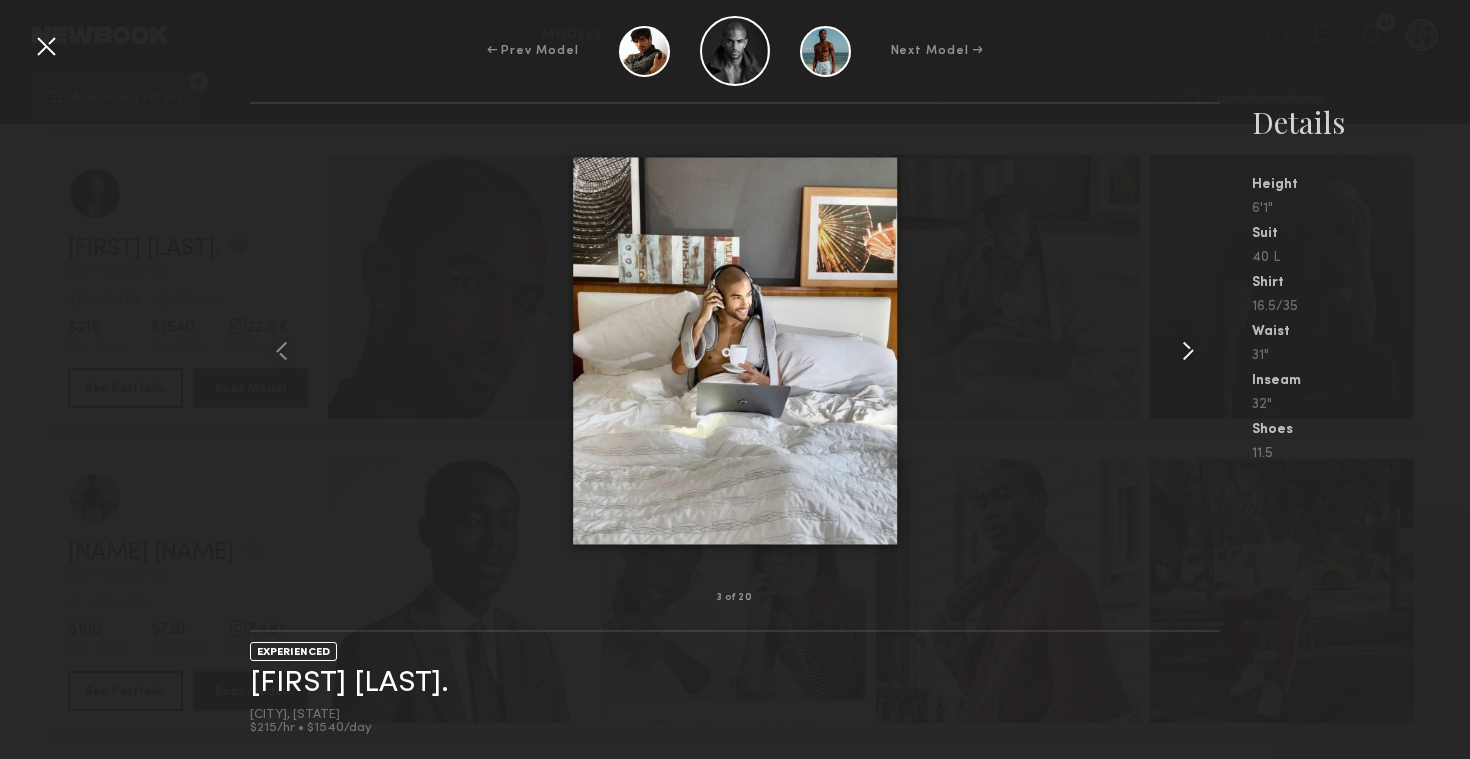 click at bounding box center (1188, 351) 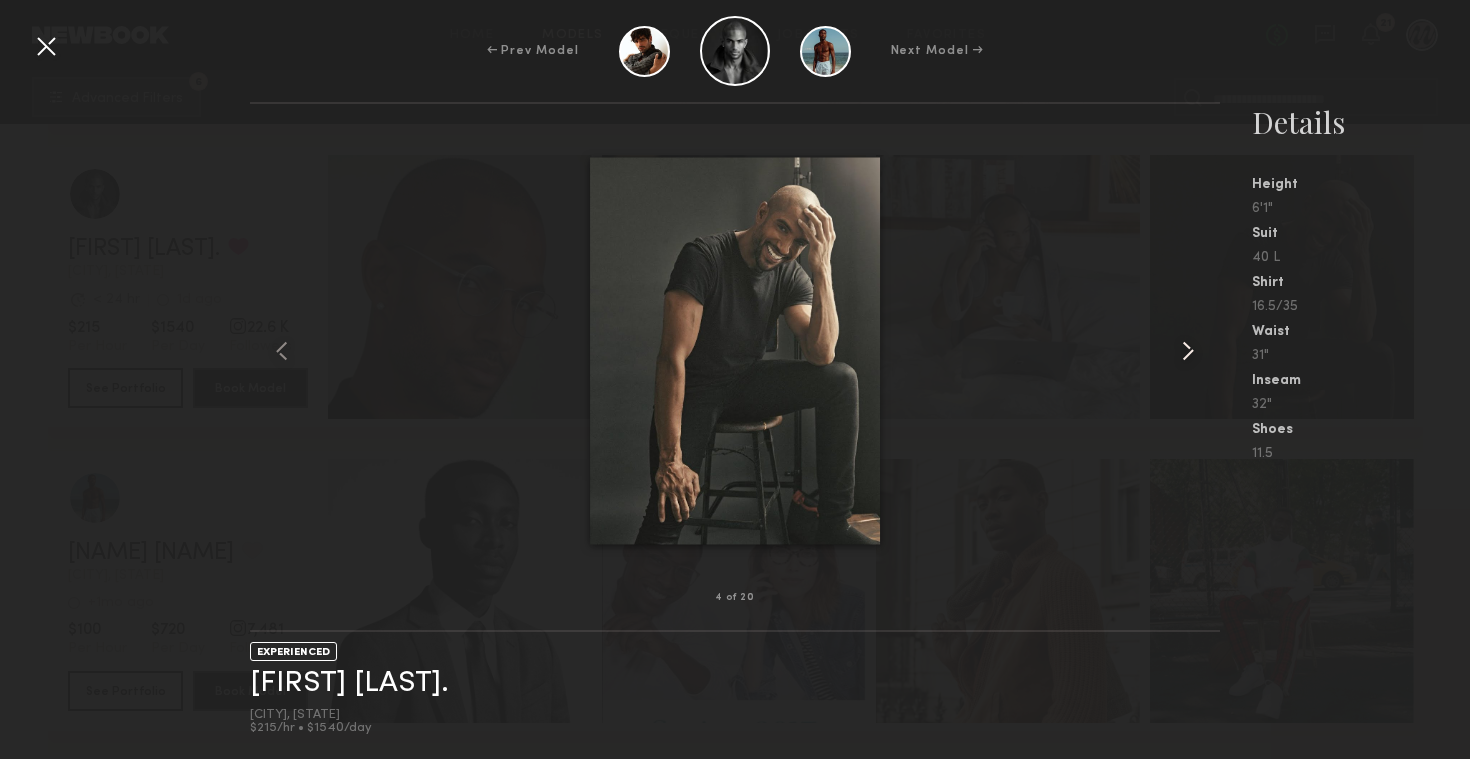 click at bounding box center (1188, 351) 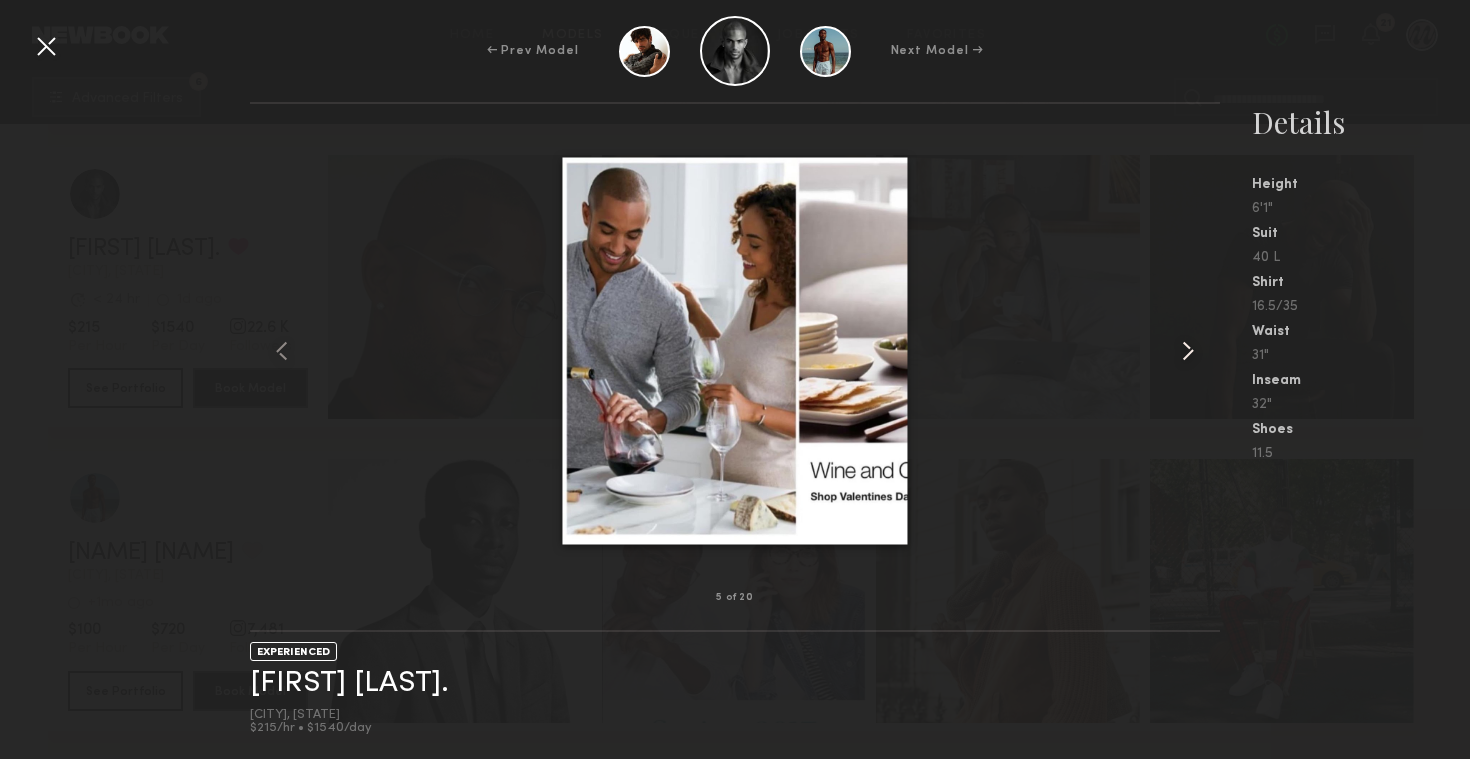 click at bounding box center [1188, 351] 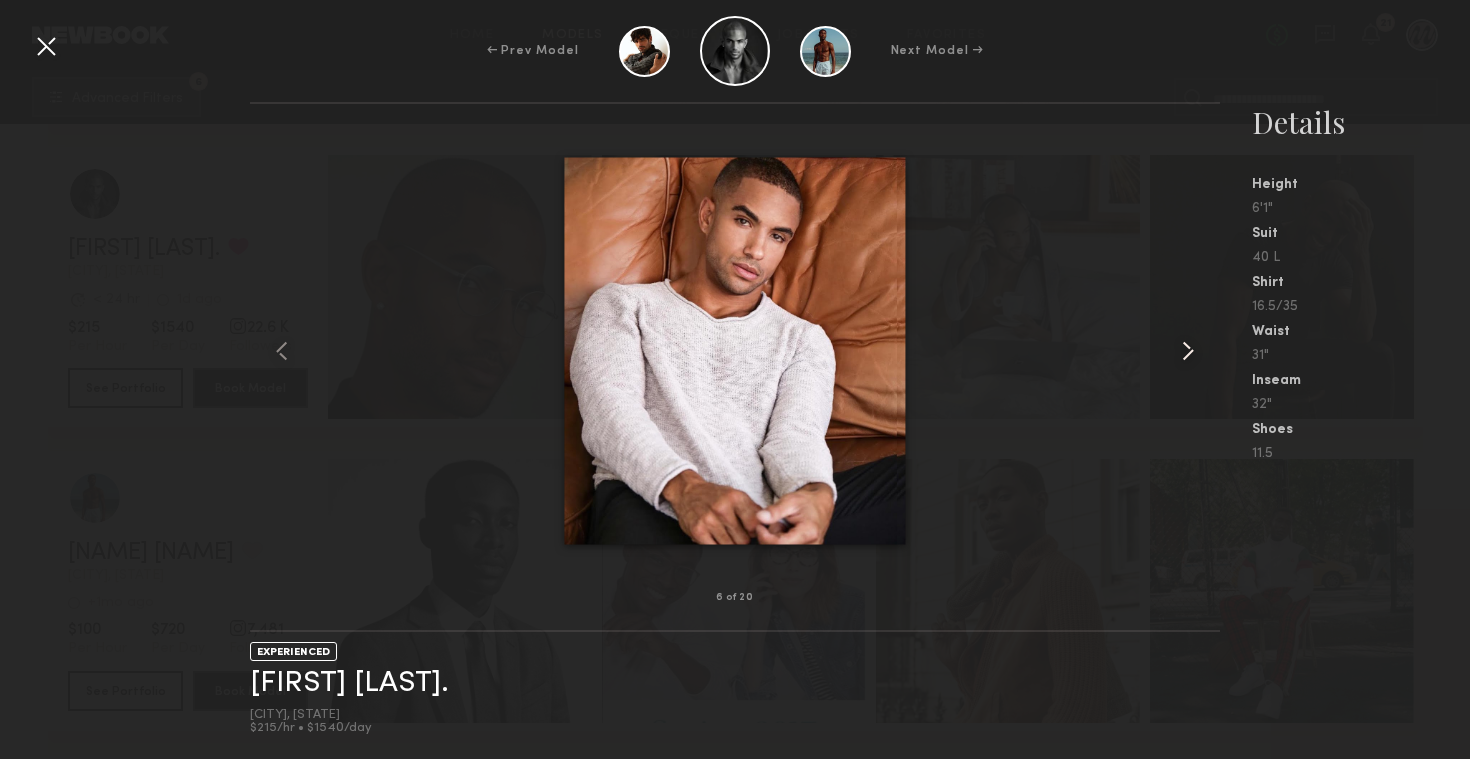 click at bounding box center (1188, 351) 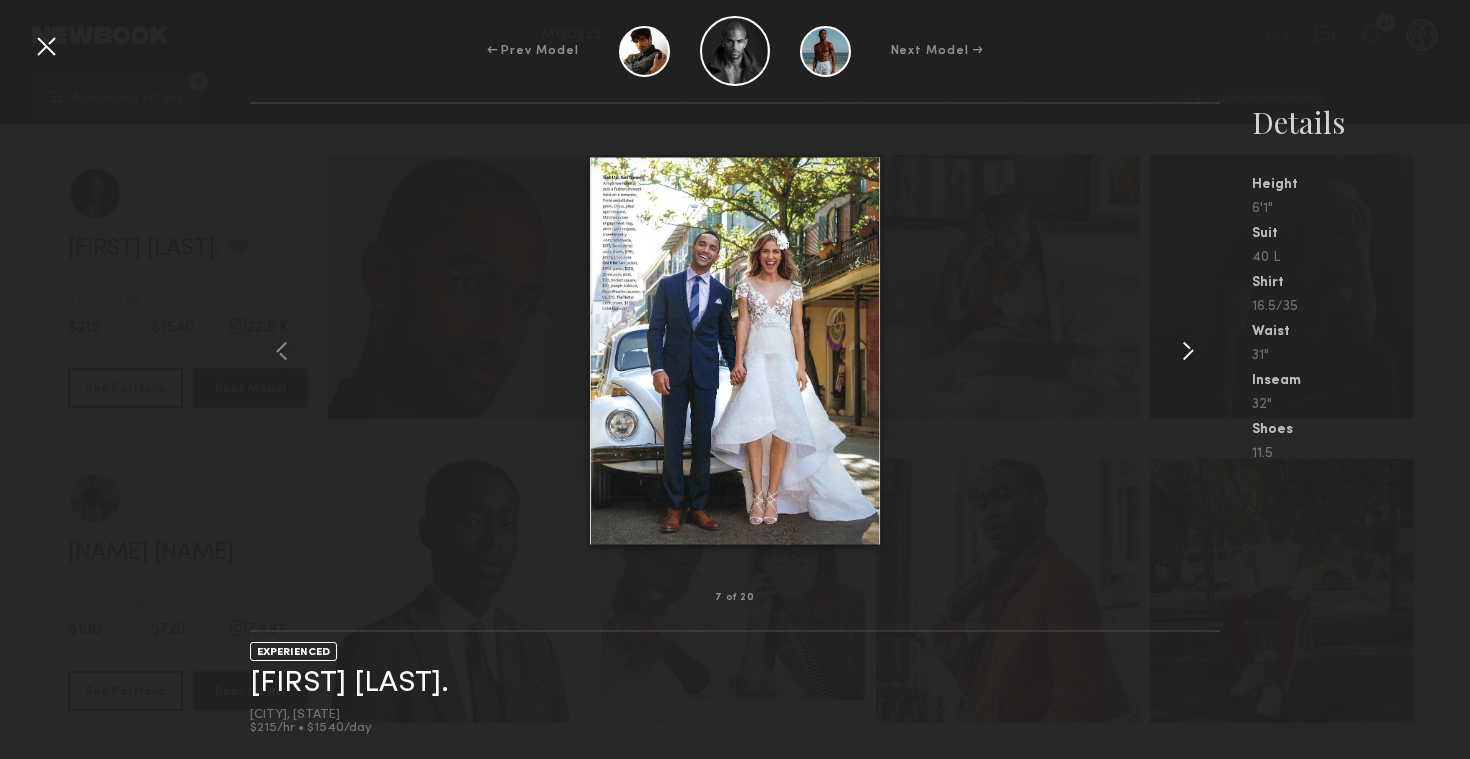 click at bounding box center (1188, 351) 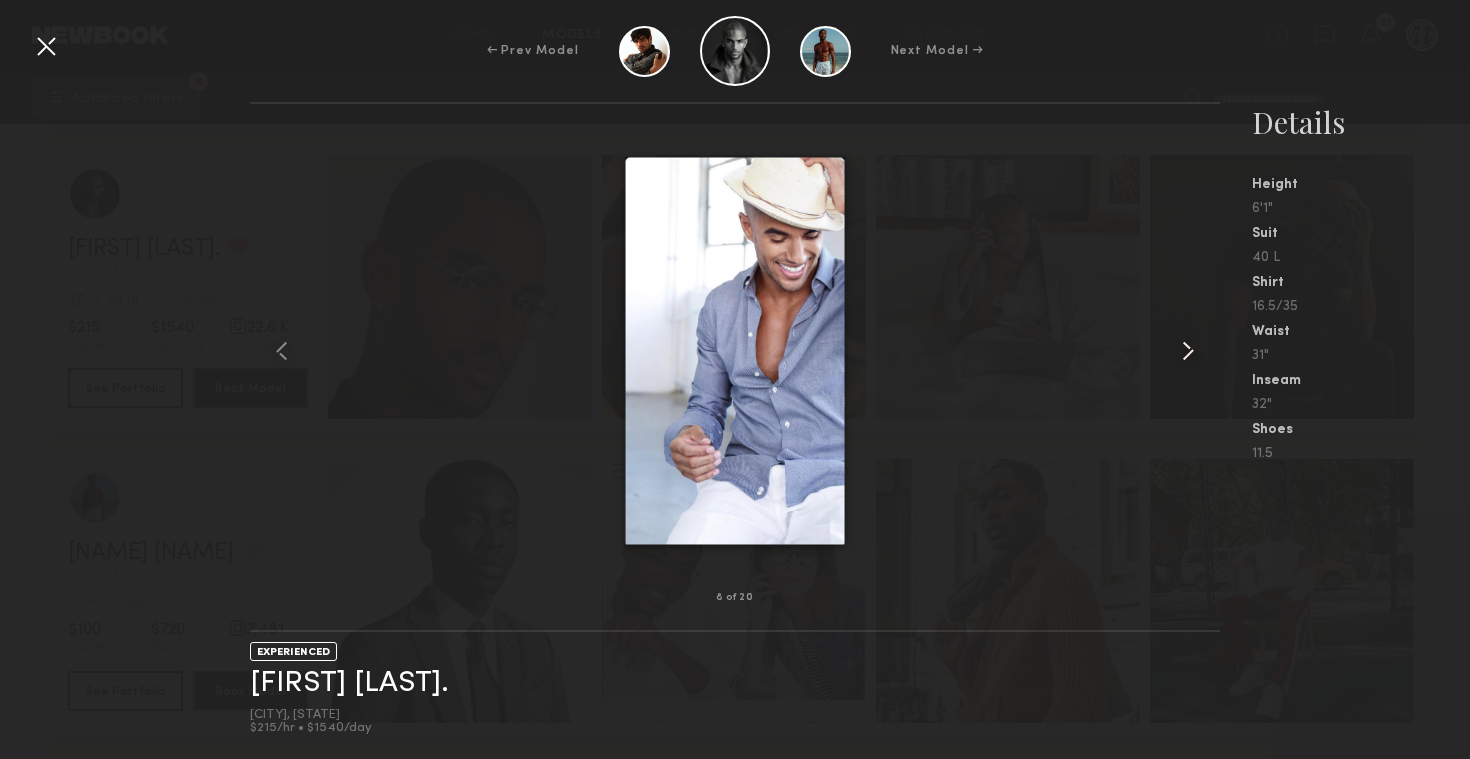 click at bounding box center (1188, 351) 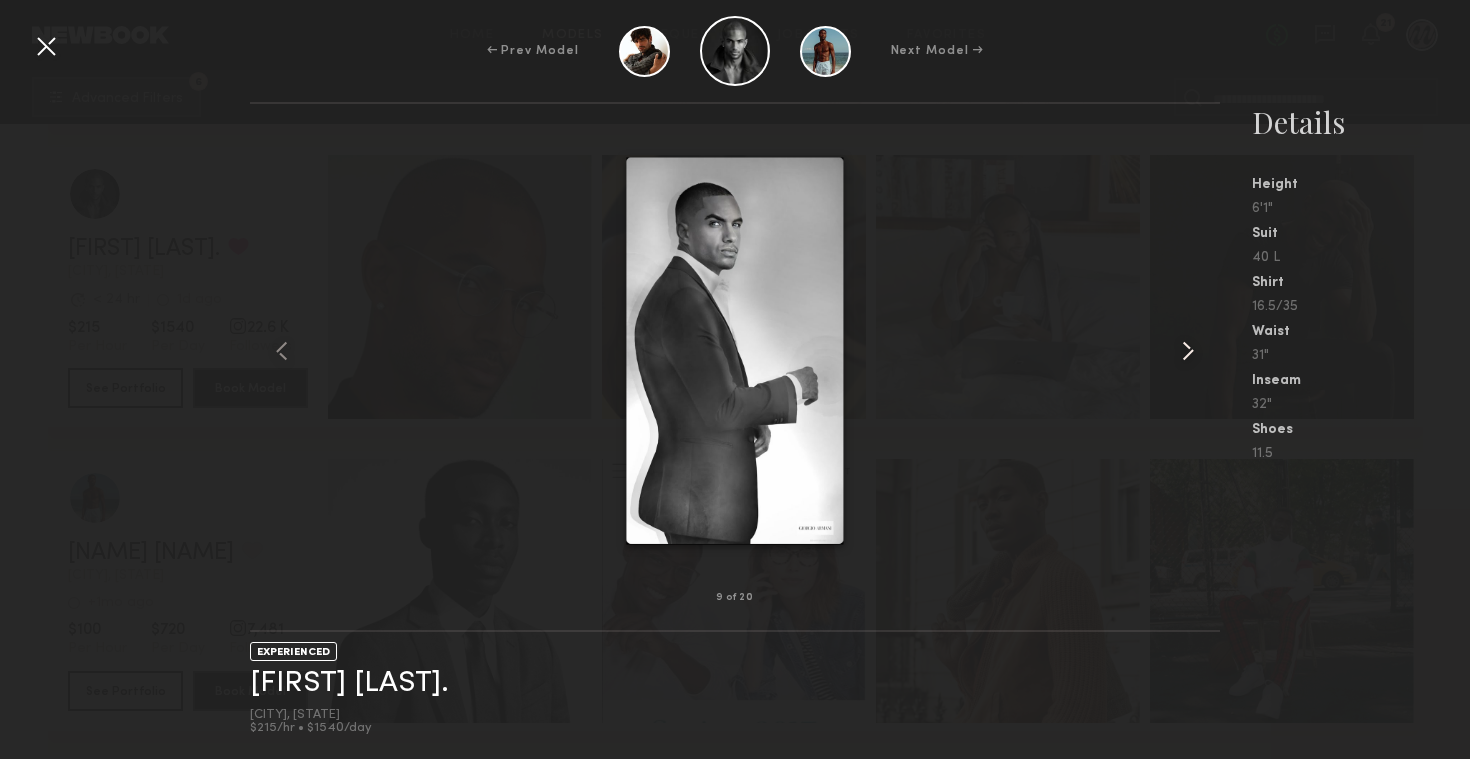 click at bounding box center (1188, 351) 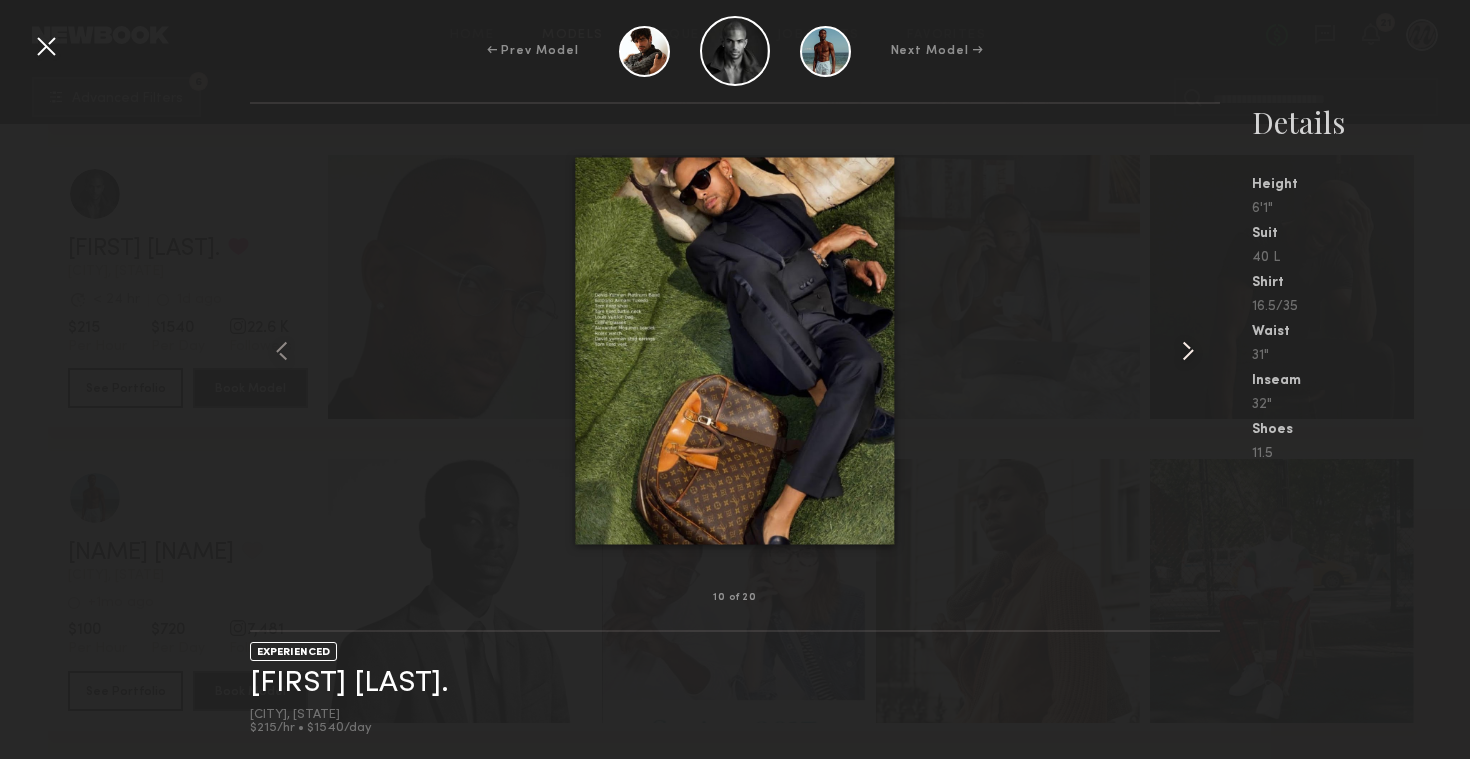 click at bounding box center (1188, 351) 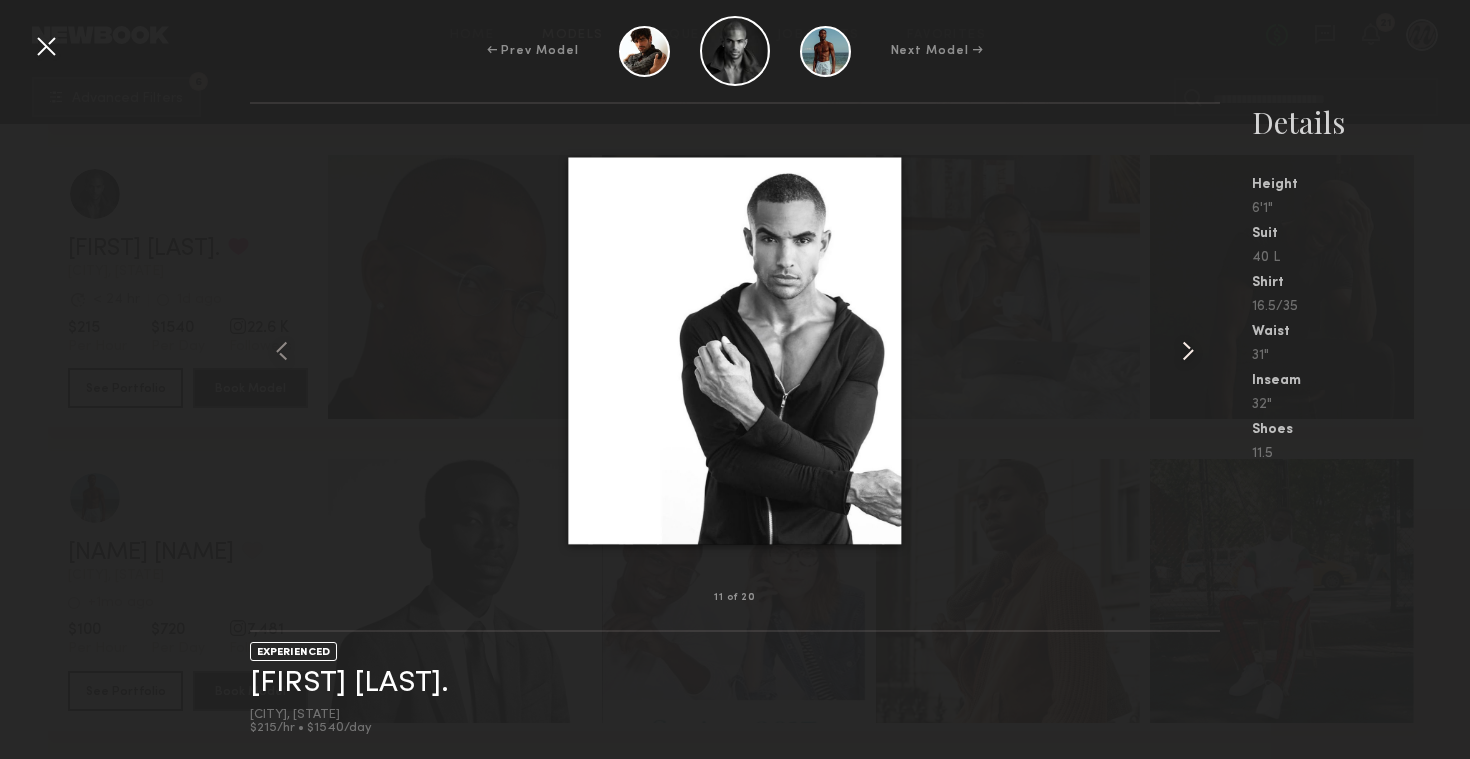 click at bounding box center (1188, 351) 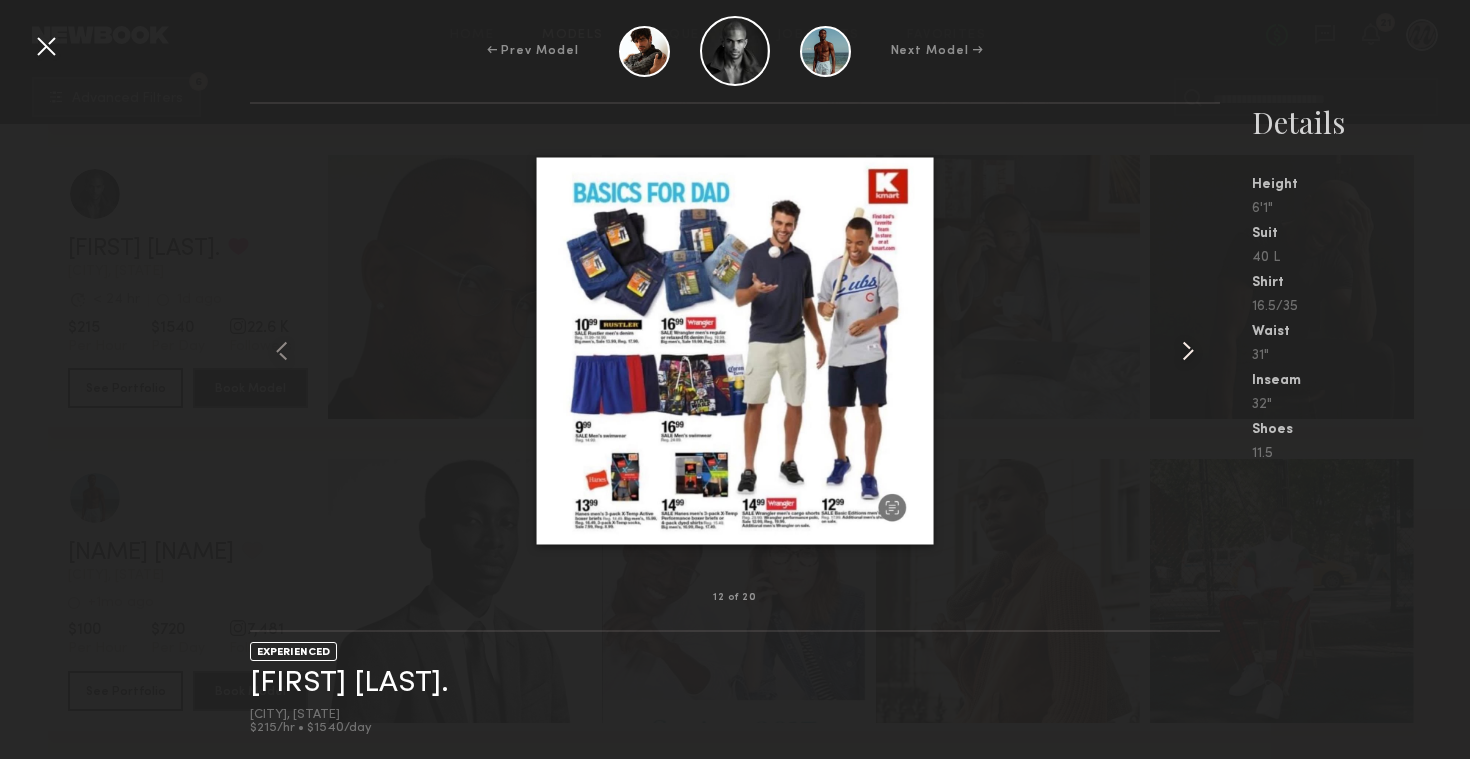 click at bounding box center [1188, 351] 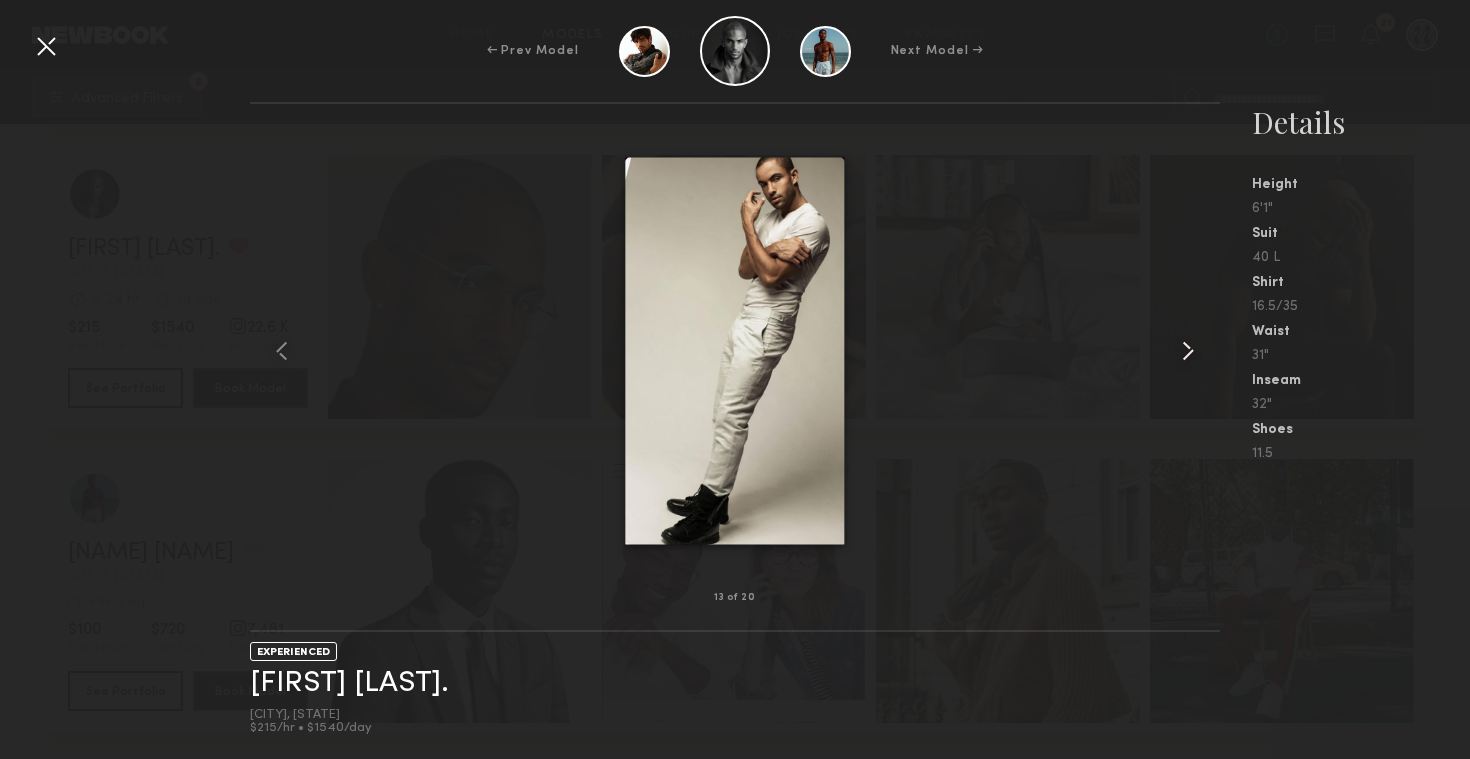 click at bounding box center [1188, 351] 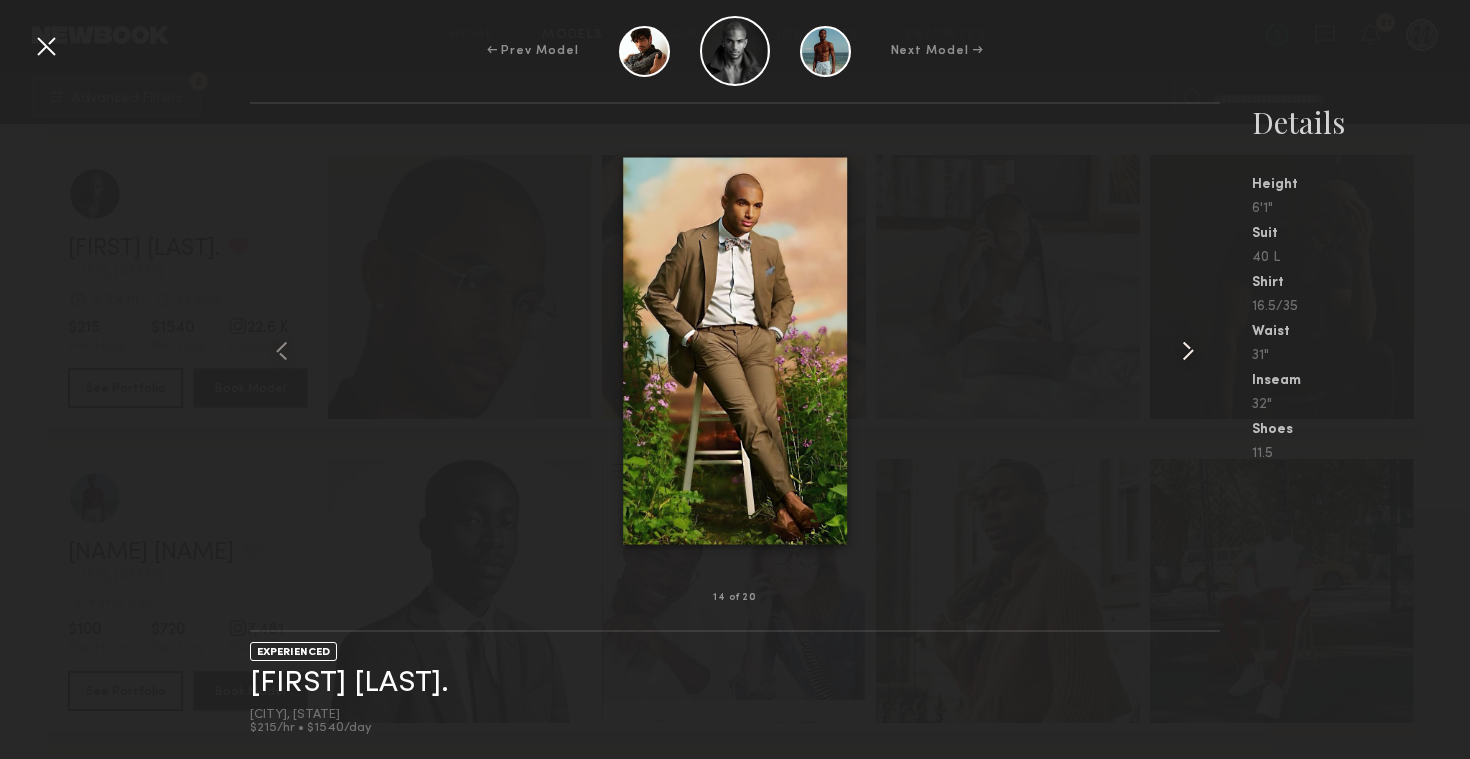 click at bounding box center (1188, 351) 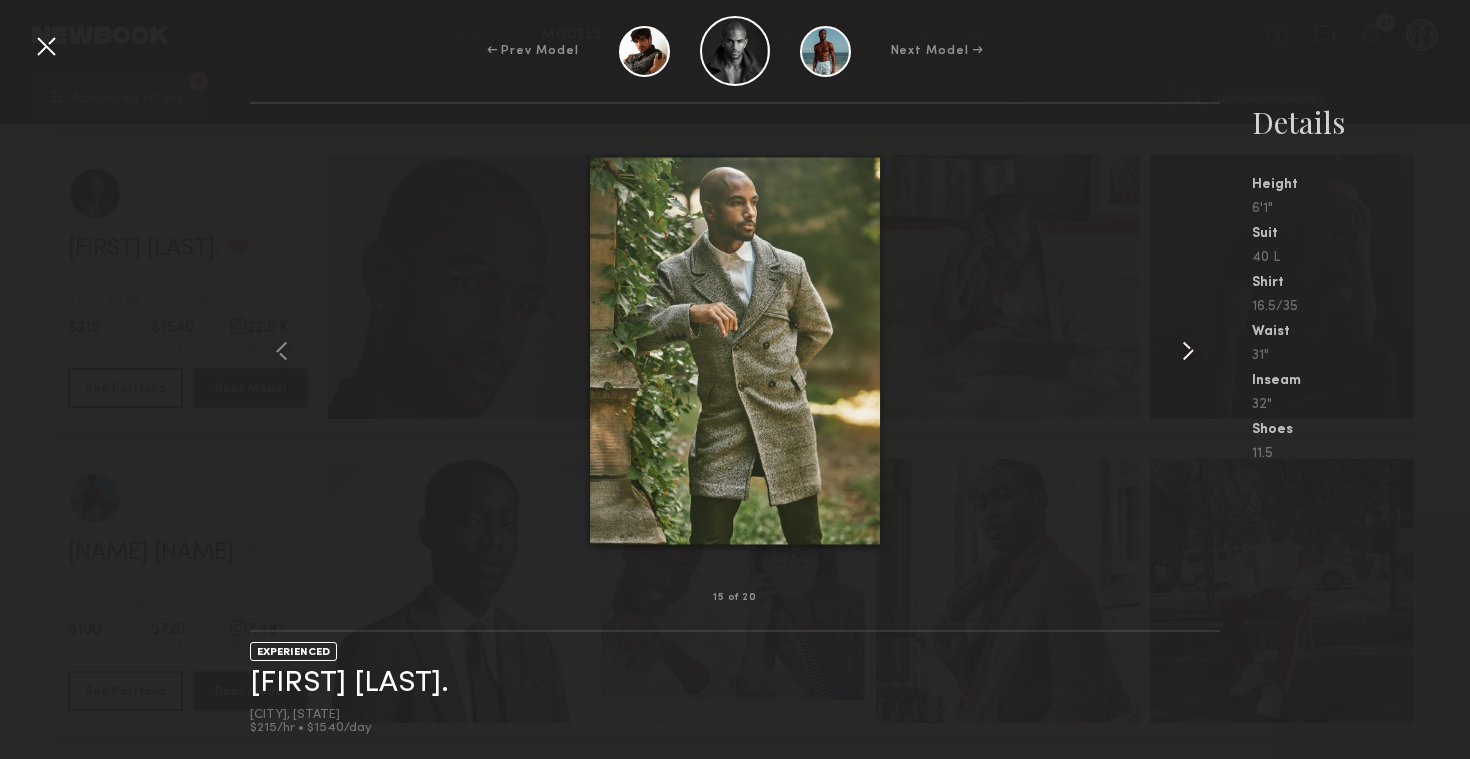 click at bounding box center (1188, 351) 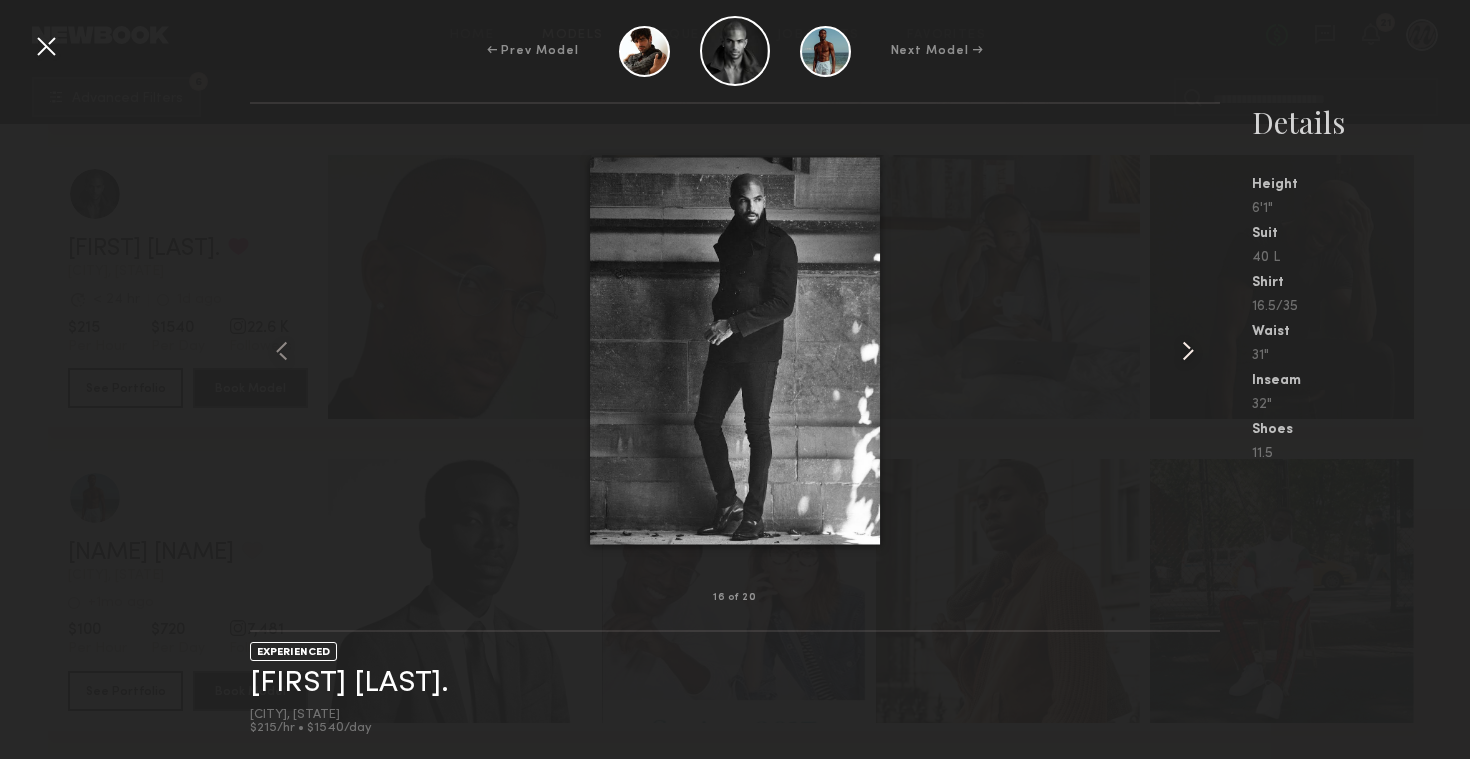 click at bounding box center [1188, 351] 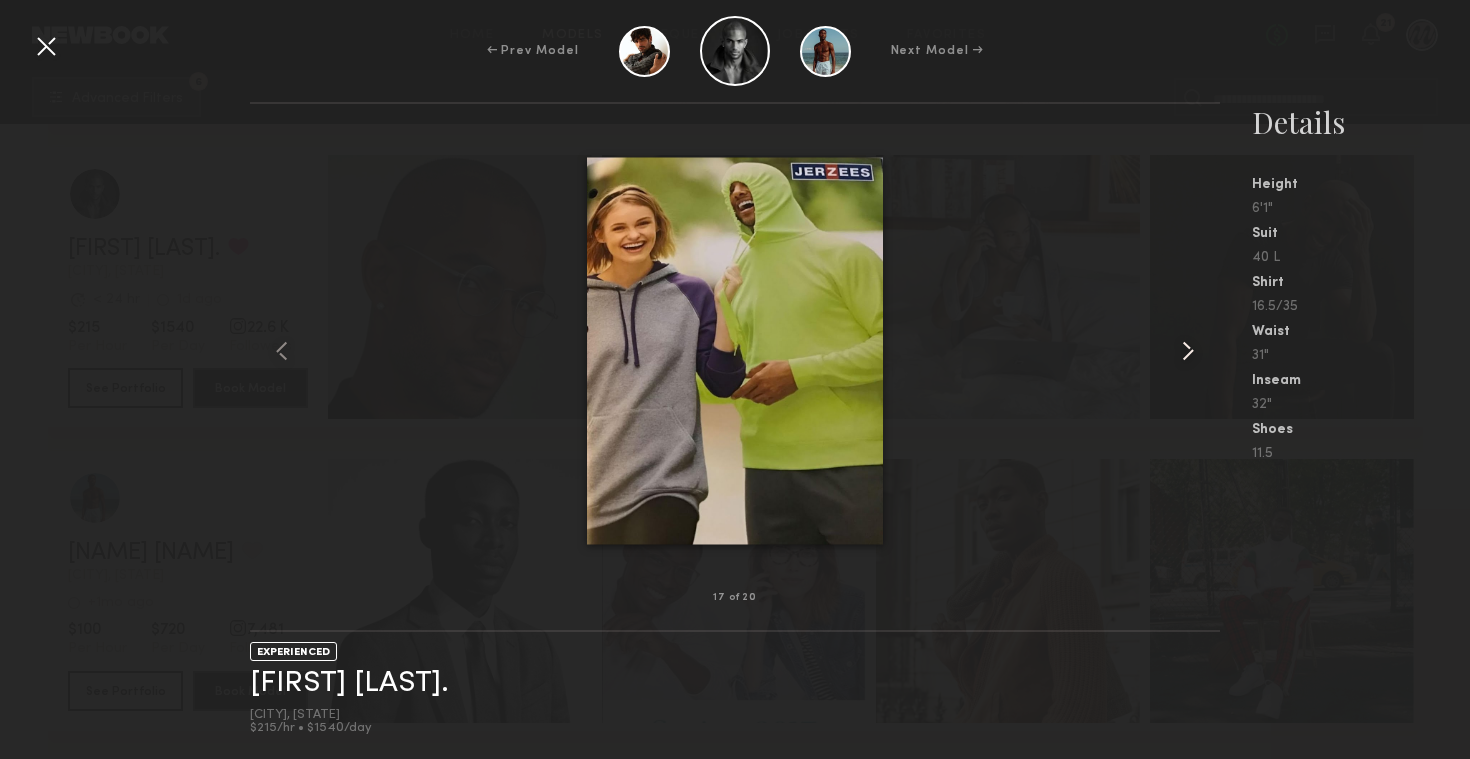 click at bounding box center (1188, 351) 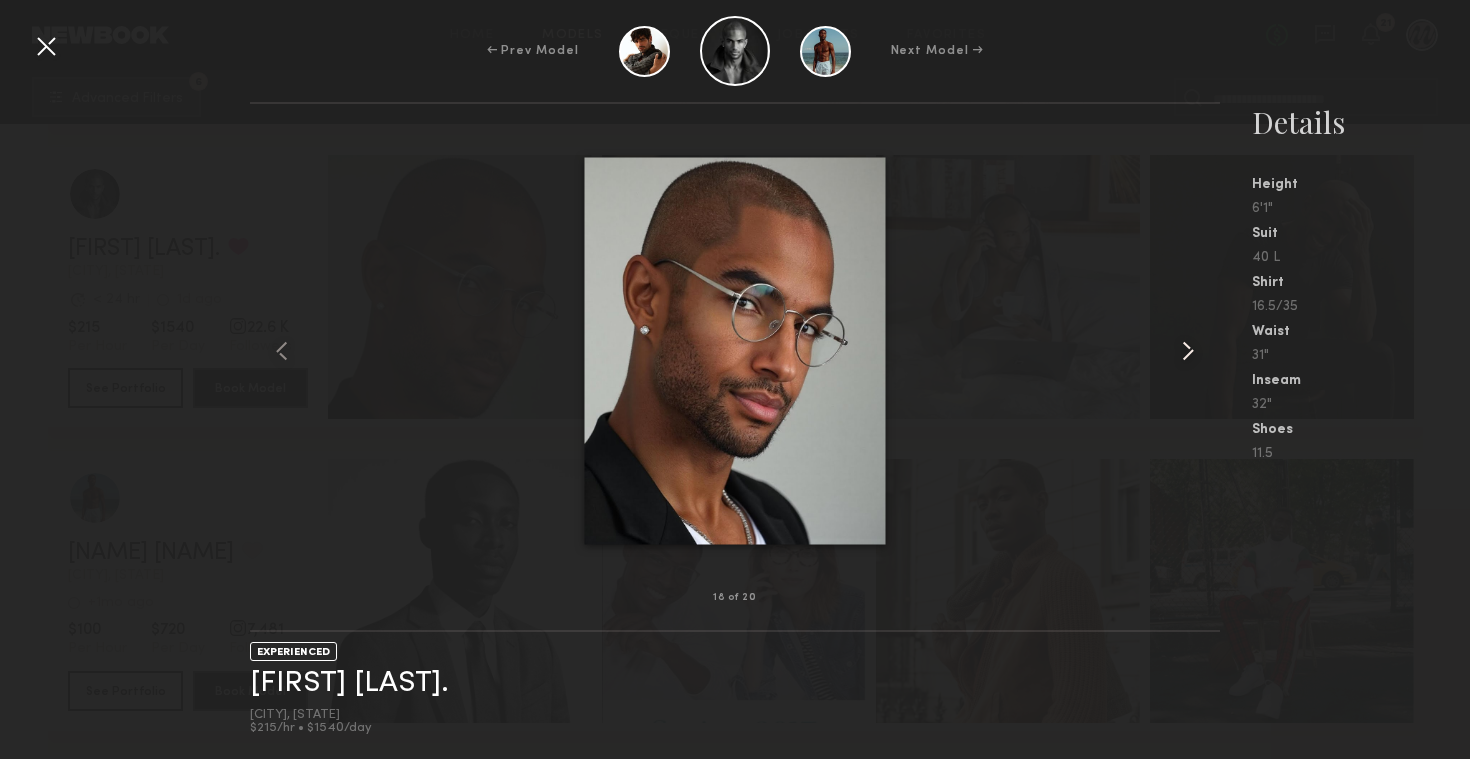 click at bounding box center (1188, 351) 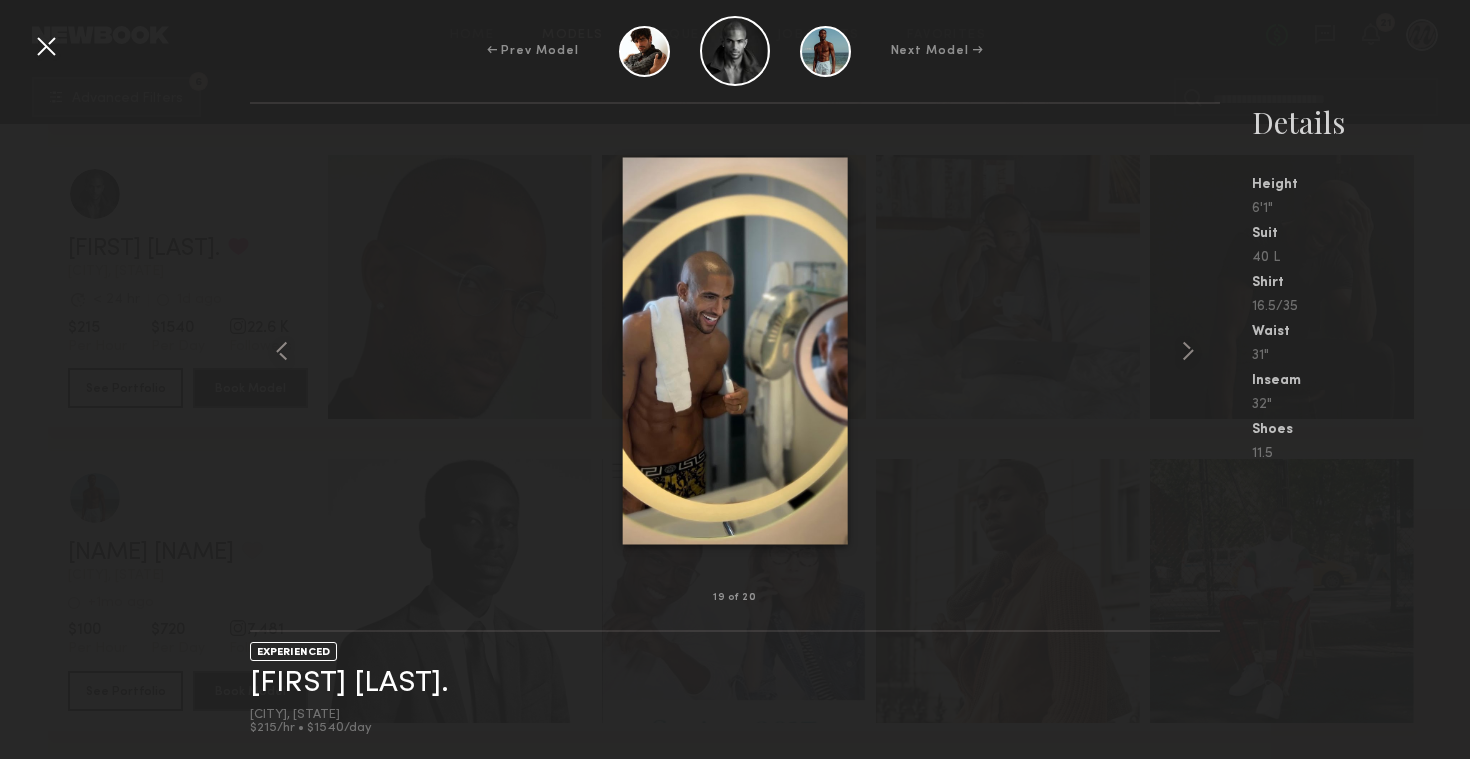 click at bounding box center (46, 46) 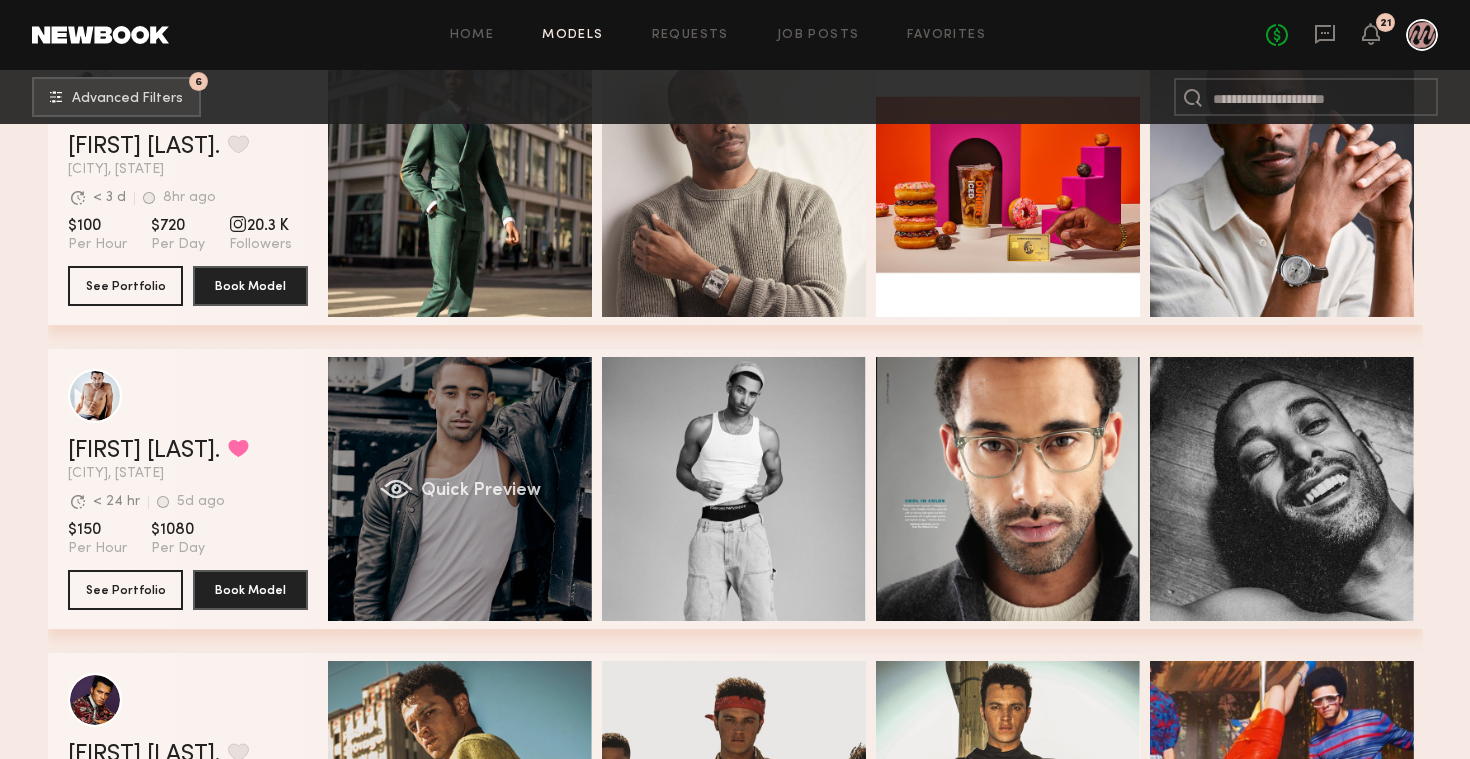 scroll, scrollTop: 7720, scrollLeft: 0, axis: vertical 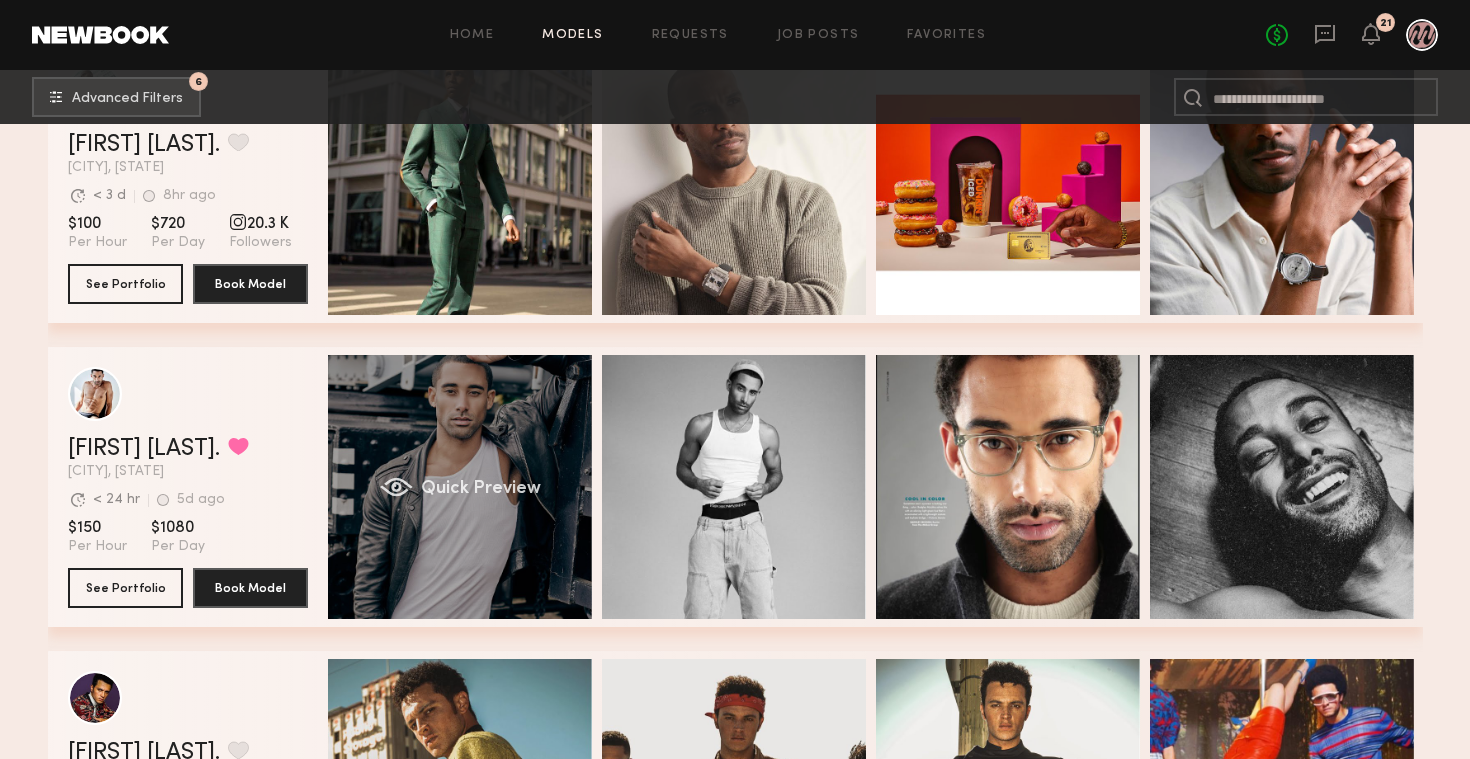 click on "Quick Preview" 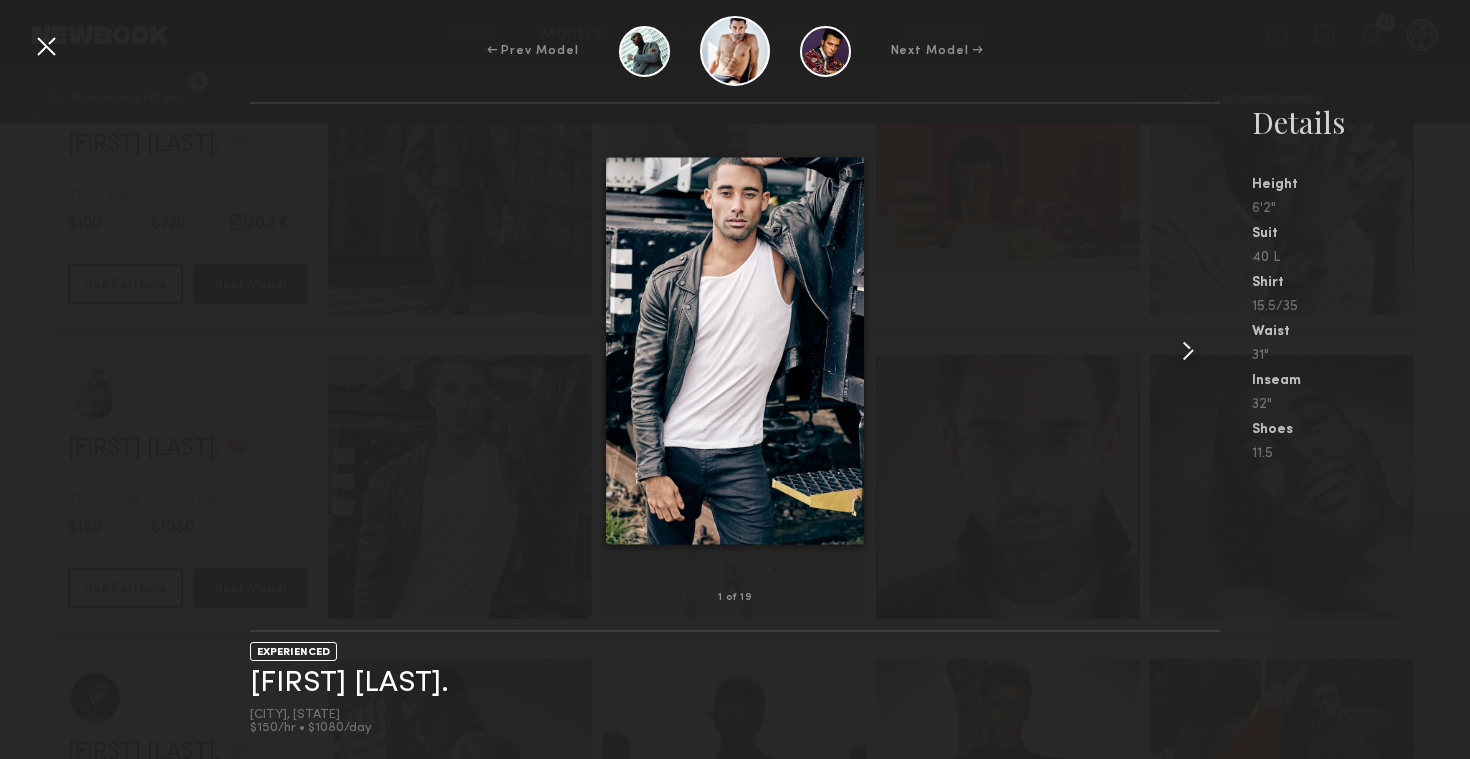 click at bounding box center (1188, 351) 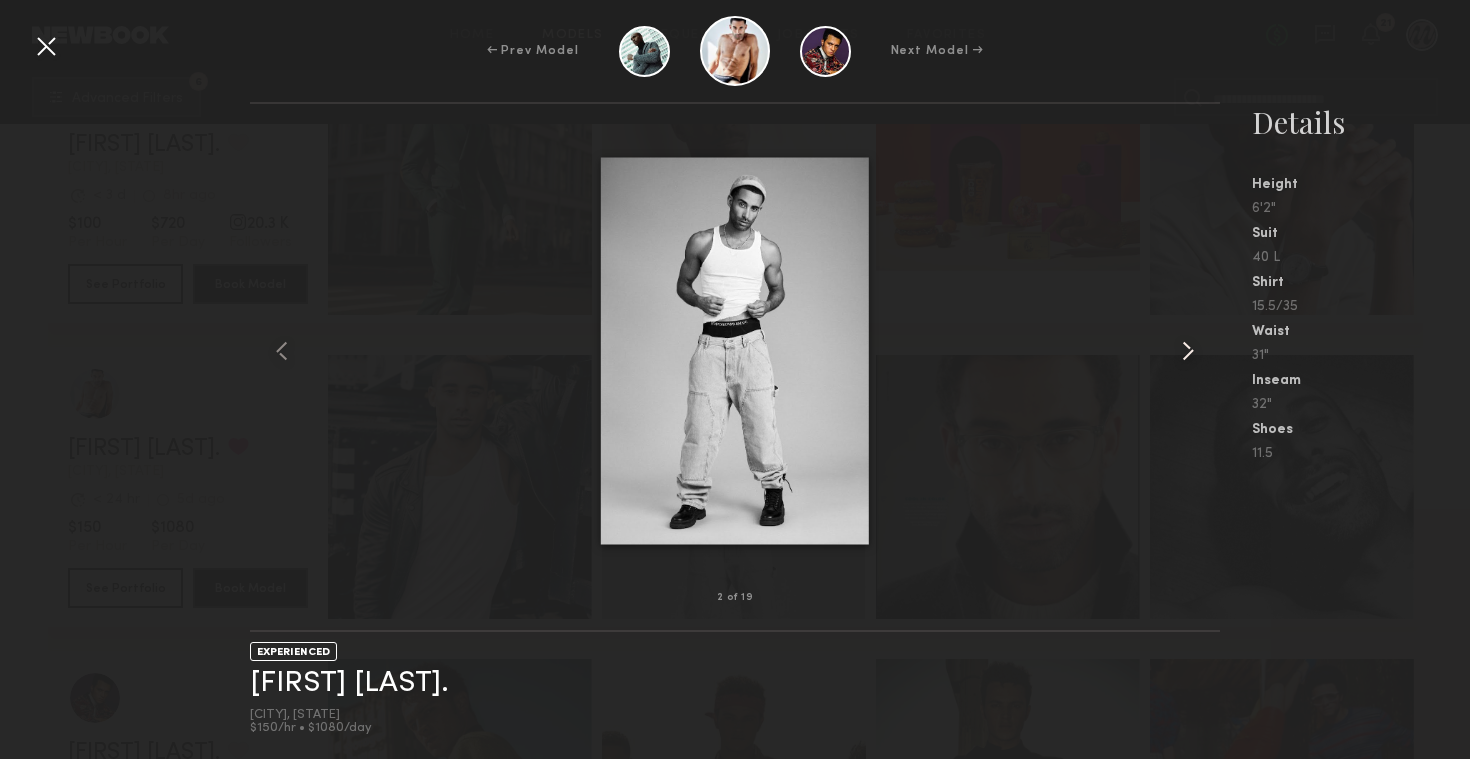 click at bounding box center (1188, 351) 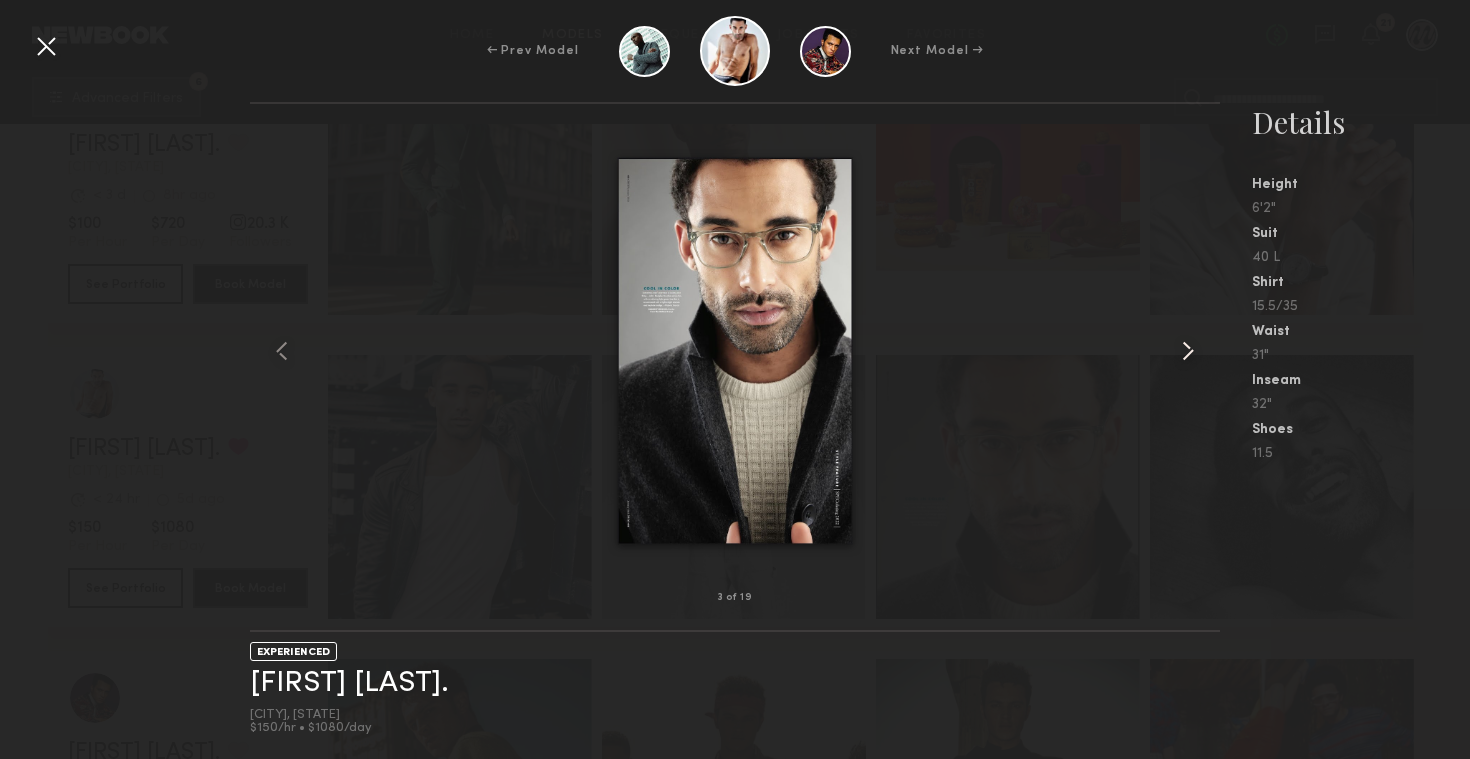 click at bounding box center [1188, 351] 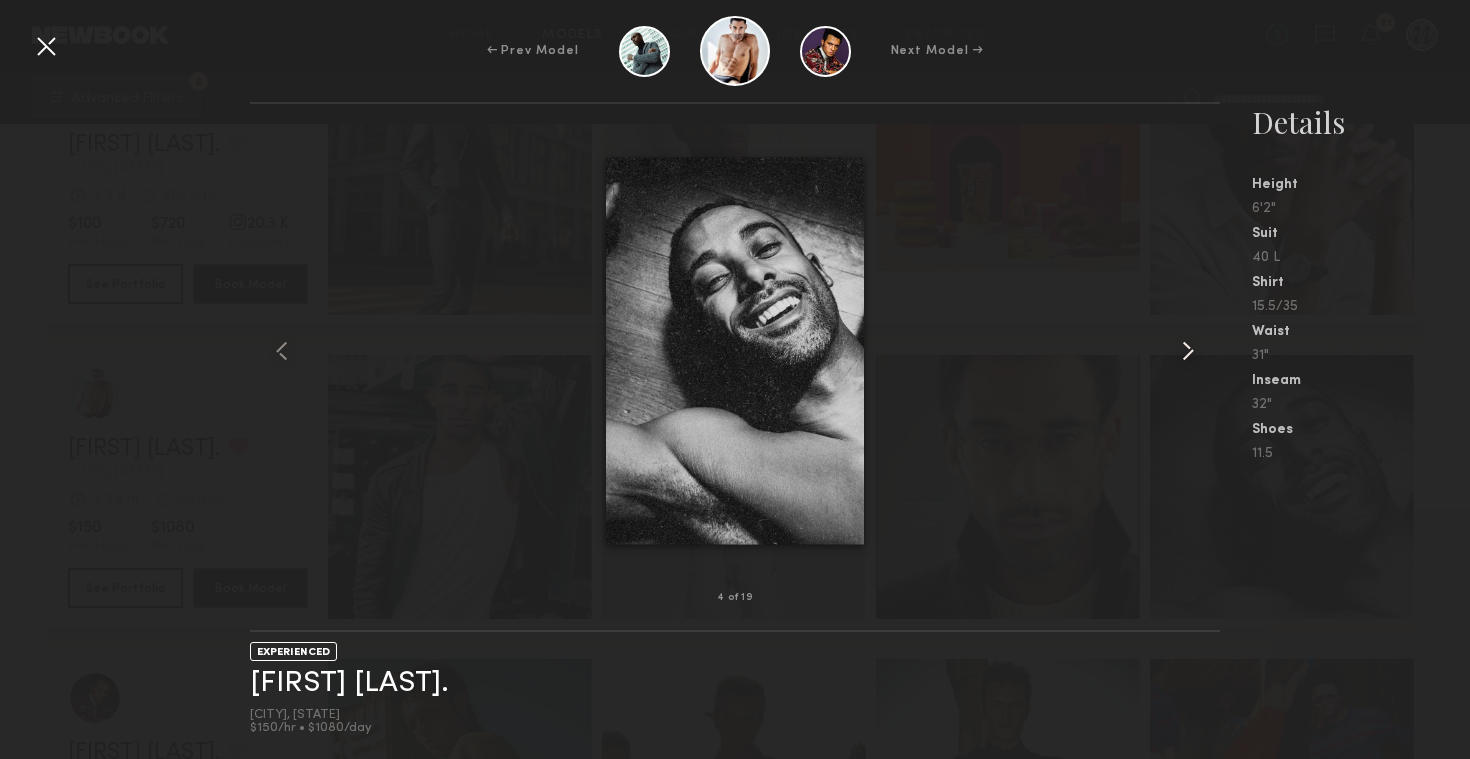 click at bounding box center (1188, 351) 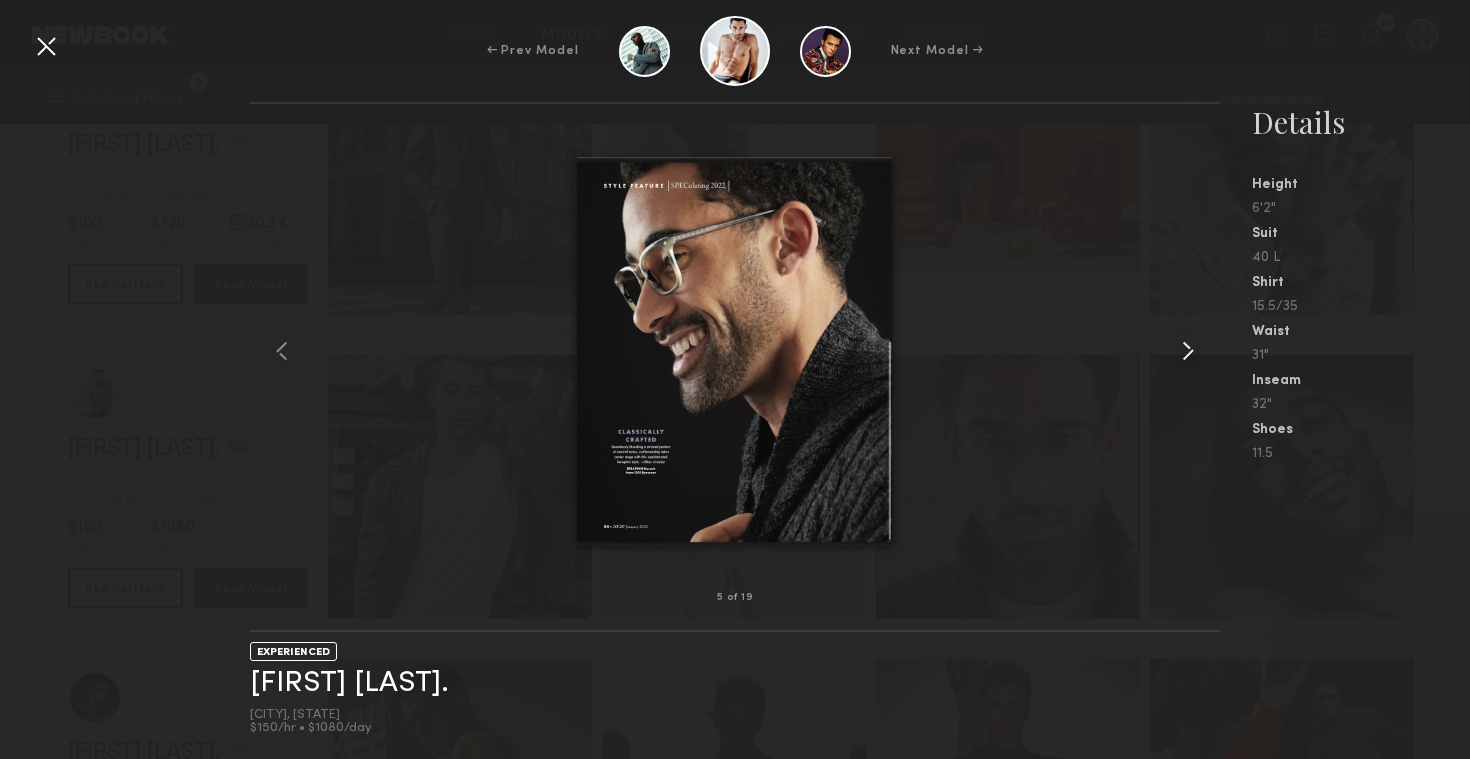 click at bounding box center [1188, 351] 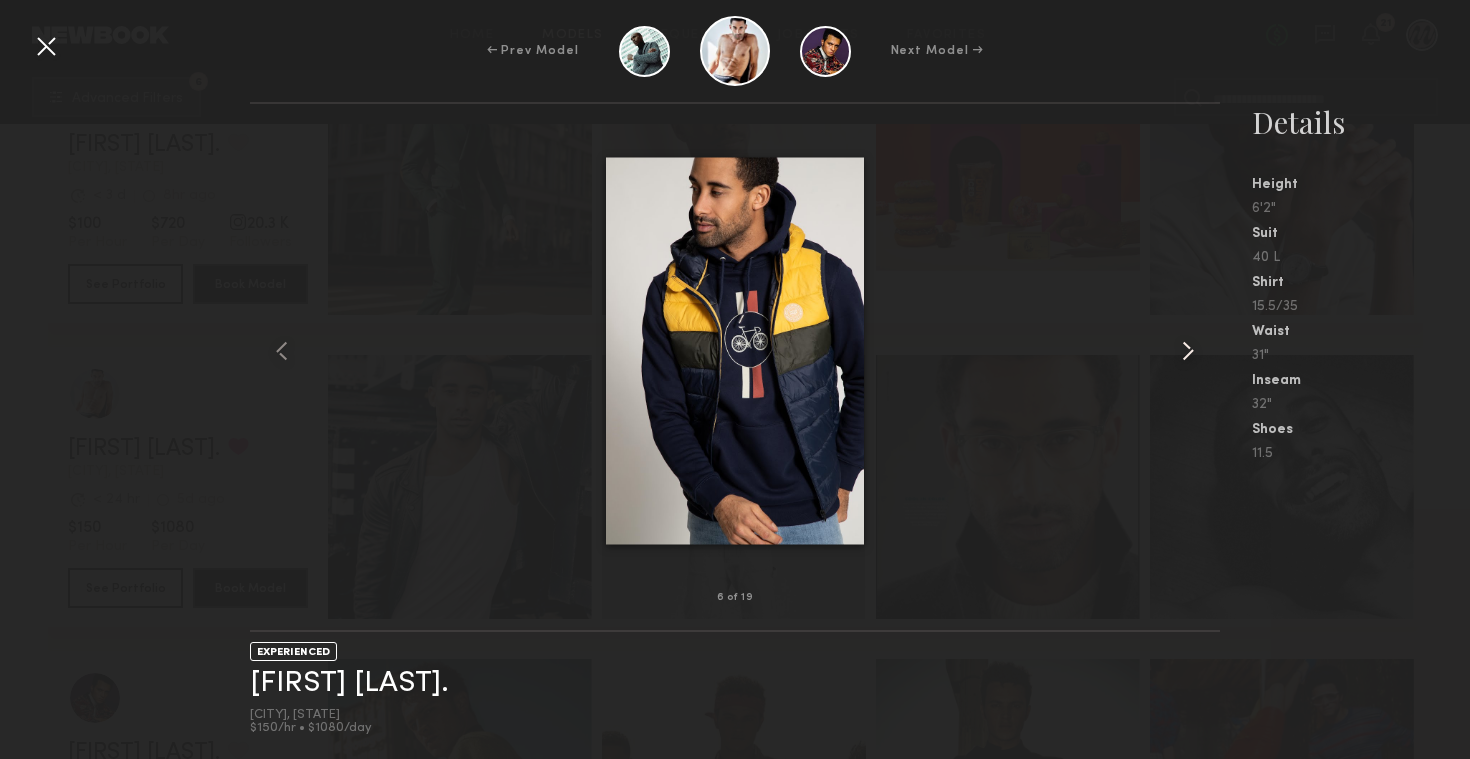click at bounding box center (1188, 351) 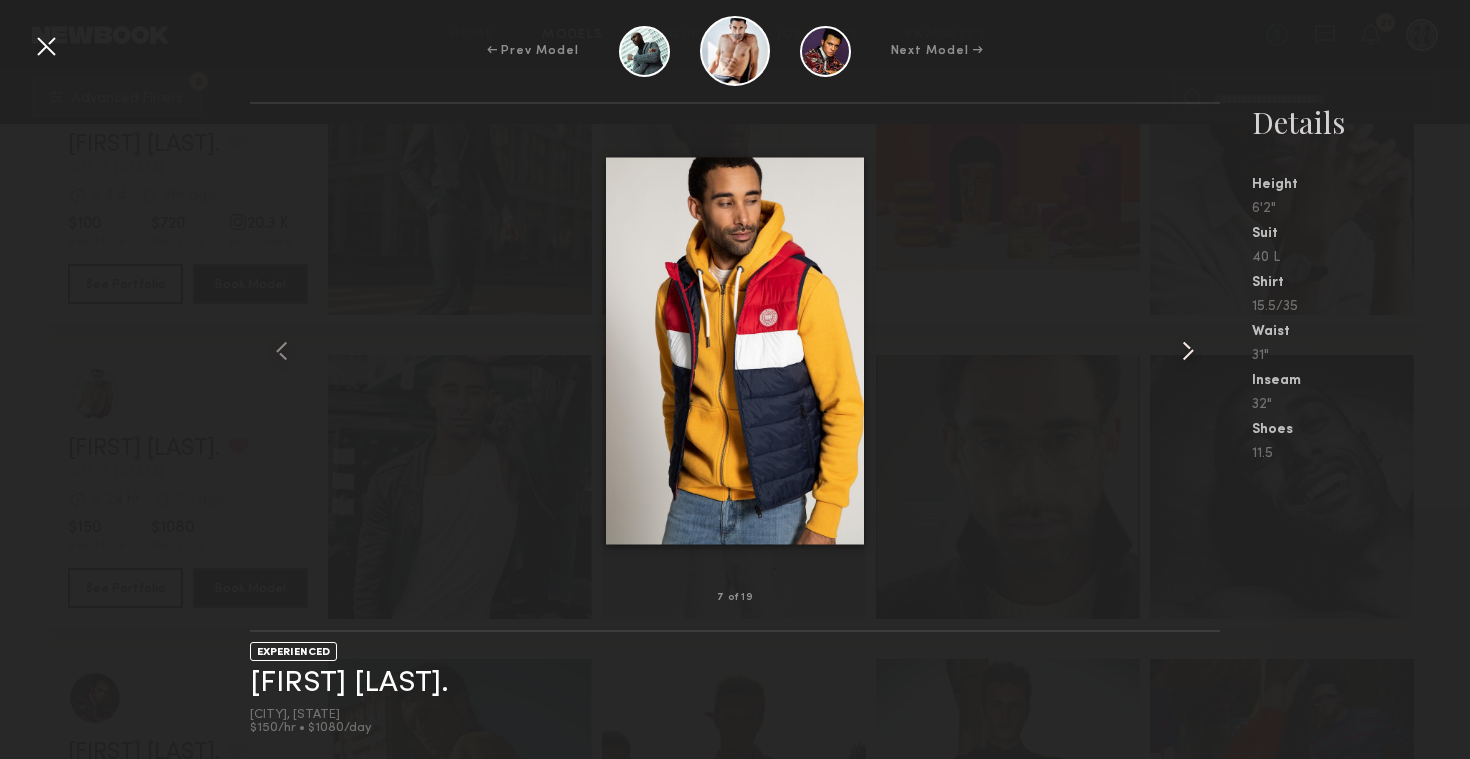 click at bounding box center (1188, 351) 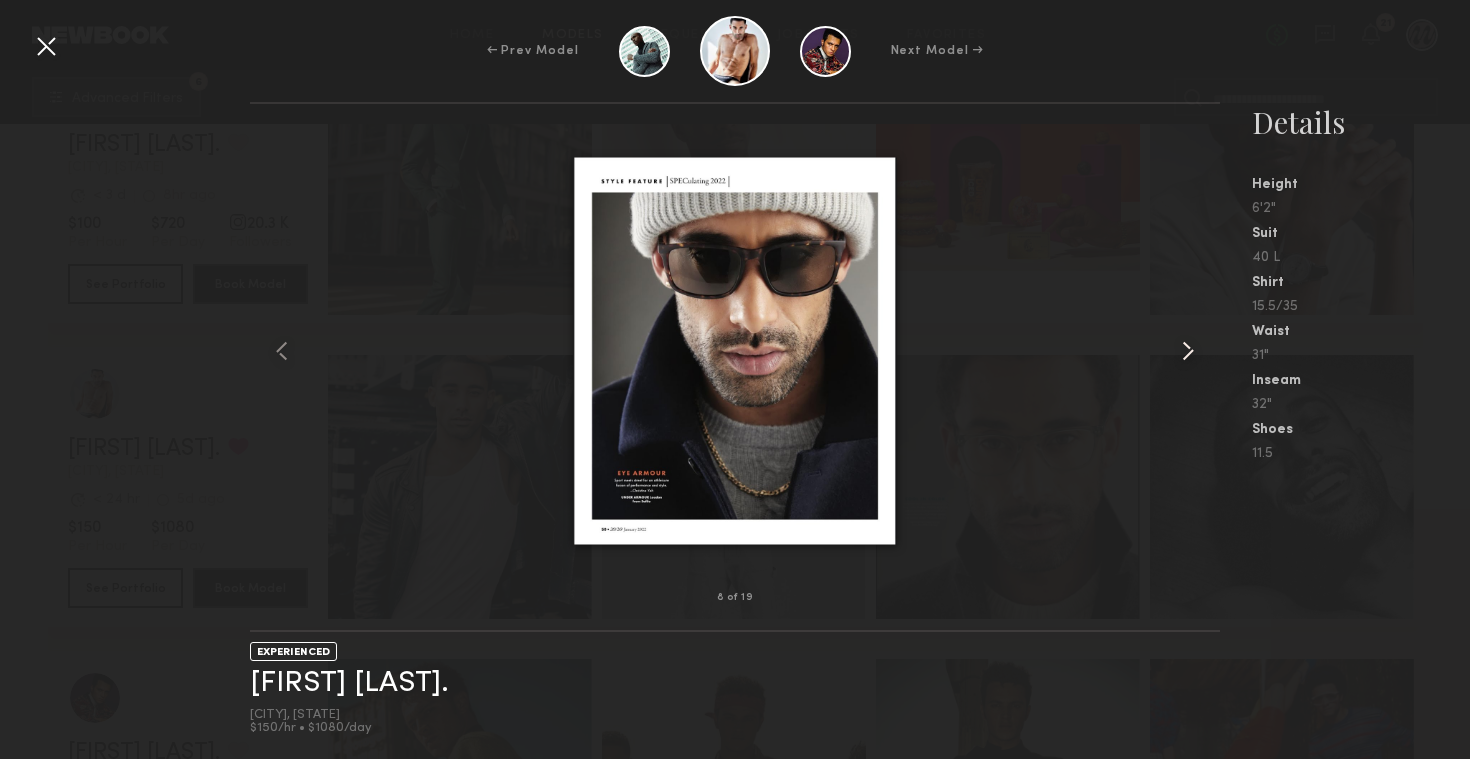 click at bounding box center [1188, 351] 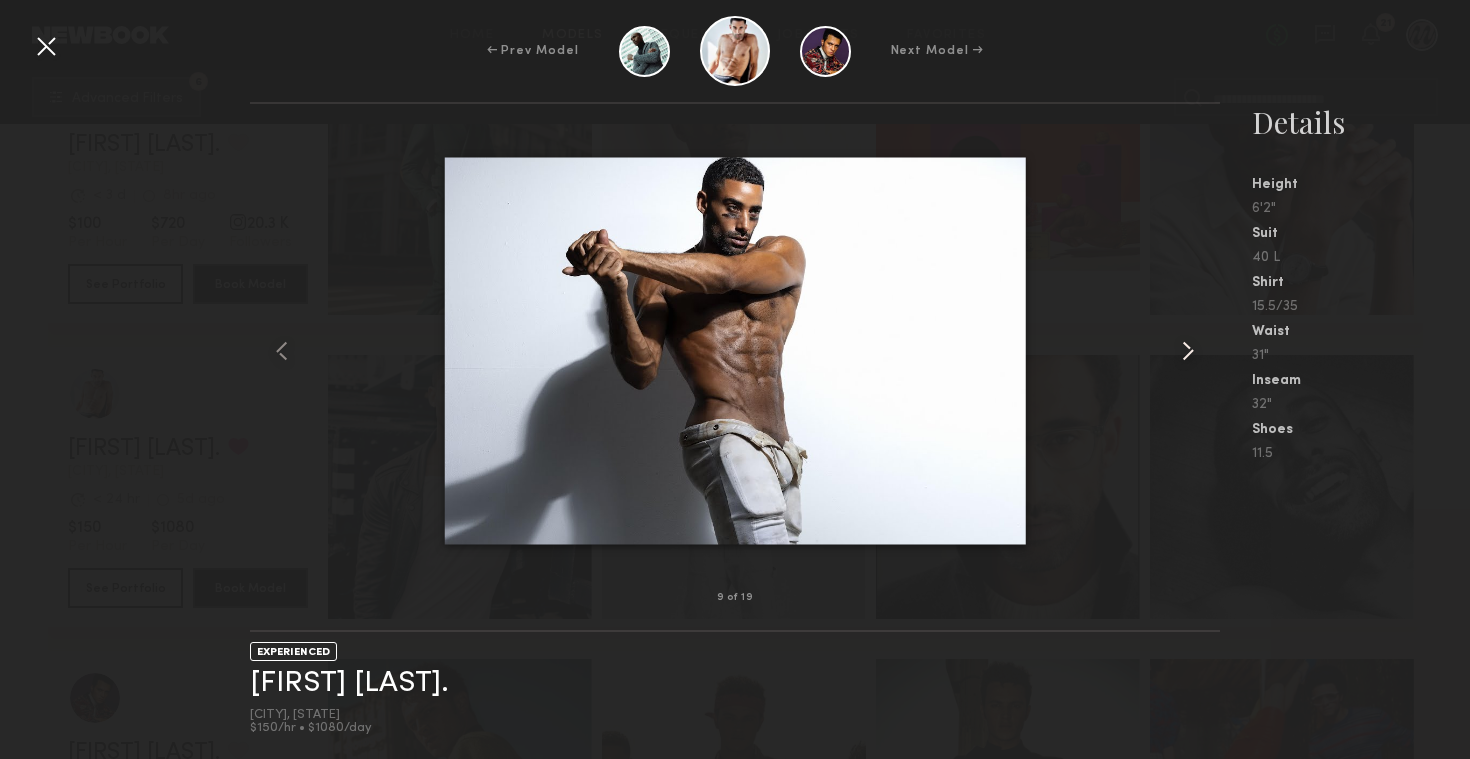 click at bounding box center [1188, 351] 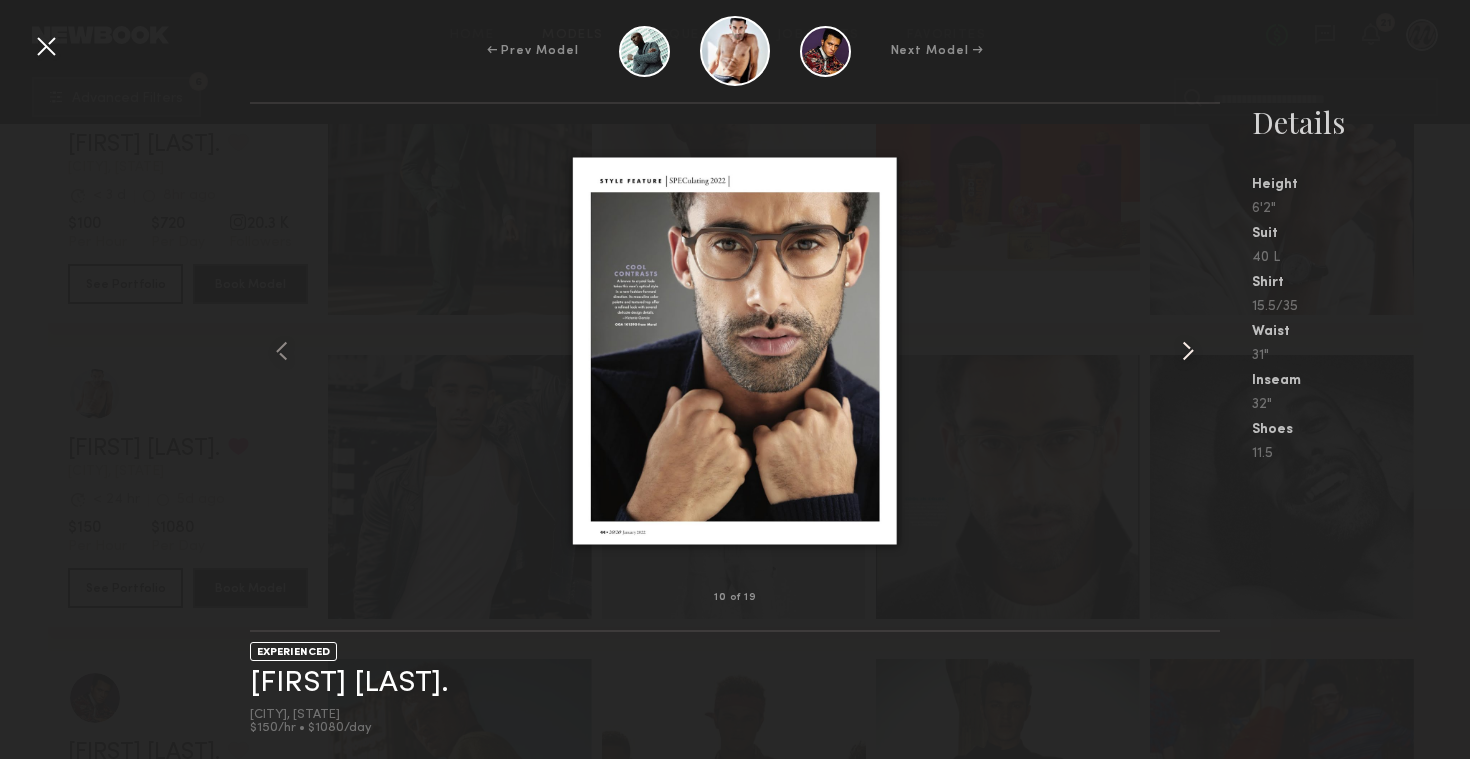 click at bounding box center (1188, 351) 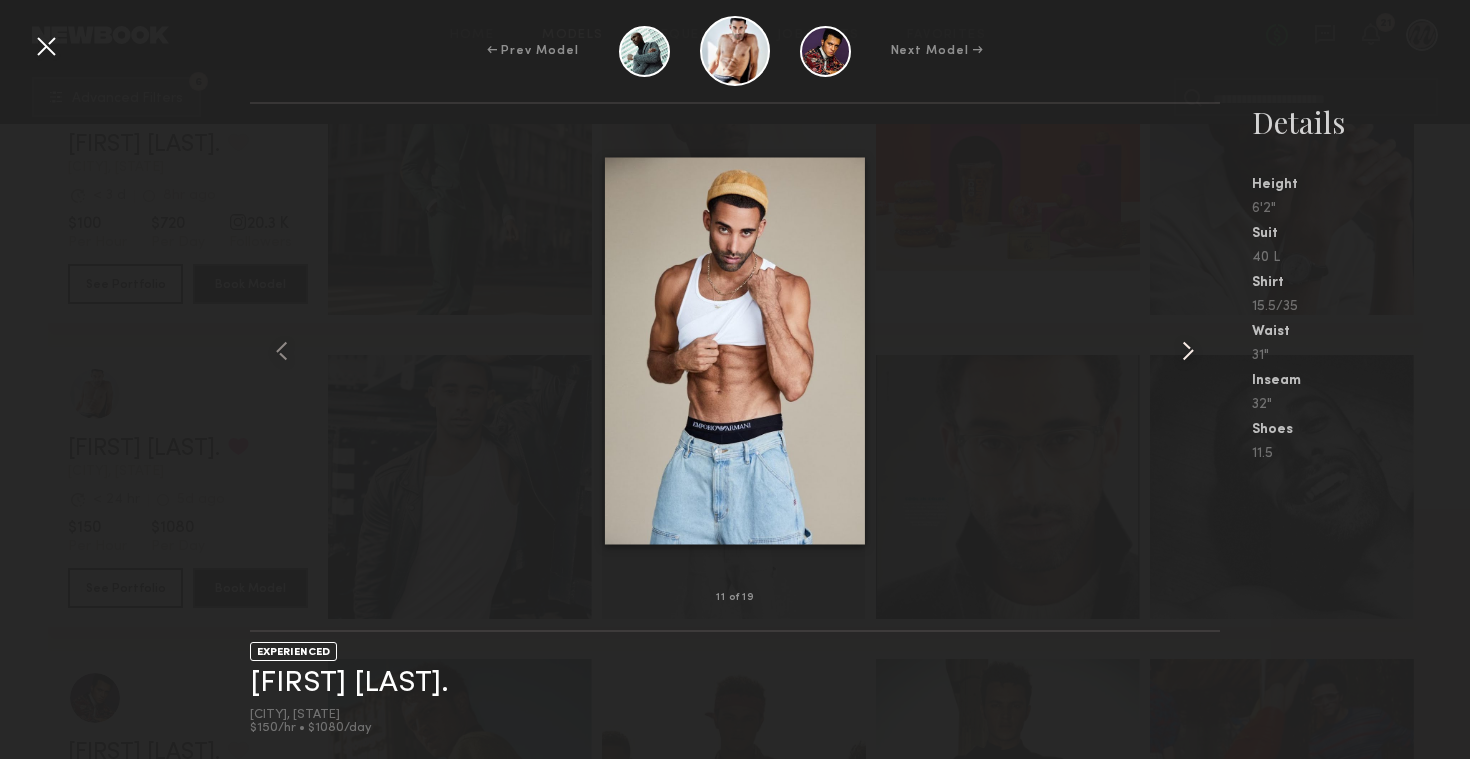 click at bounding box center (1188, 351) 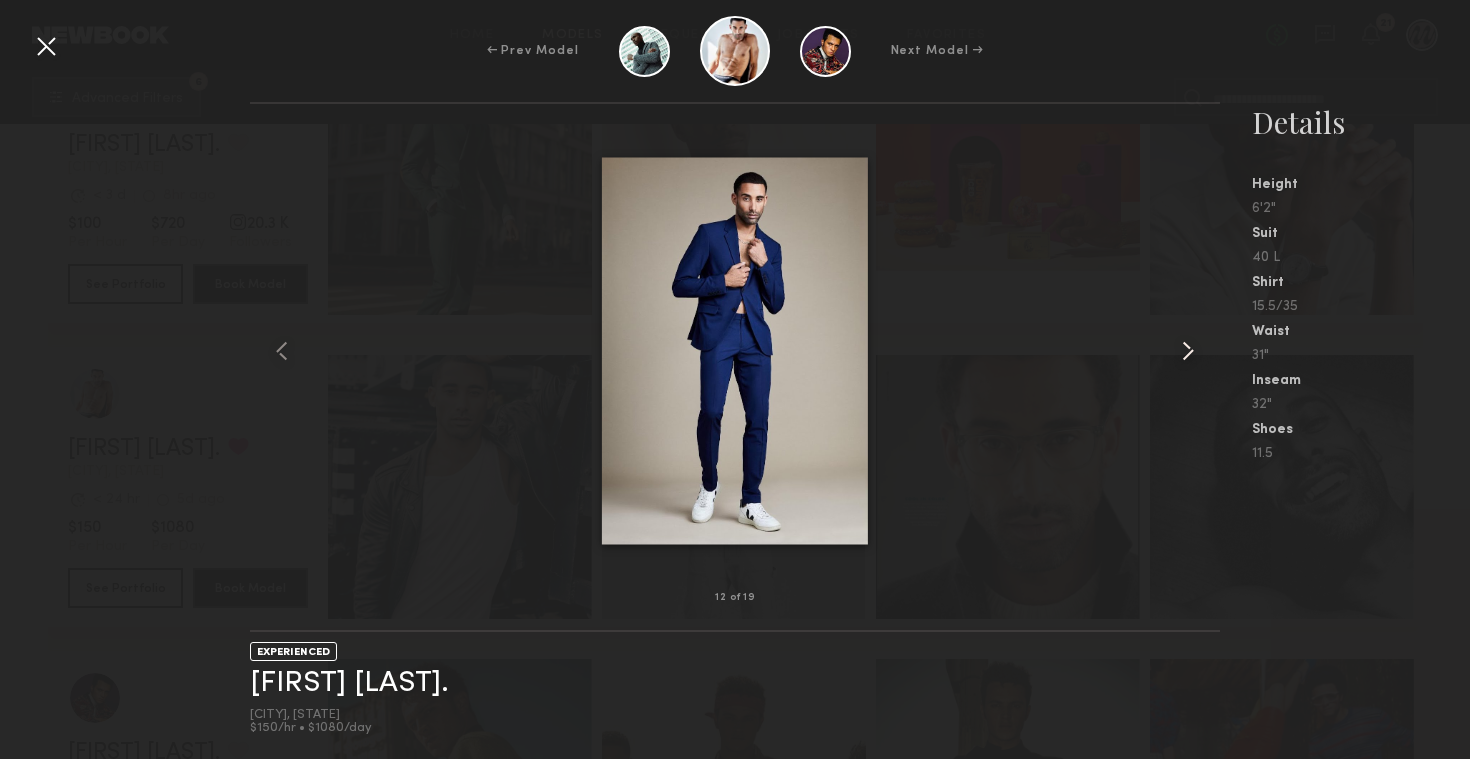 click at bounding box center [1188, 351] 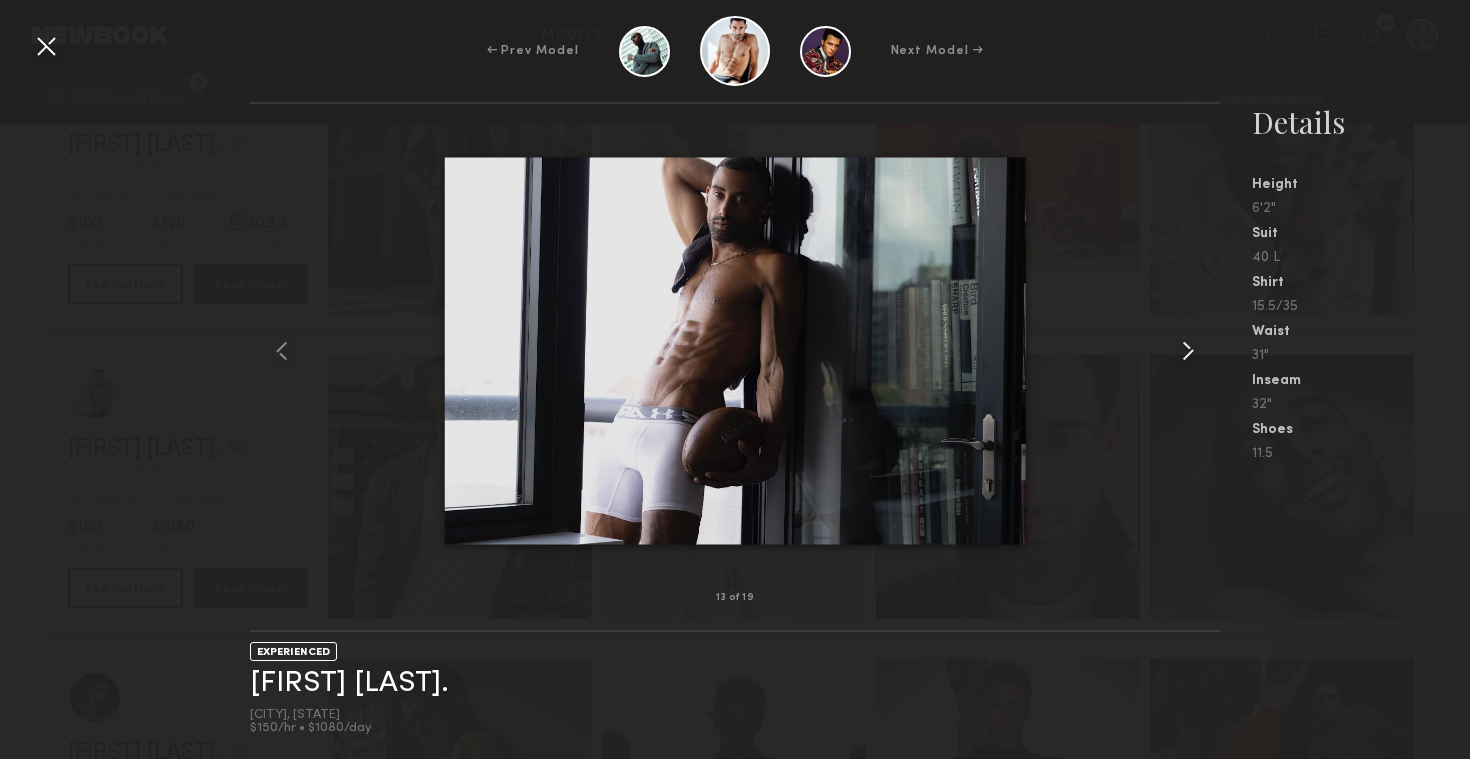 click at bounding box center (1188, 351) 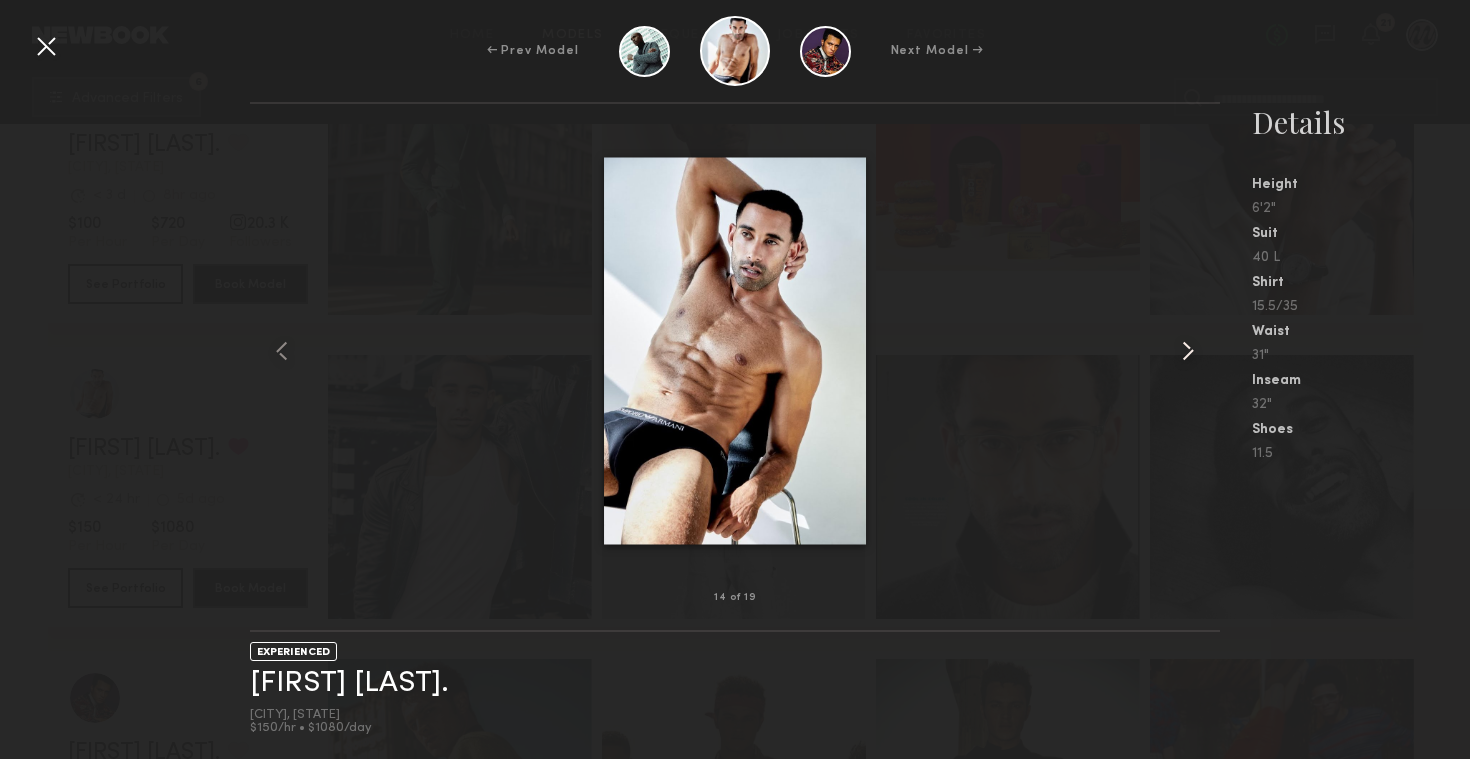 click at bounding box center [1188, 351] 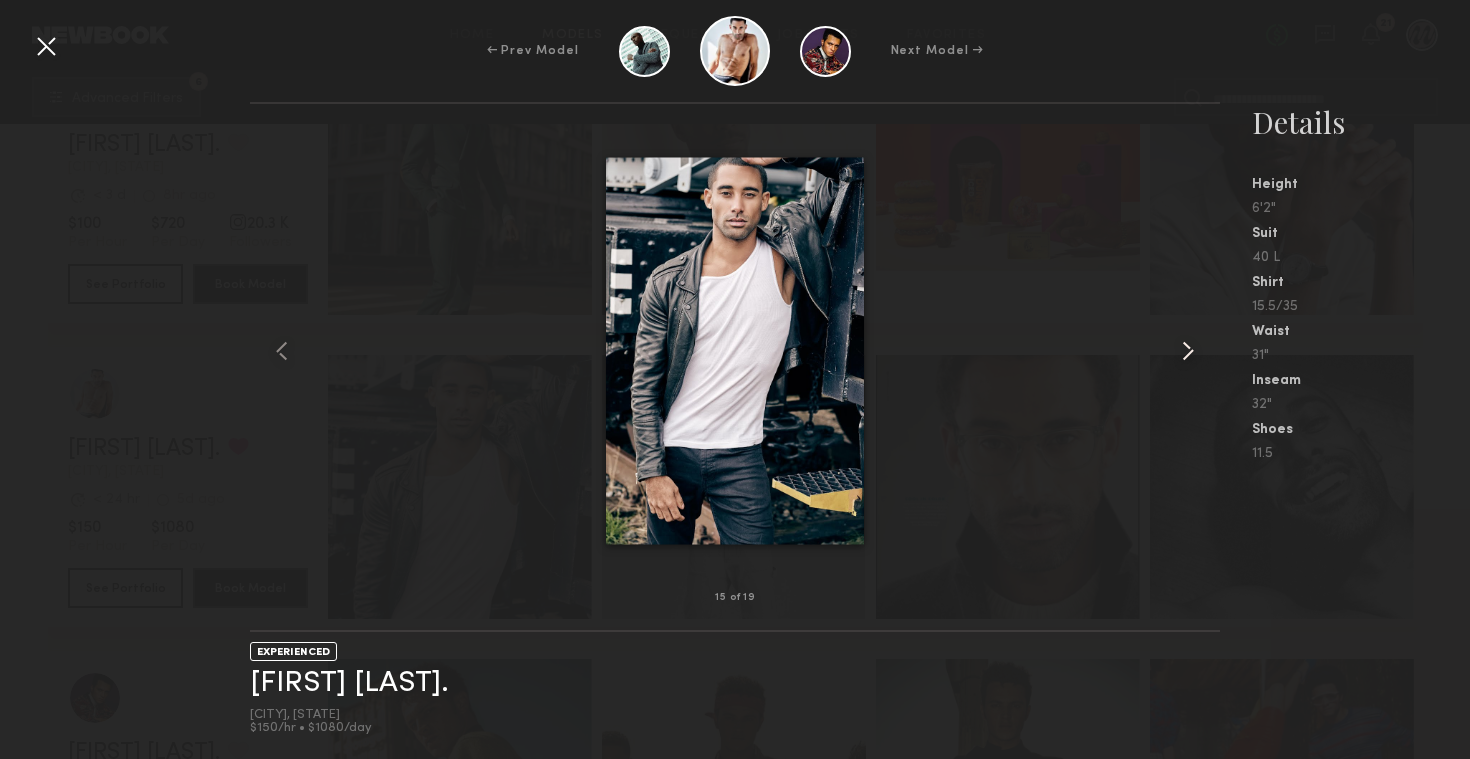 click at bounding box center (1188, 351) 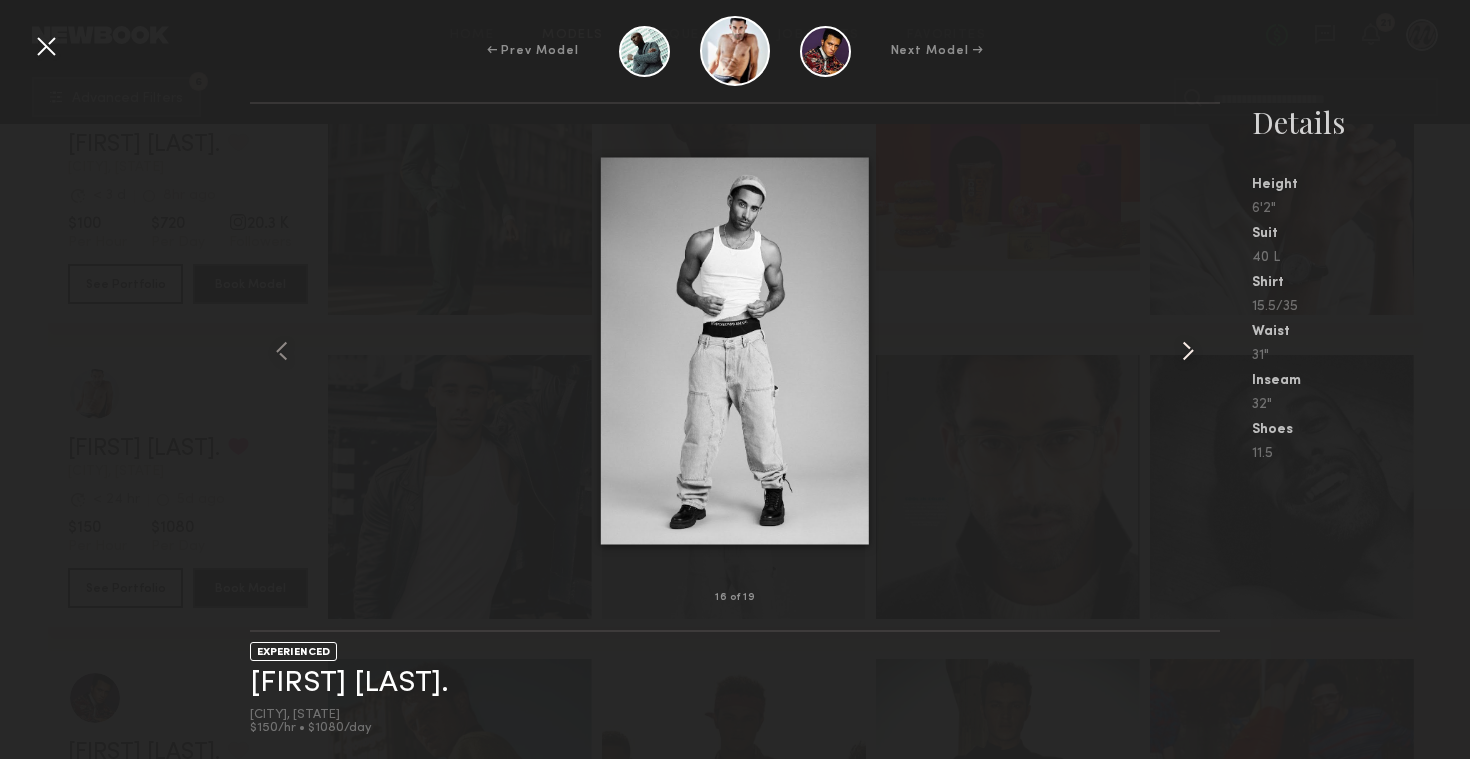 click at bounding box center [1188, 351] 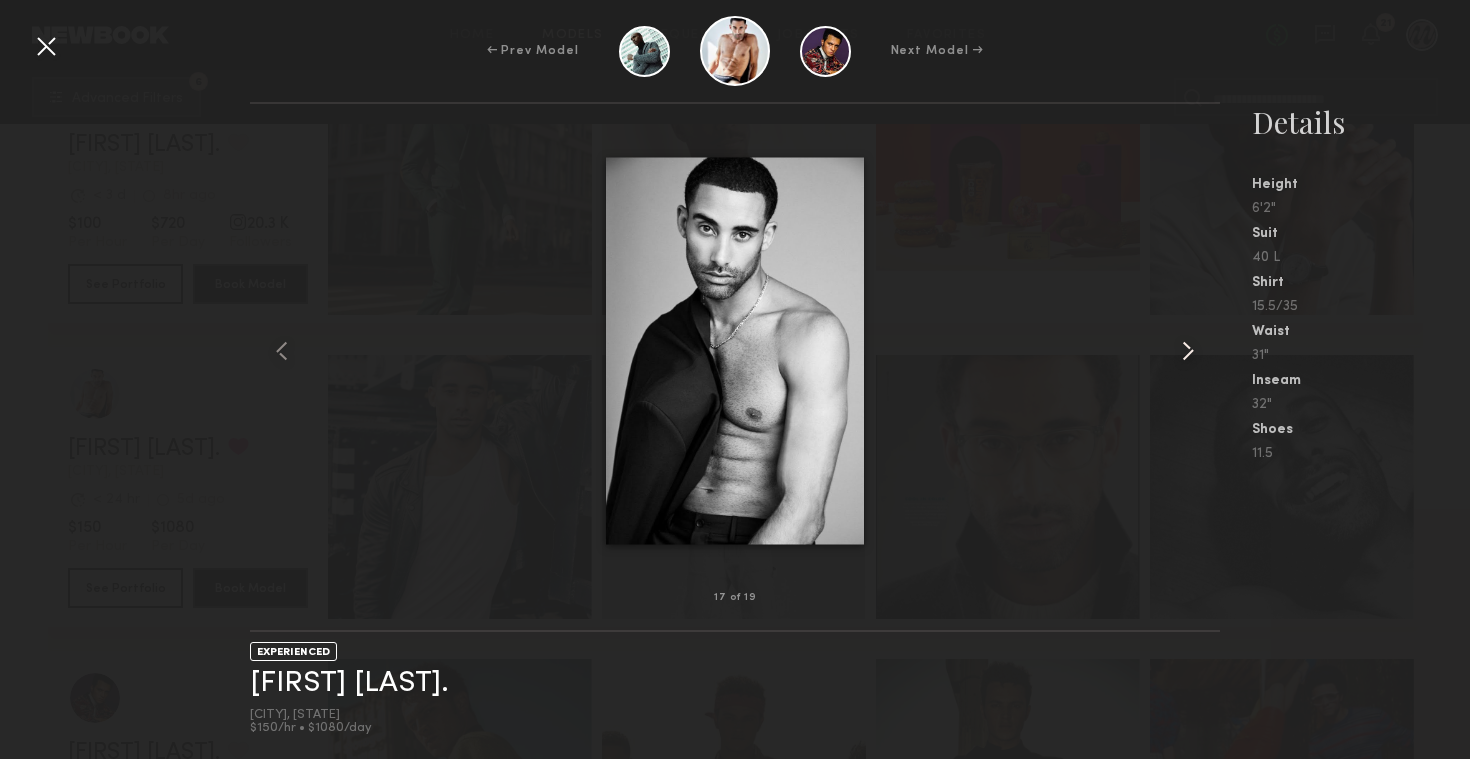 click at bounding box center (1188, 351) 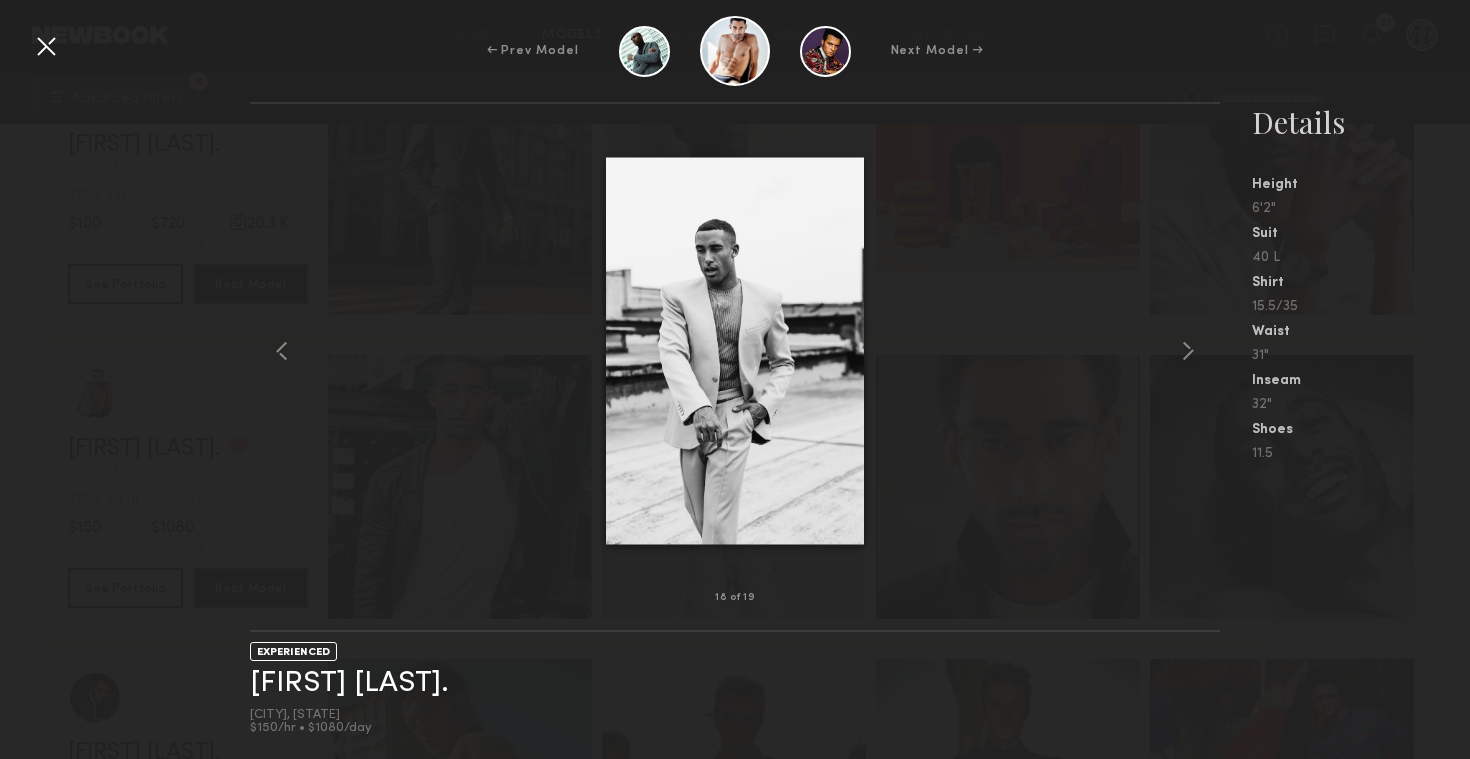 click at bounding box center [46, 46] 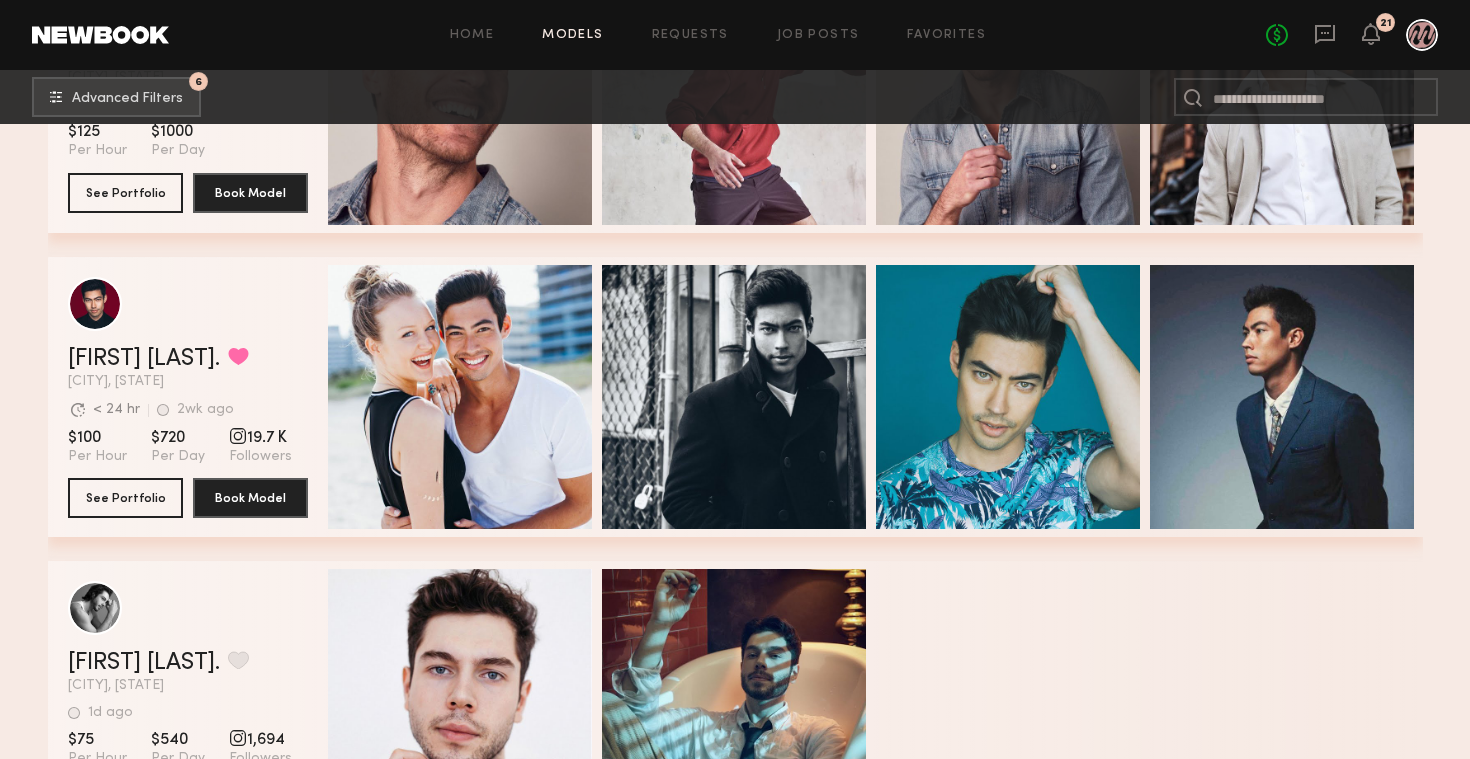 scroll, scrollTop: 12388, scrollLeft: 0, axis: vertical 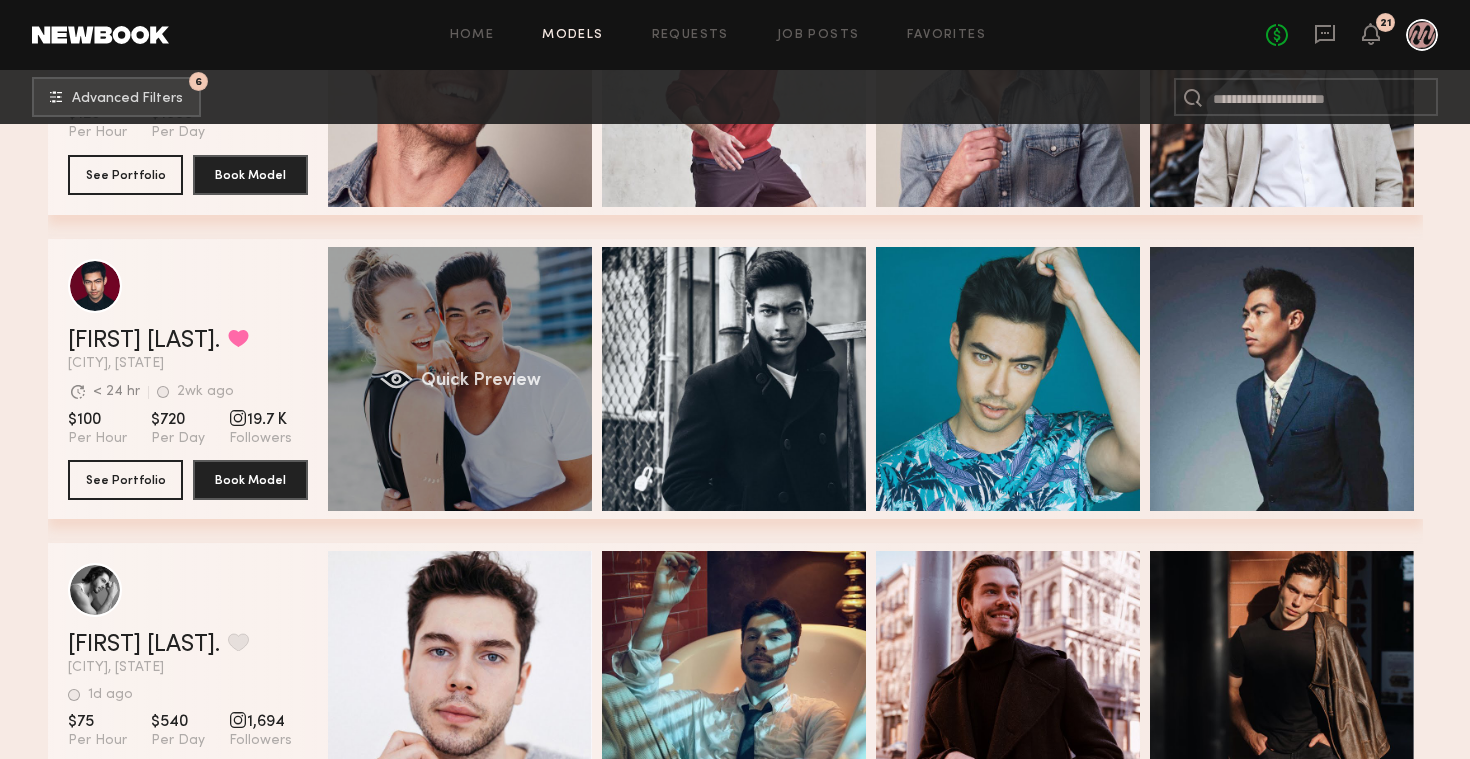 click on "Quick Preview" 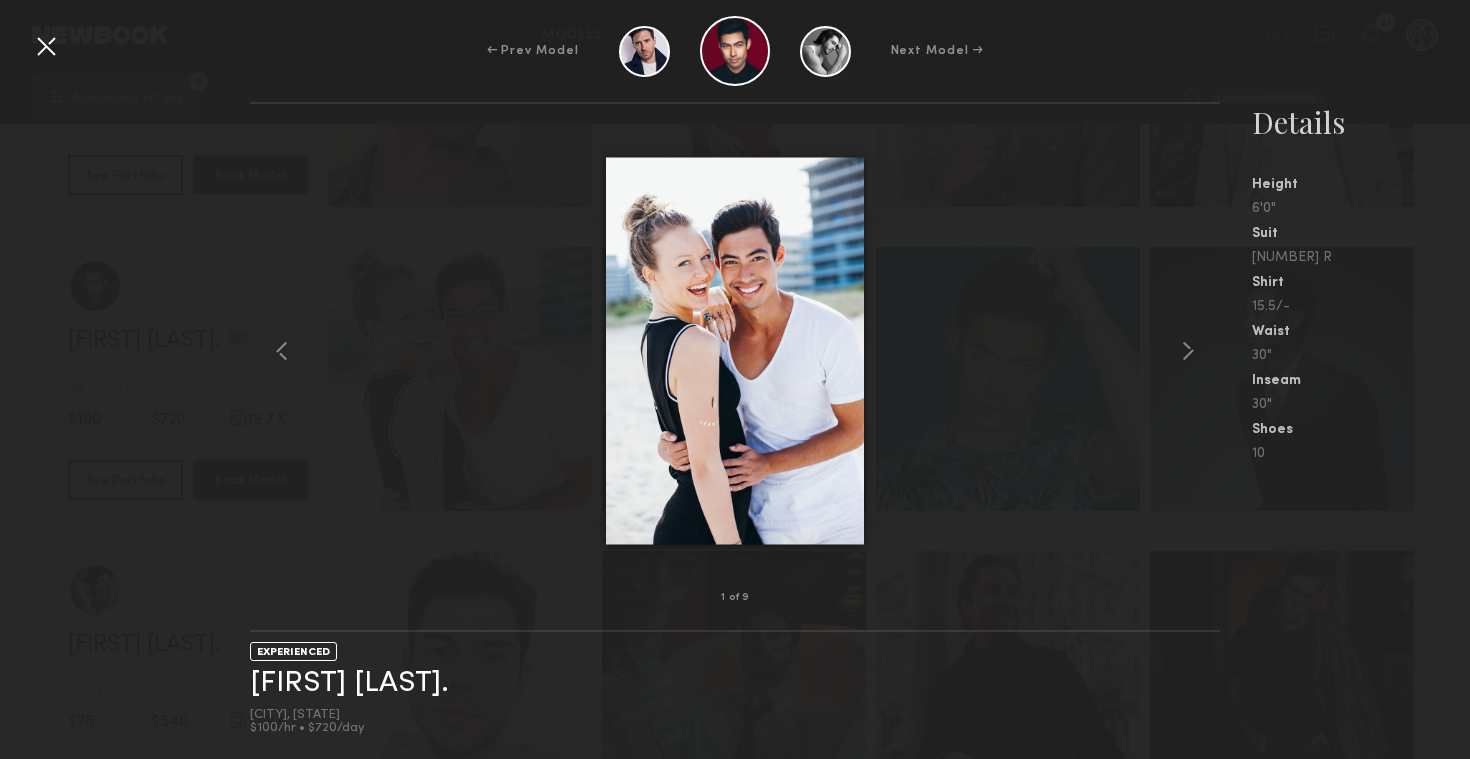 click at bounding box center [46, 46] 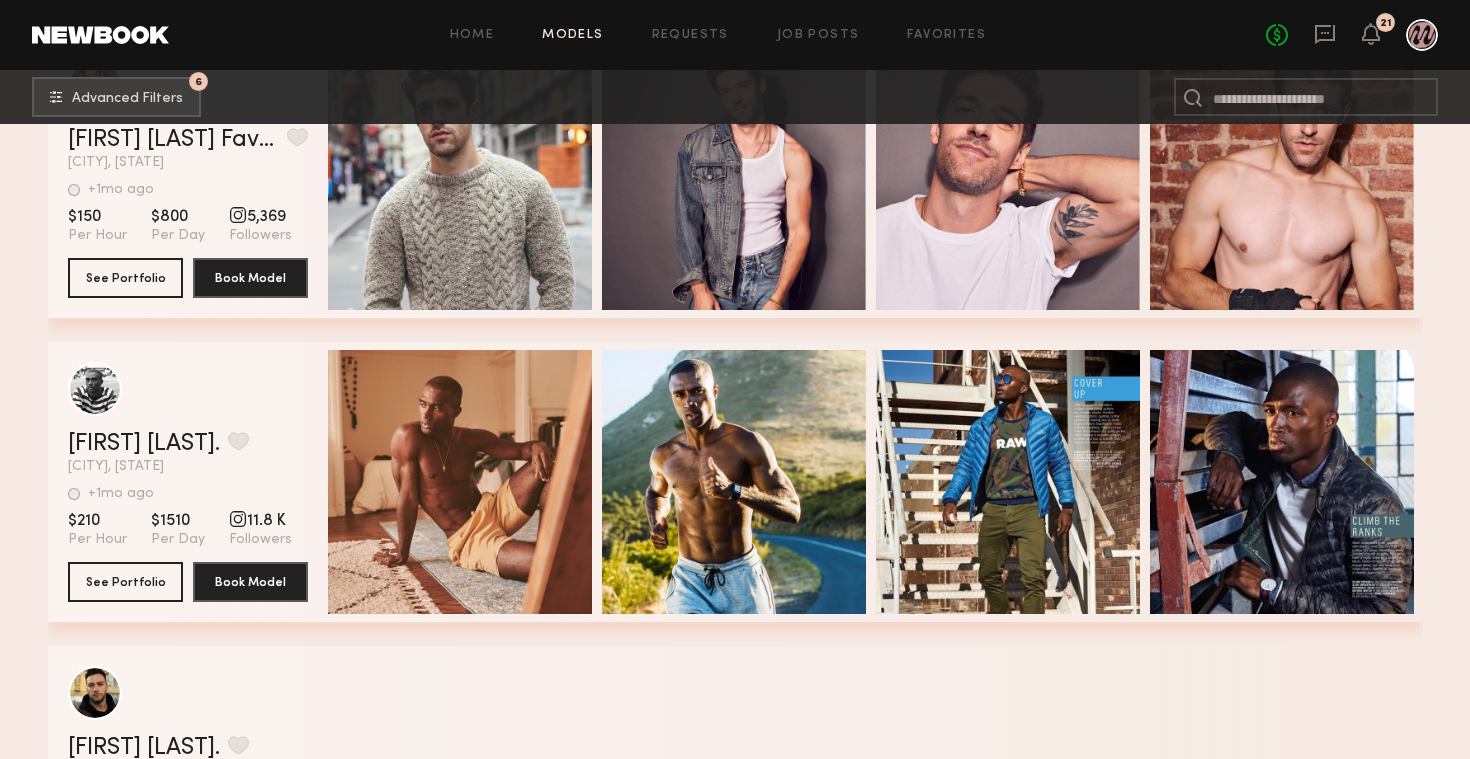 scroll, scrollTop: 14727, scrollLeft: 0, axis: vertical 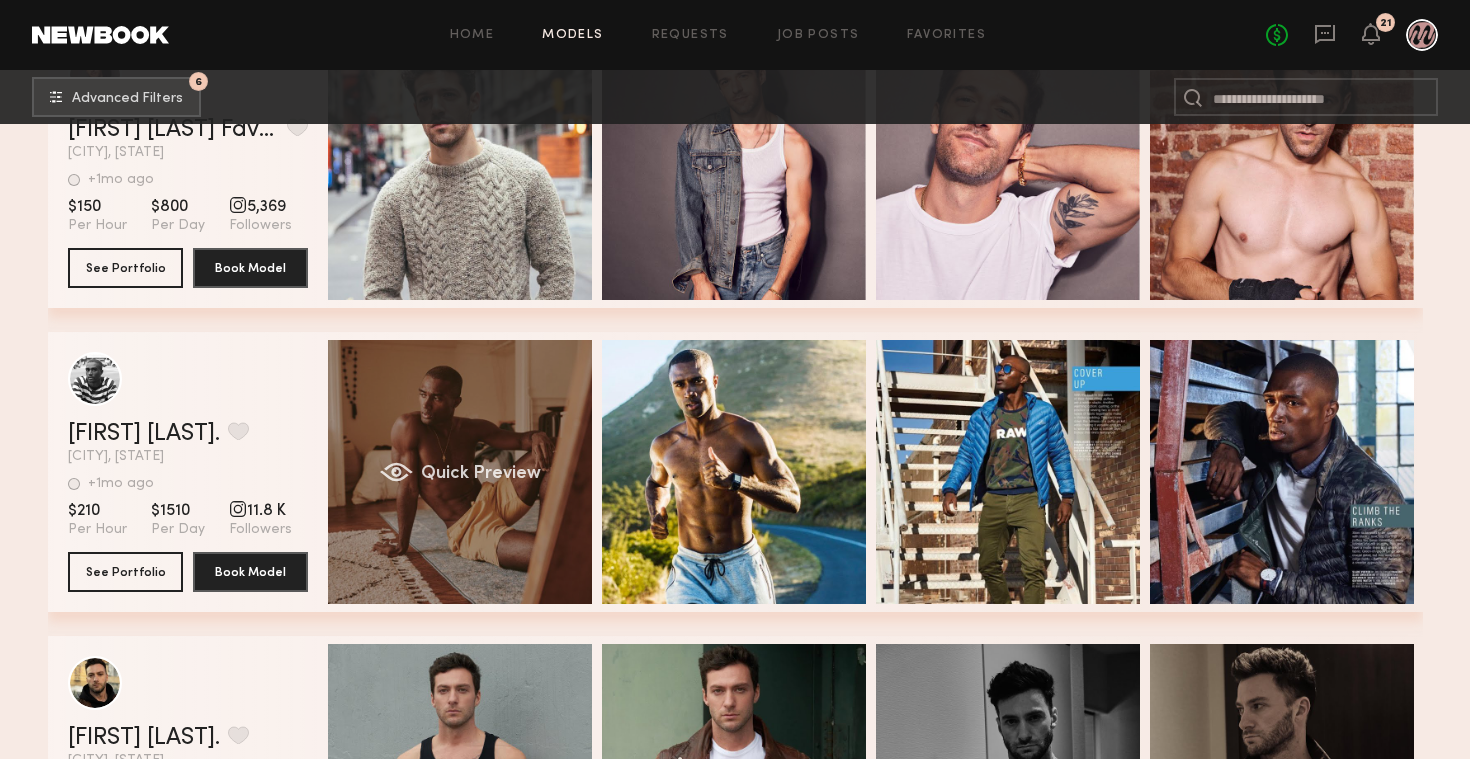 click on "Quick Preview" 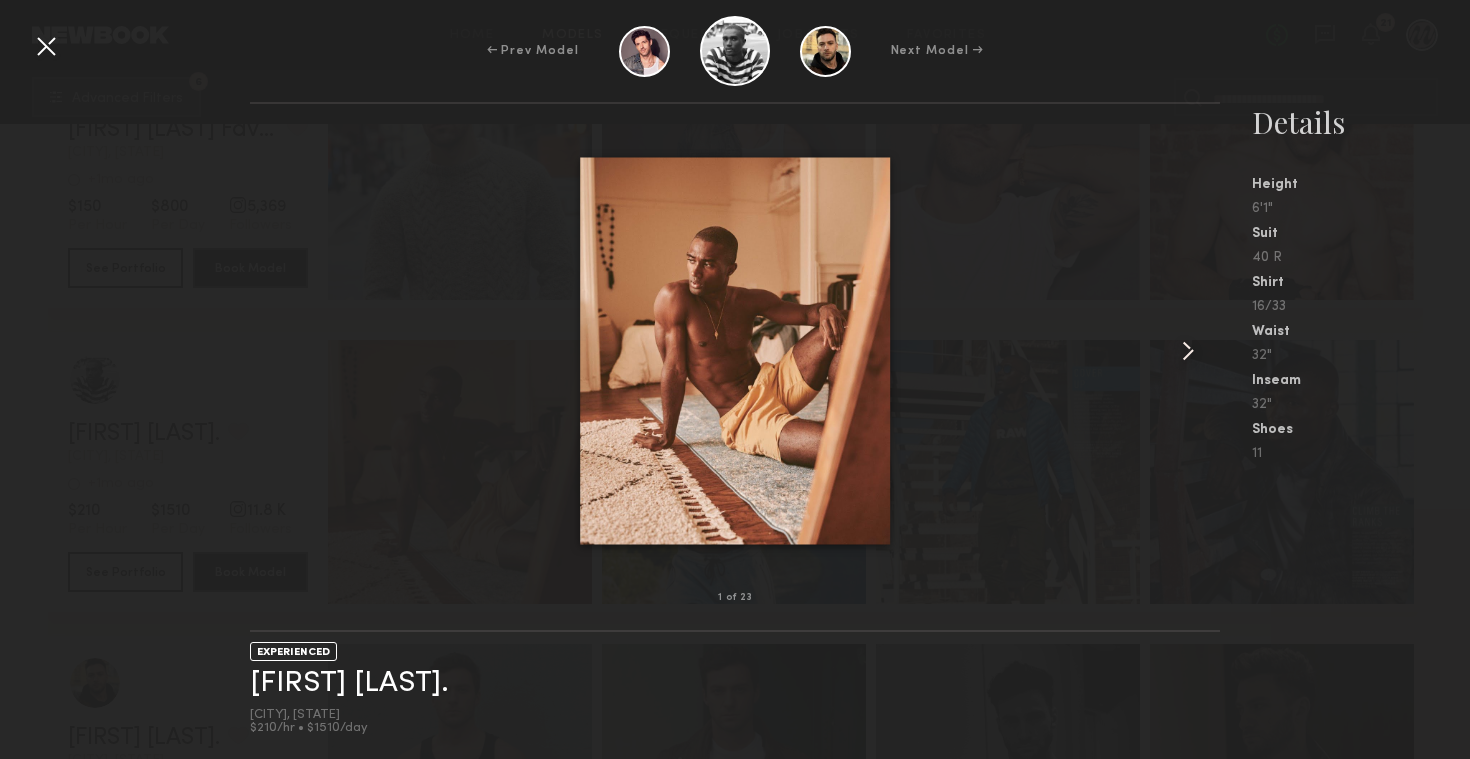 click at bounding box center (1188, 351) 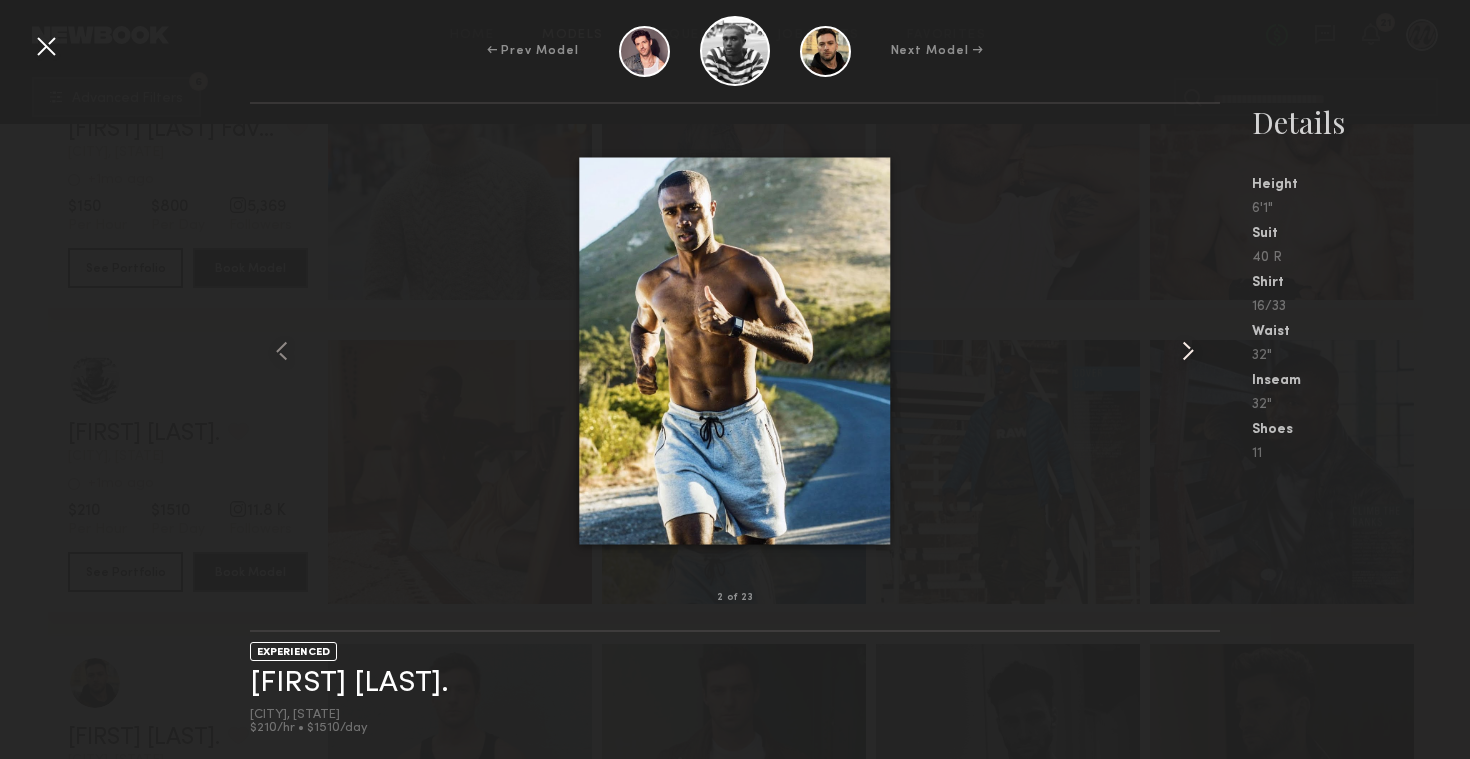click at bounding box center (1188, 351) 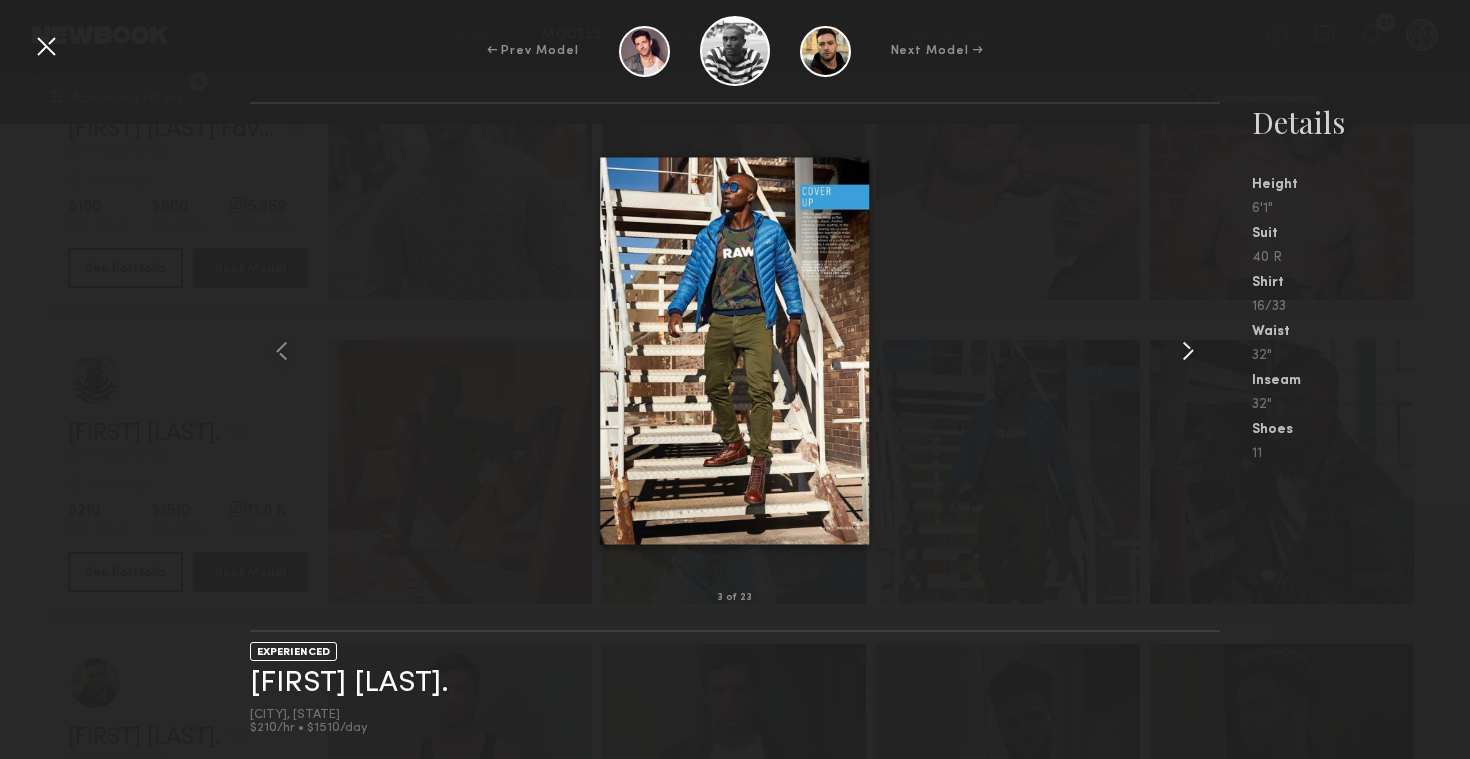click at bounding box center (1188, 351) 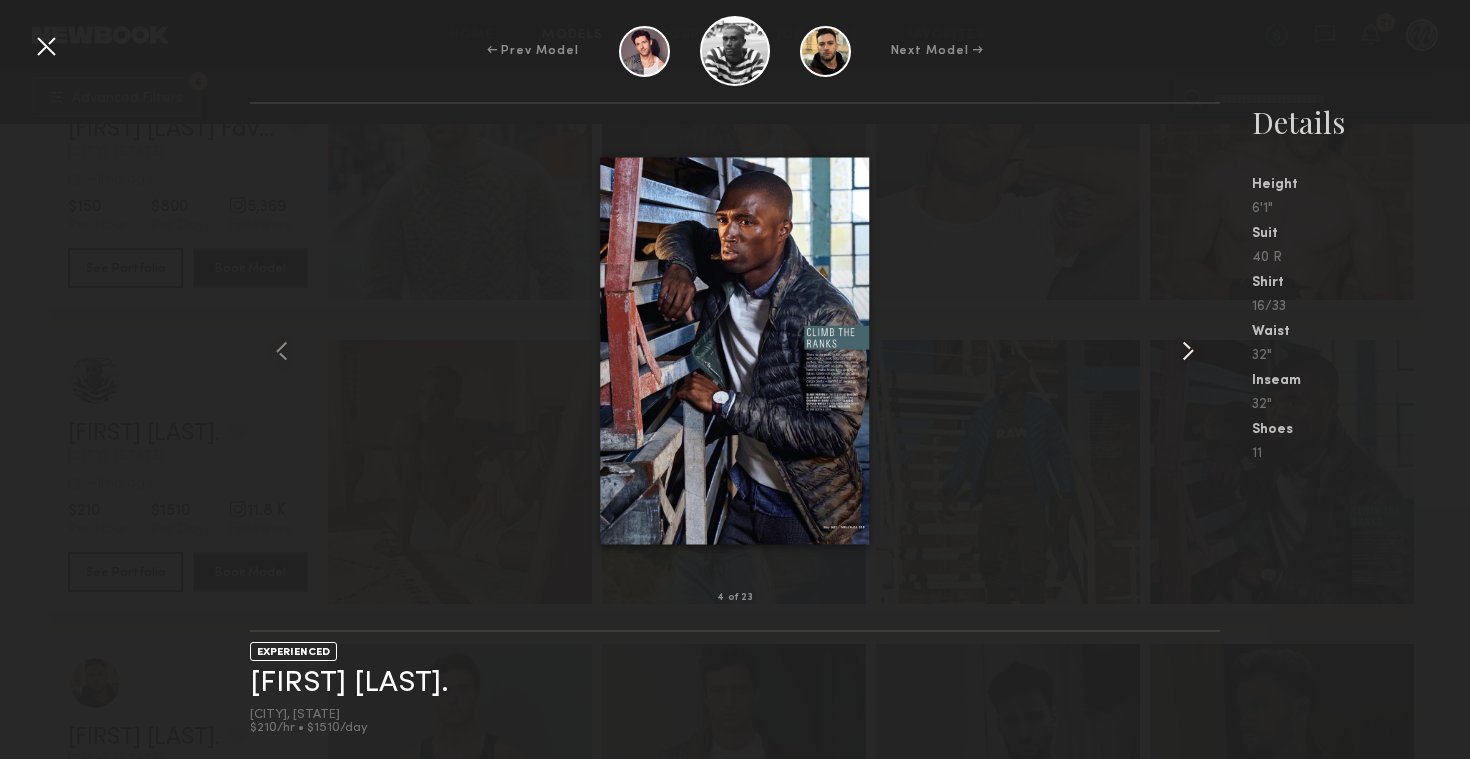 click at bounding box center (1188, 351) 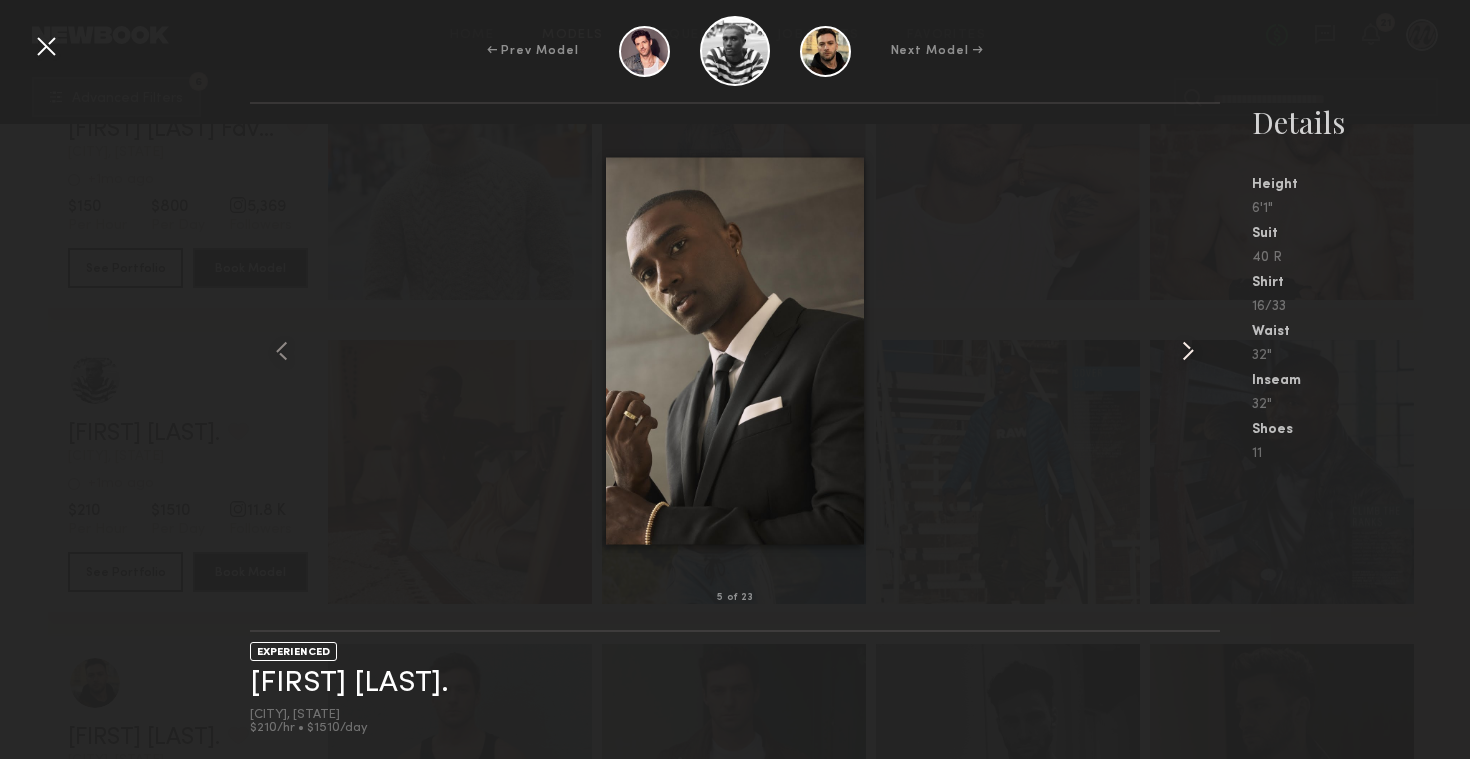 click at bounding box center [1188, 351] 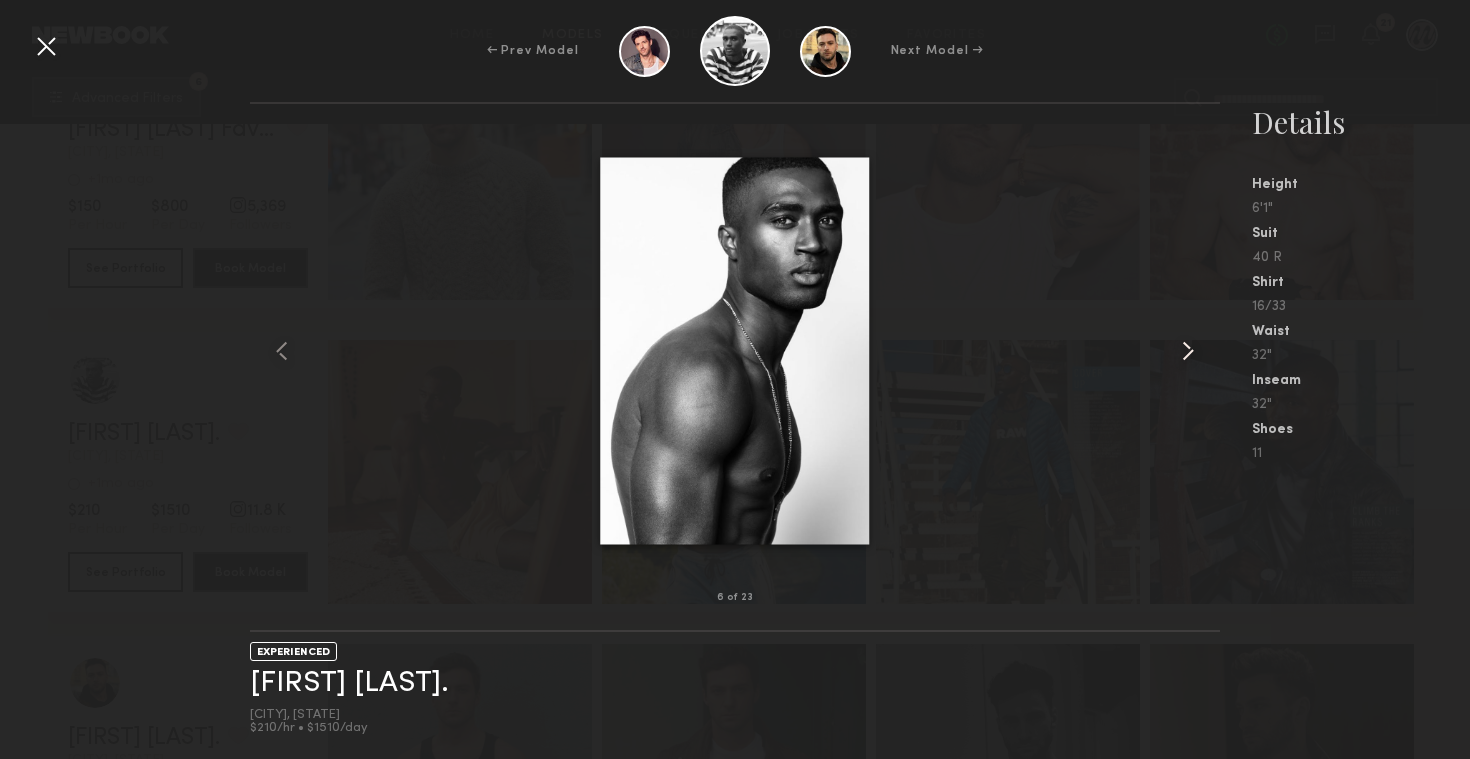 click at bounding box center (1188, 351) 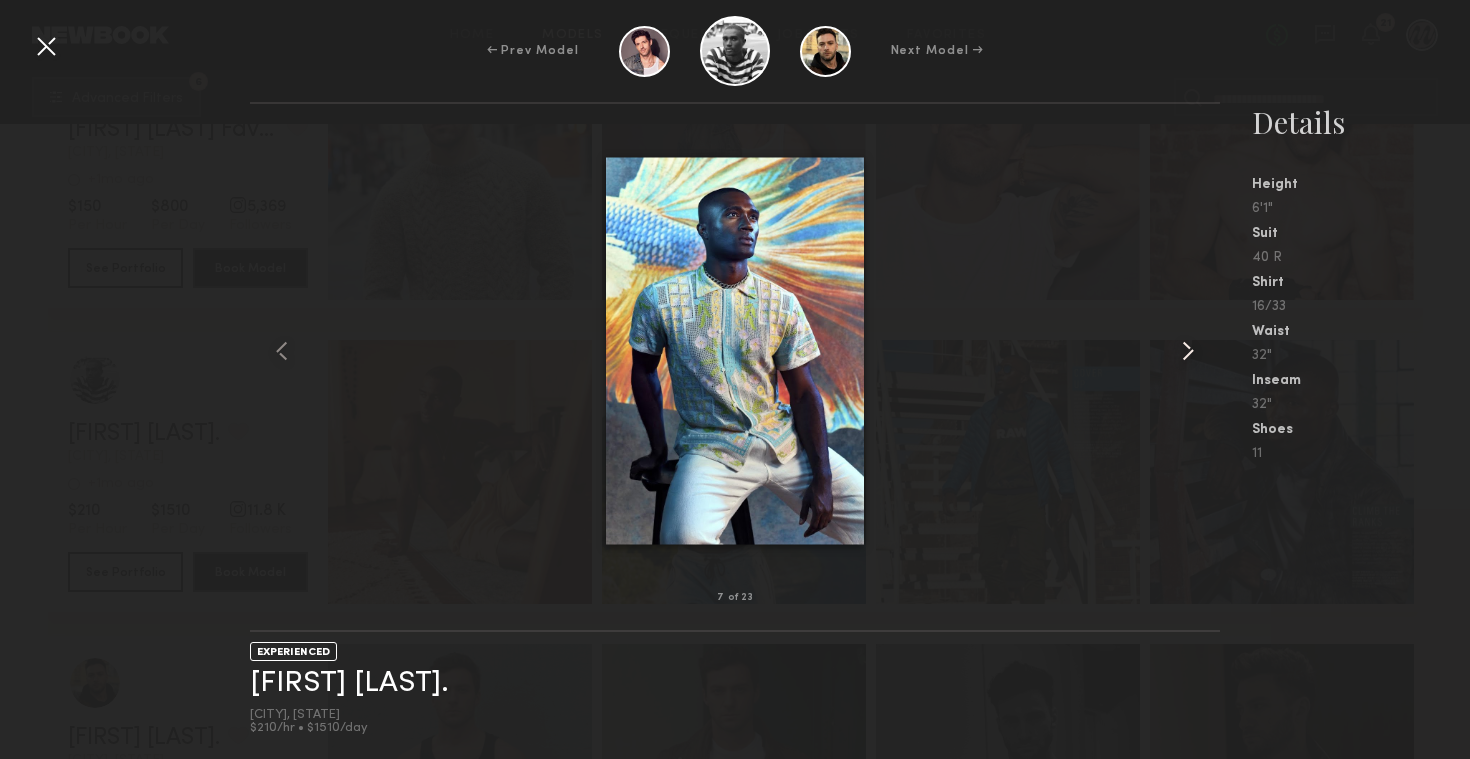 click at bounding box center (1188, 351) 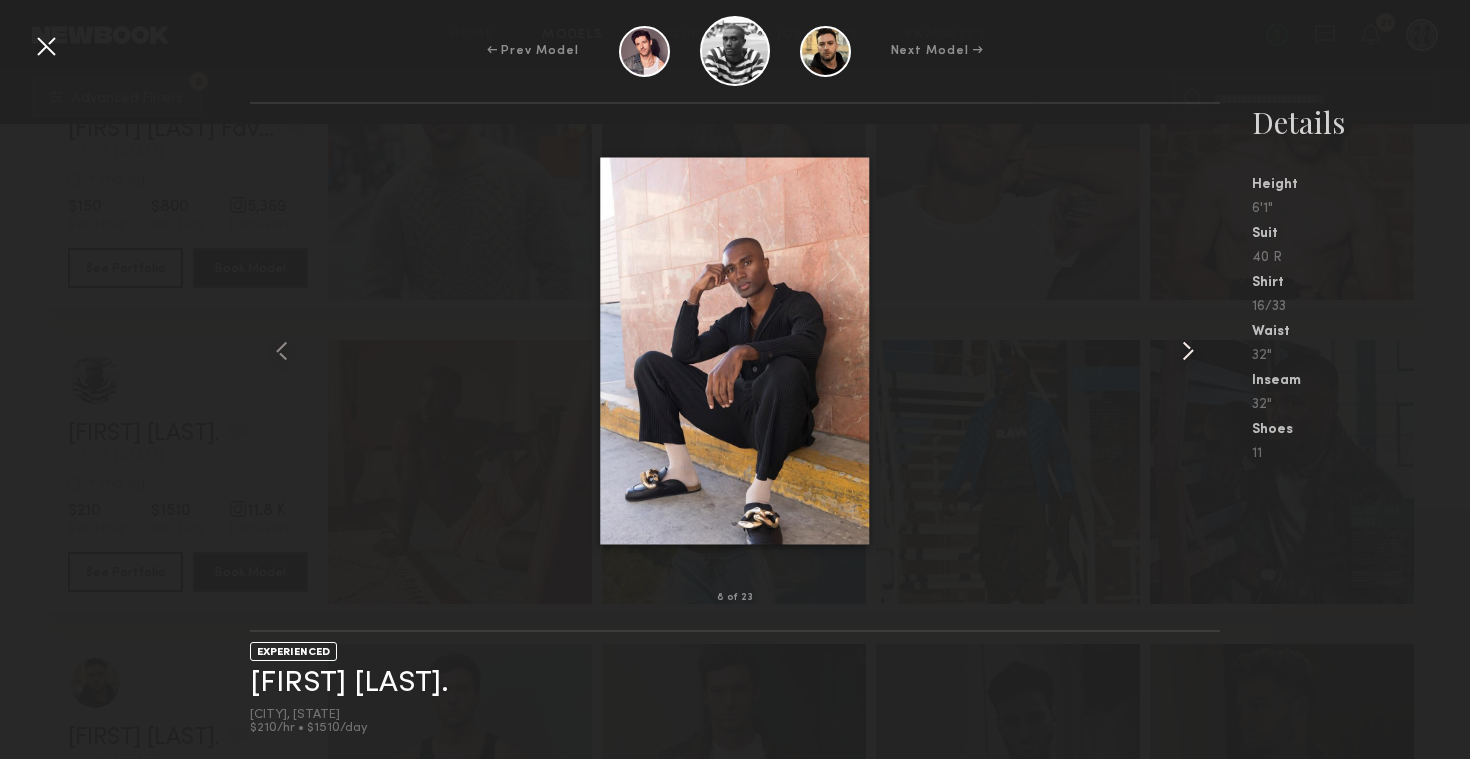 click at bounding box center [1188, 351] 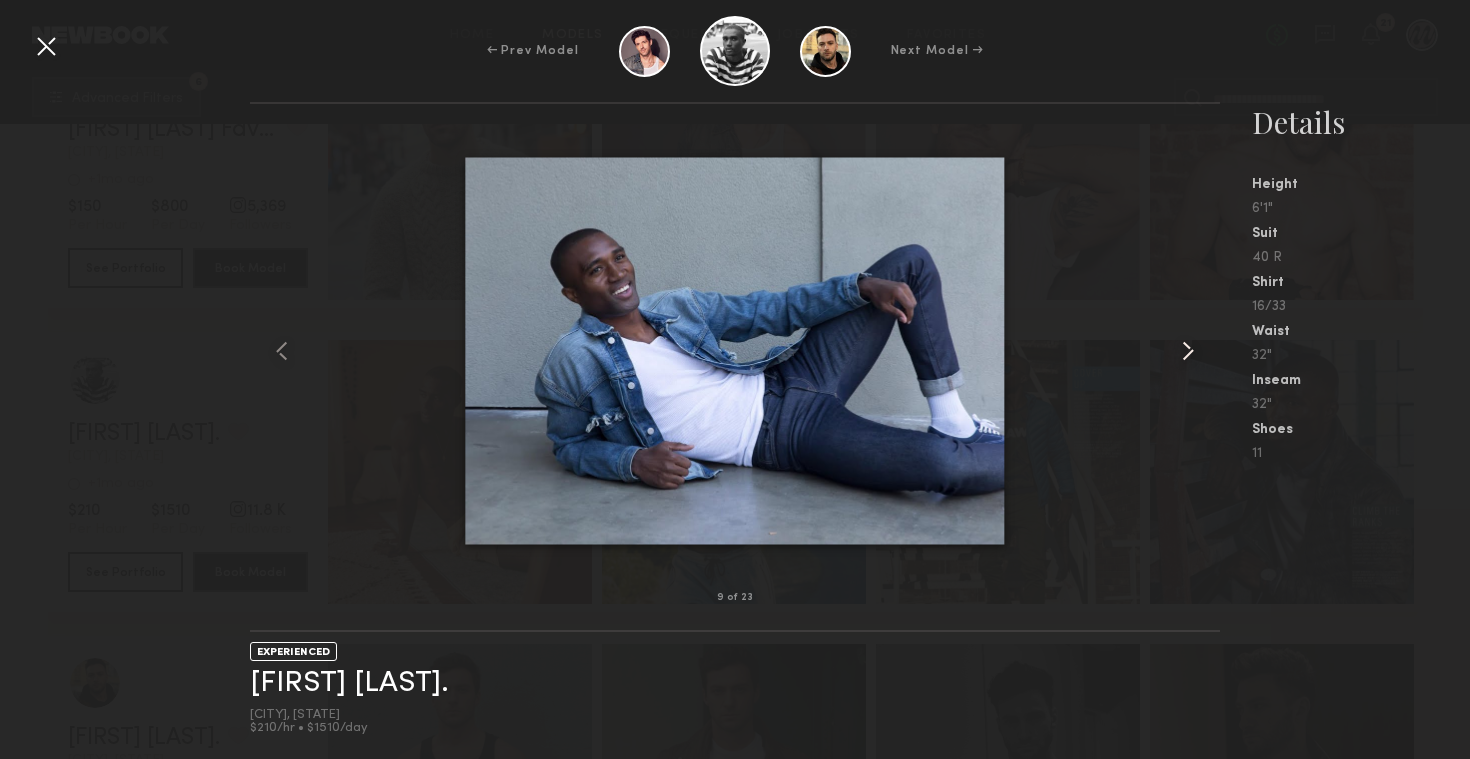 click at bounding box center [1188, 351] 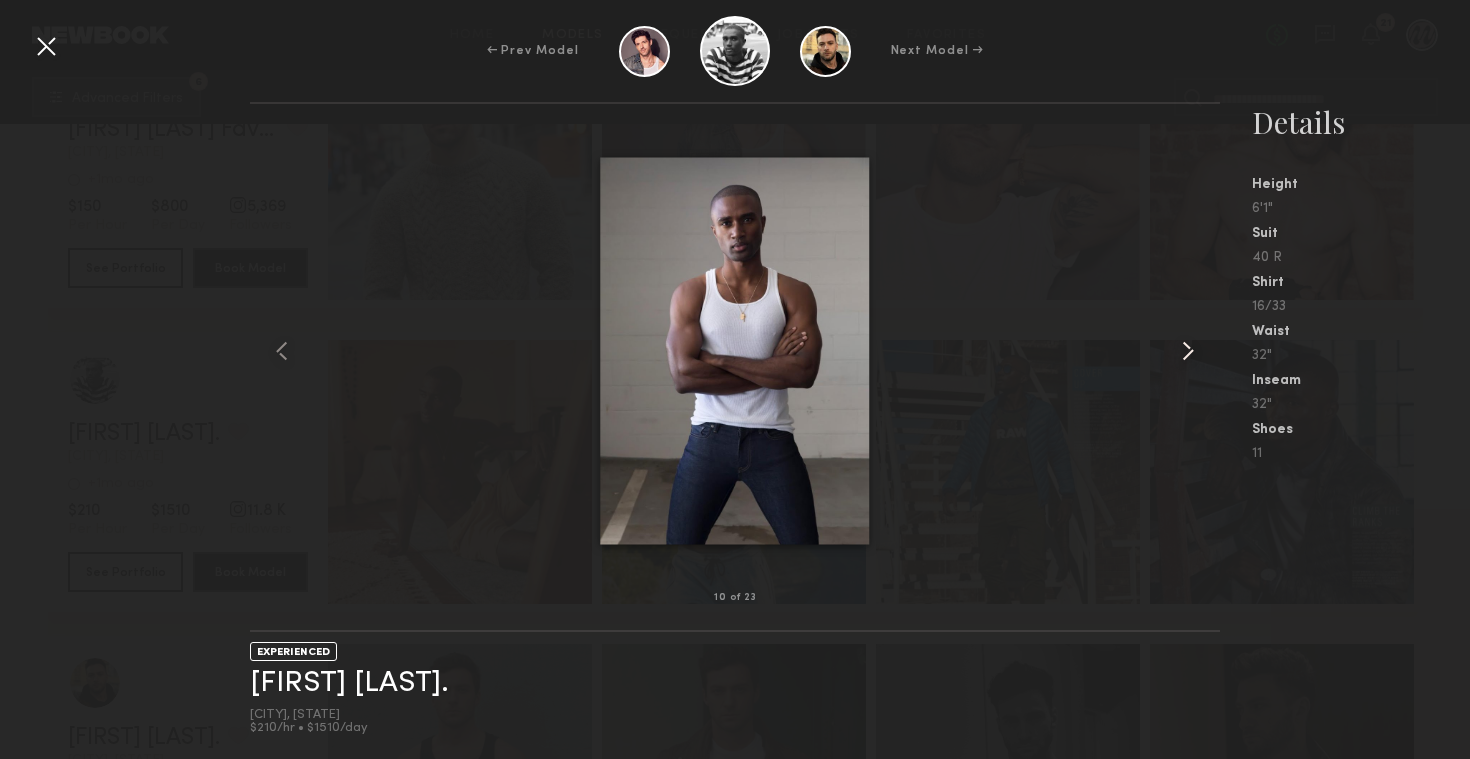 click at bounding box center [1188, 351] 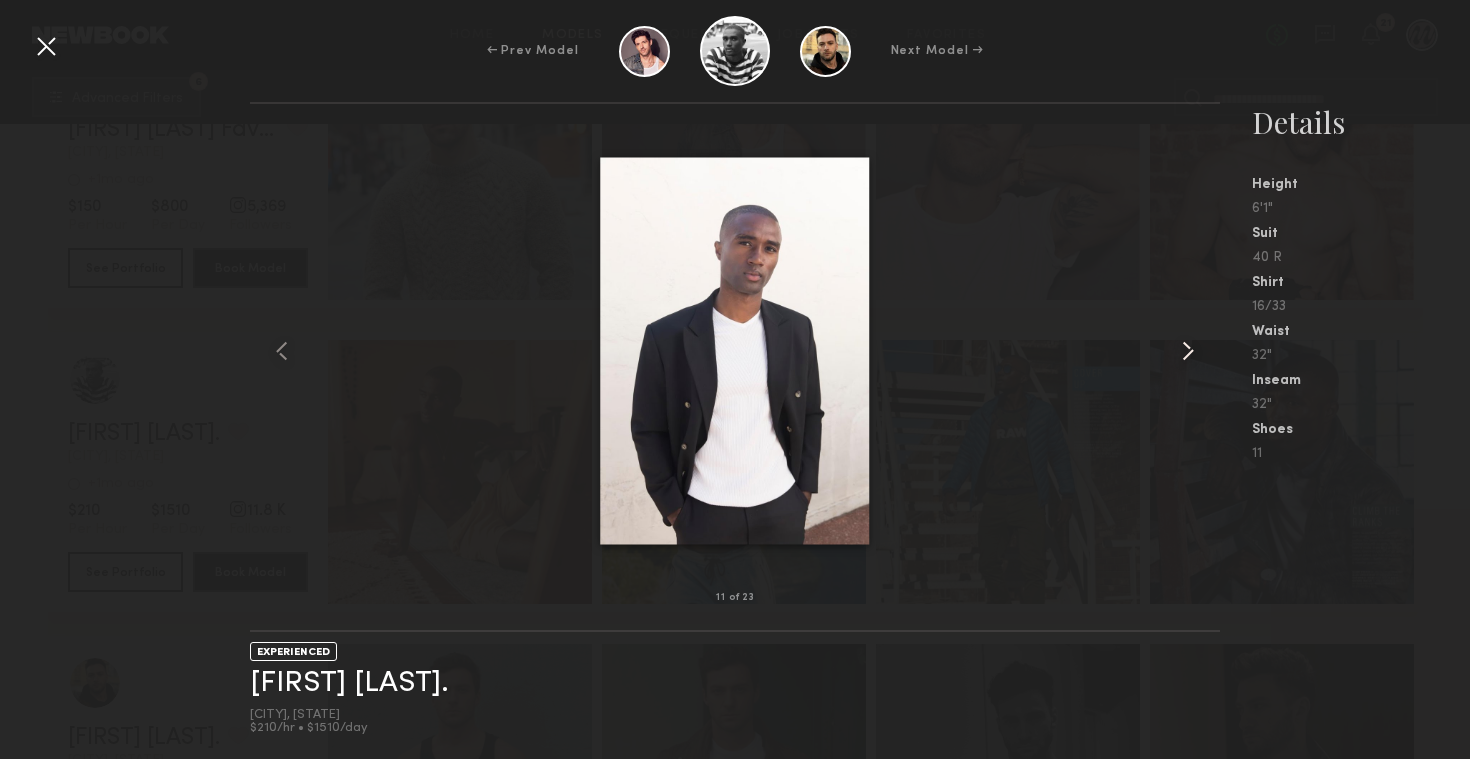 click at bounding box center (1188, 351) 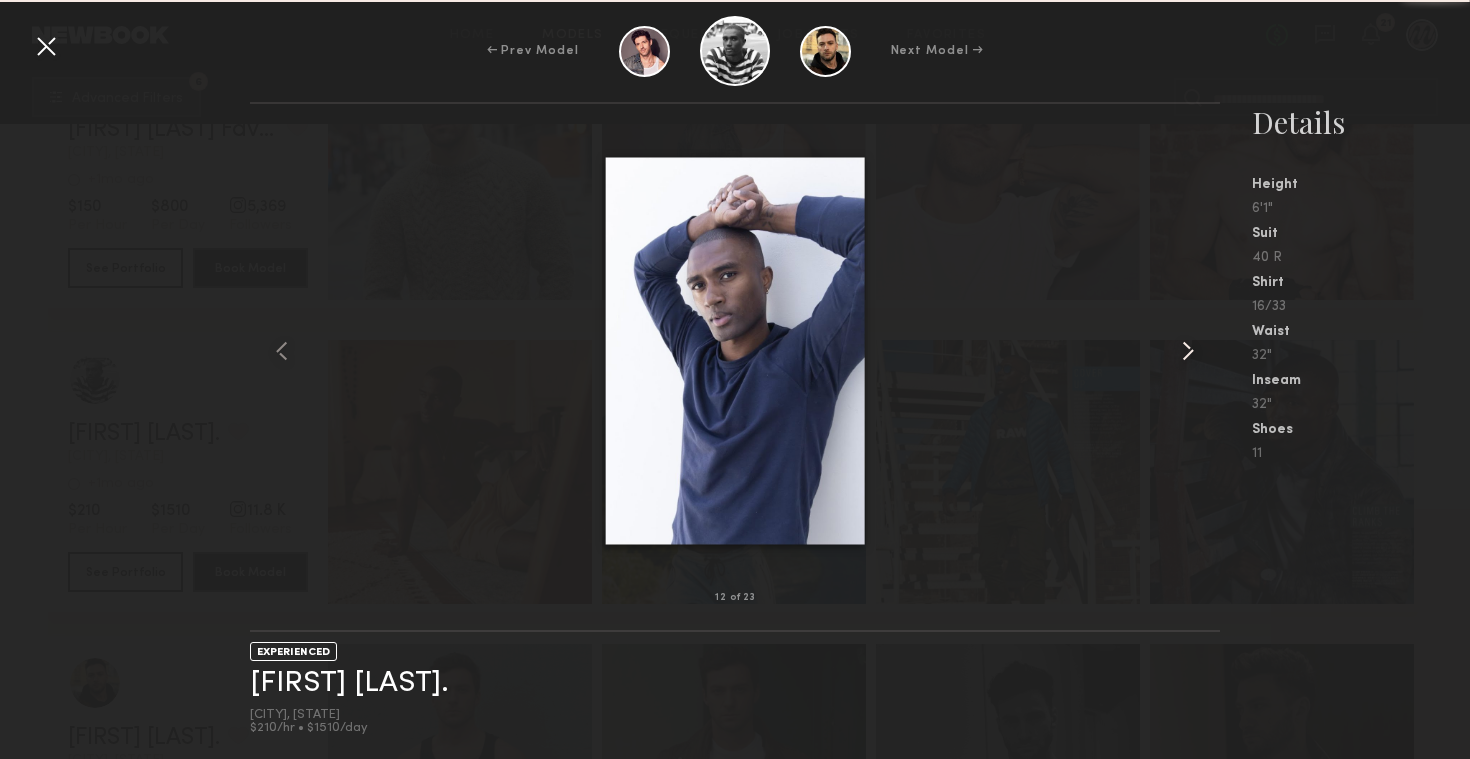 click at bounding box center (1188, 351) 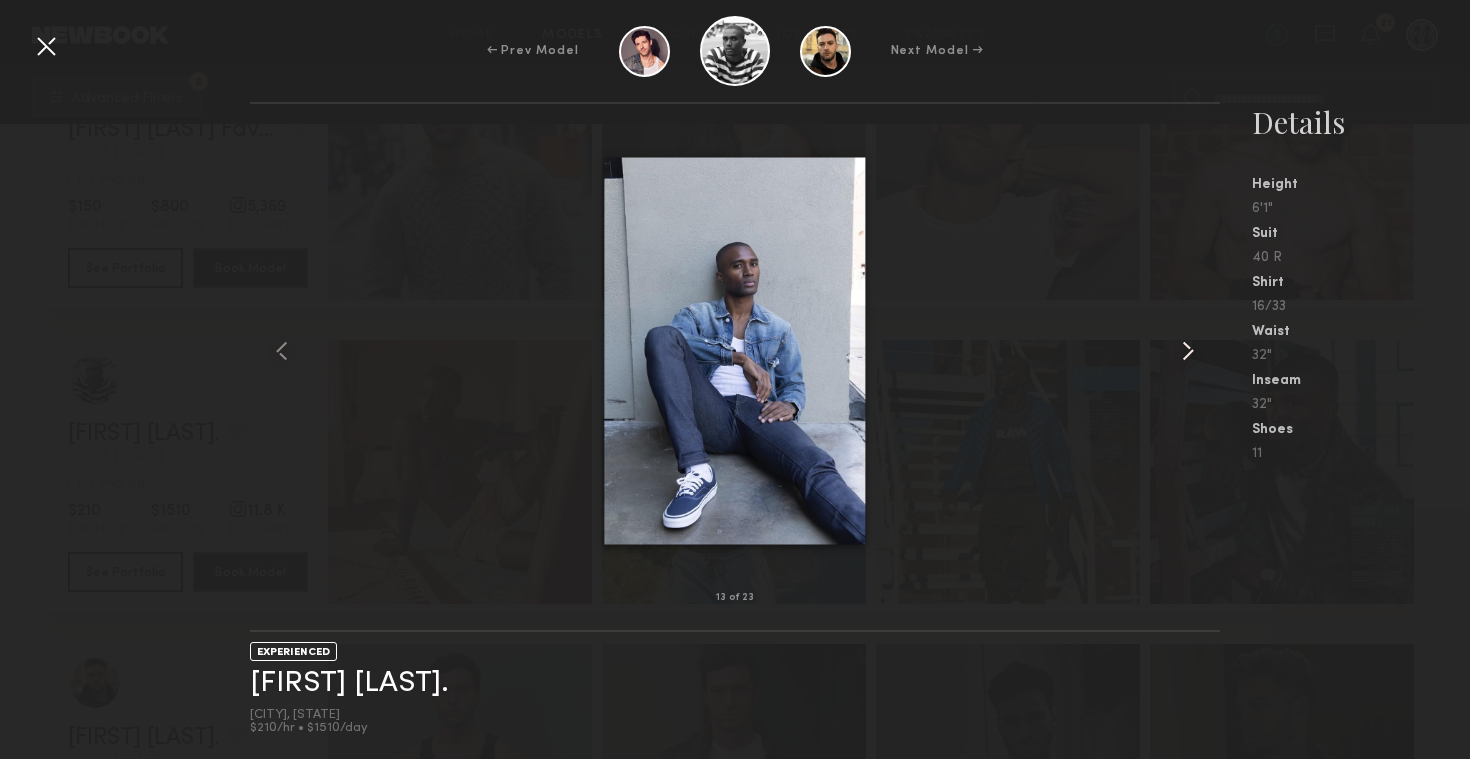 click at bounding box center (1188, 351) 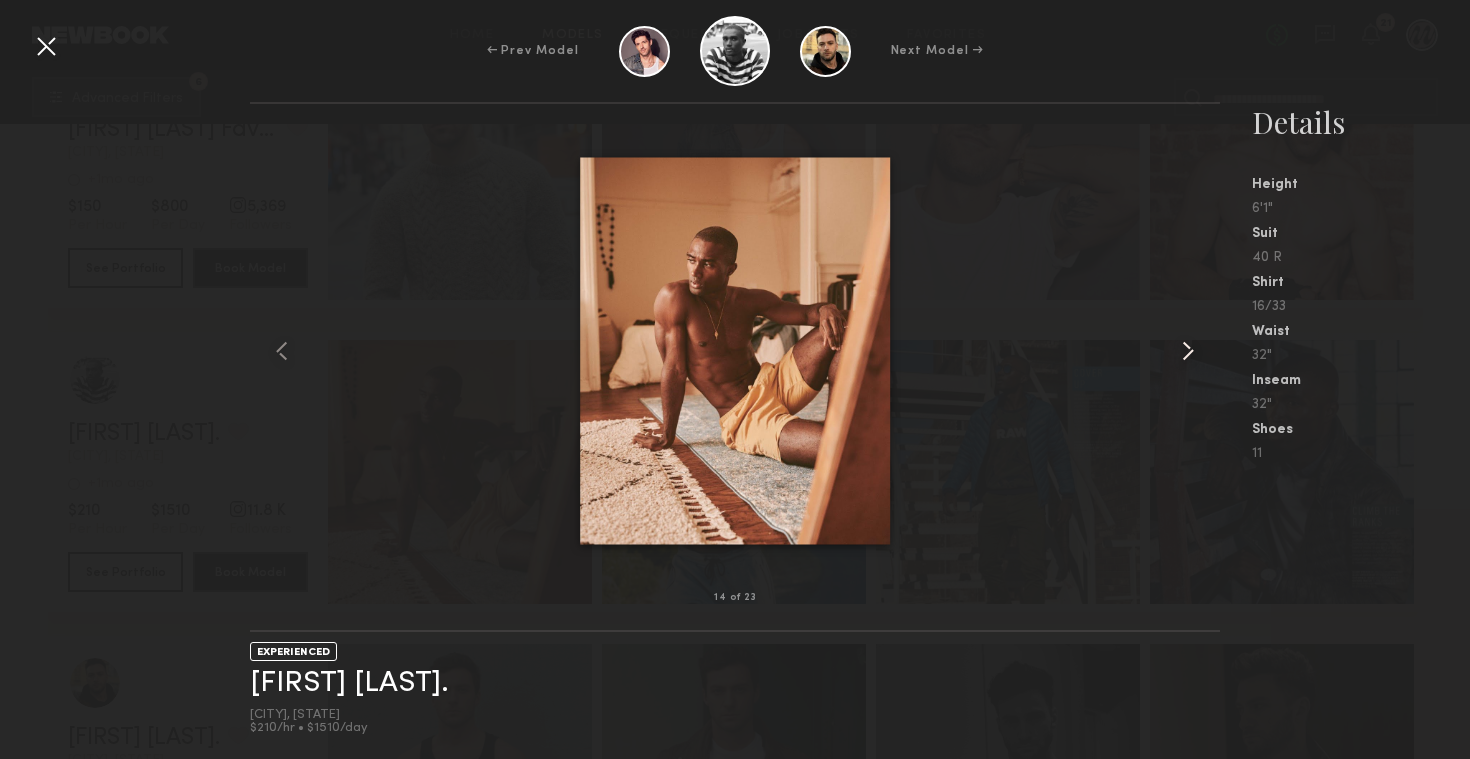 click at bounding box center (1188, 351) 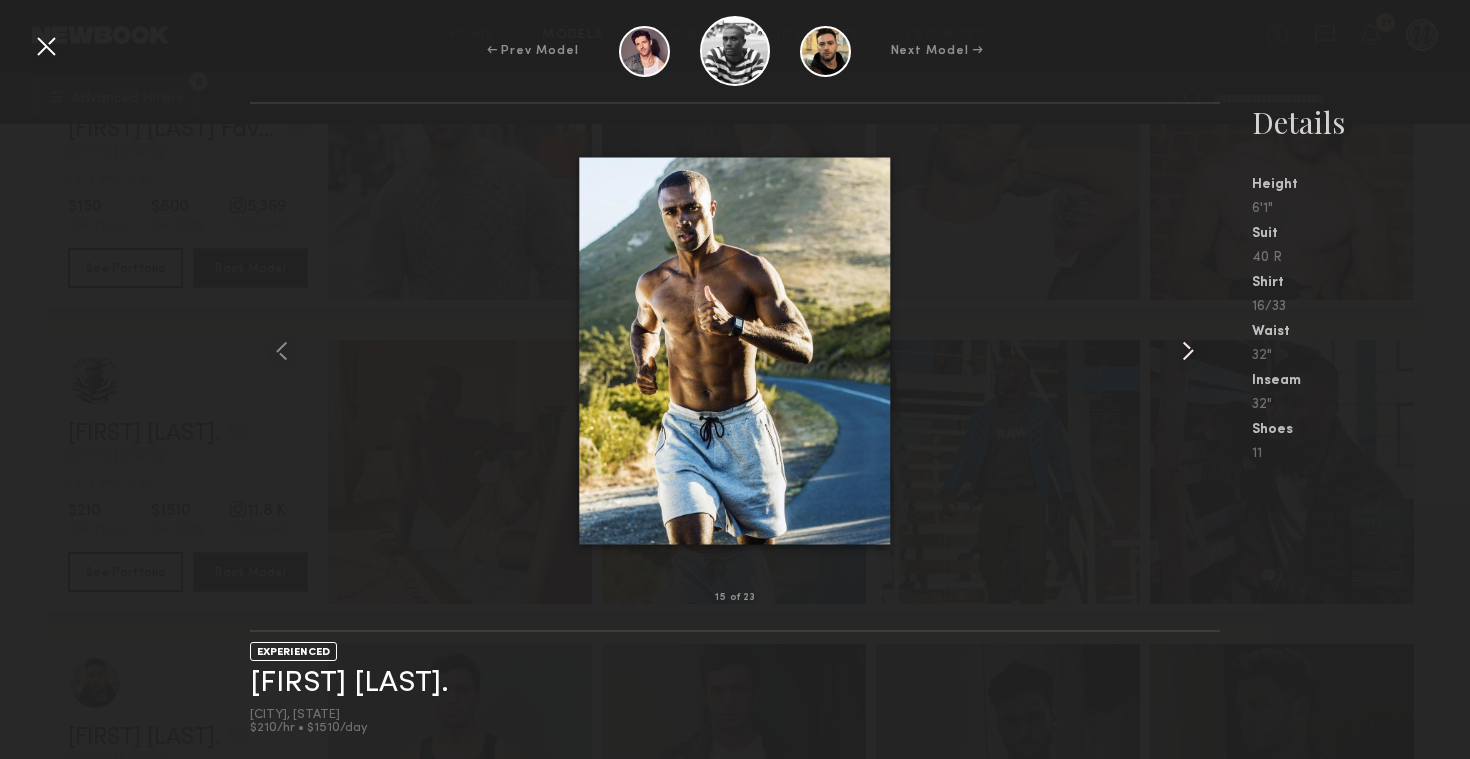 click at bounding box center (1188, 351) 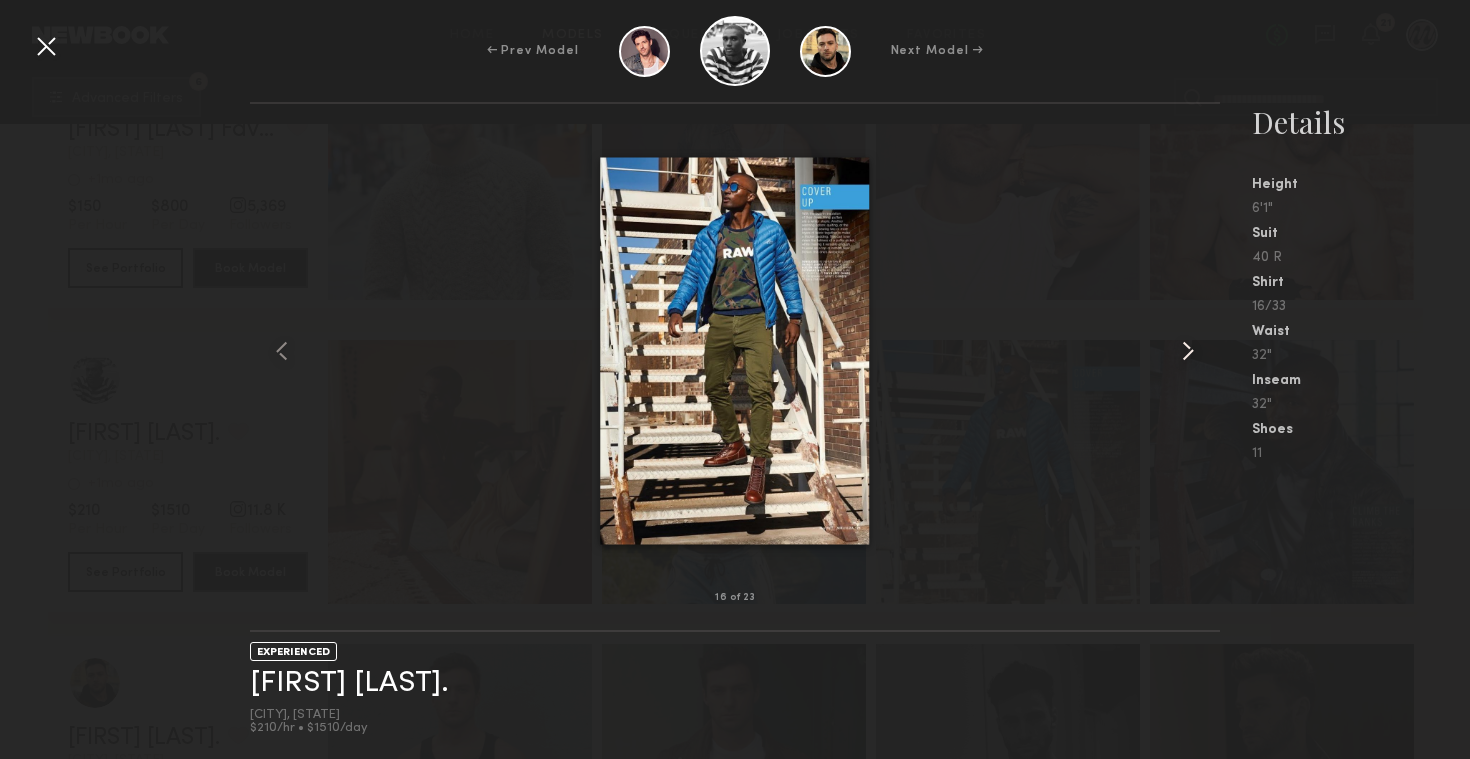 click at bounding box center [1188, 351] 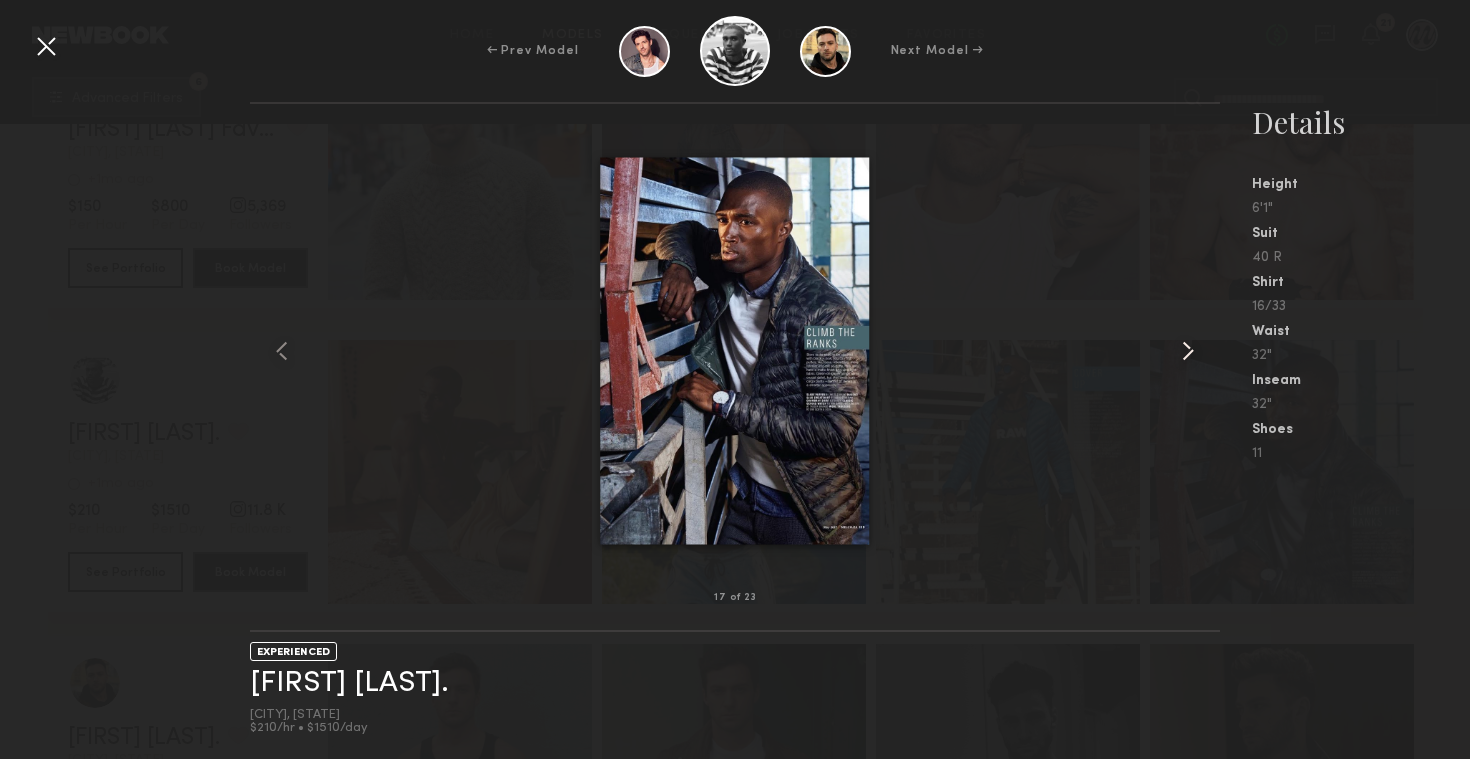 click at bounding box center [1188, 351] 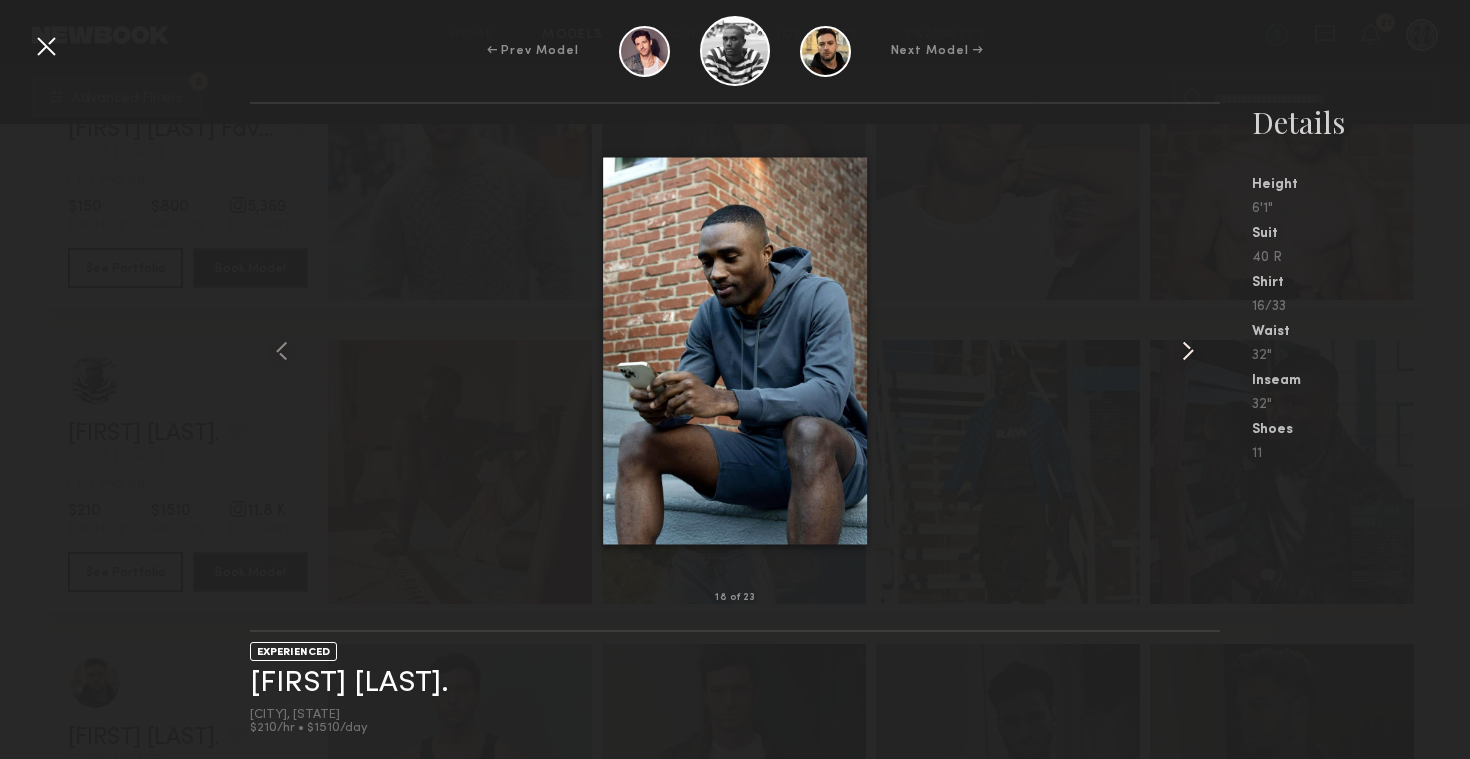 click at bounding box center (1188, 351) 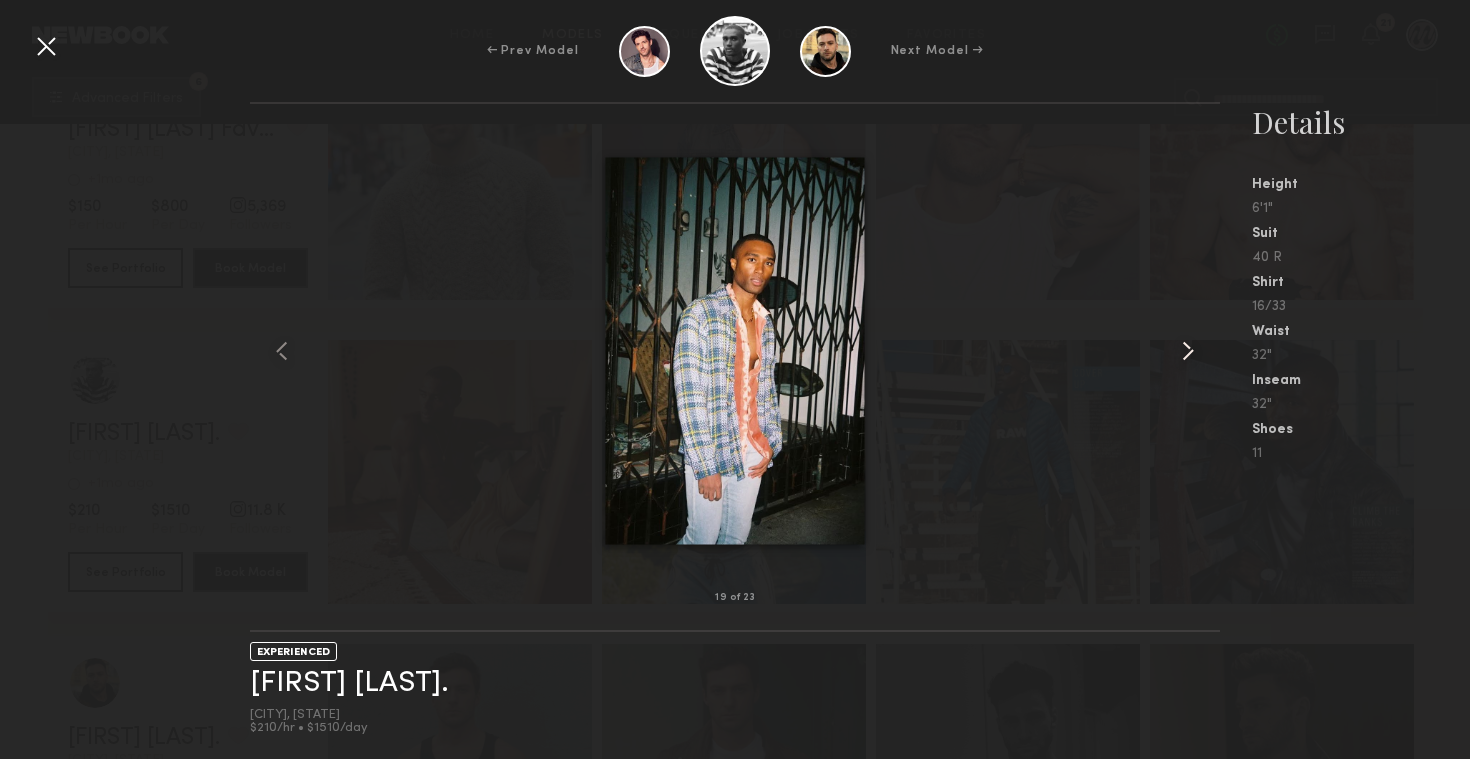 click at bounding box center (1188, 351) 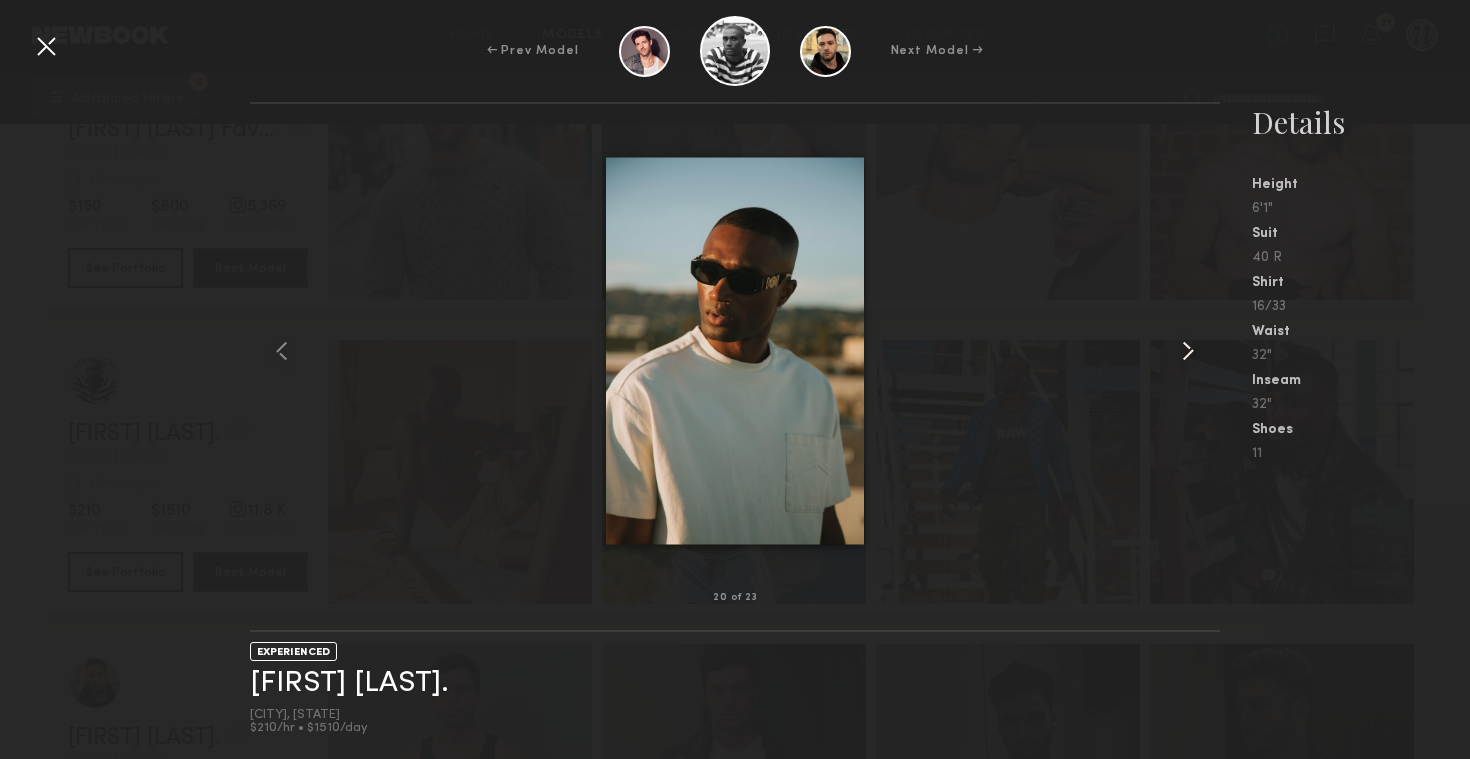 click at bounding box center (1188, 351) 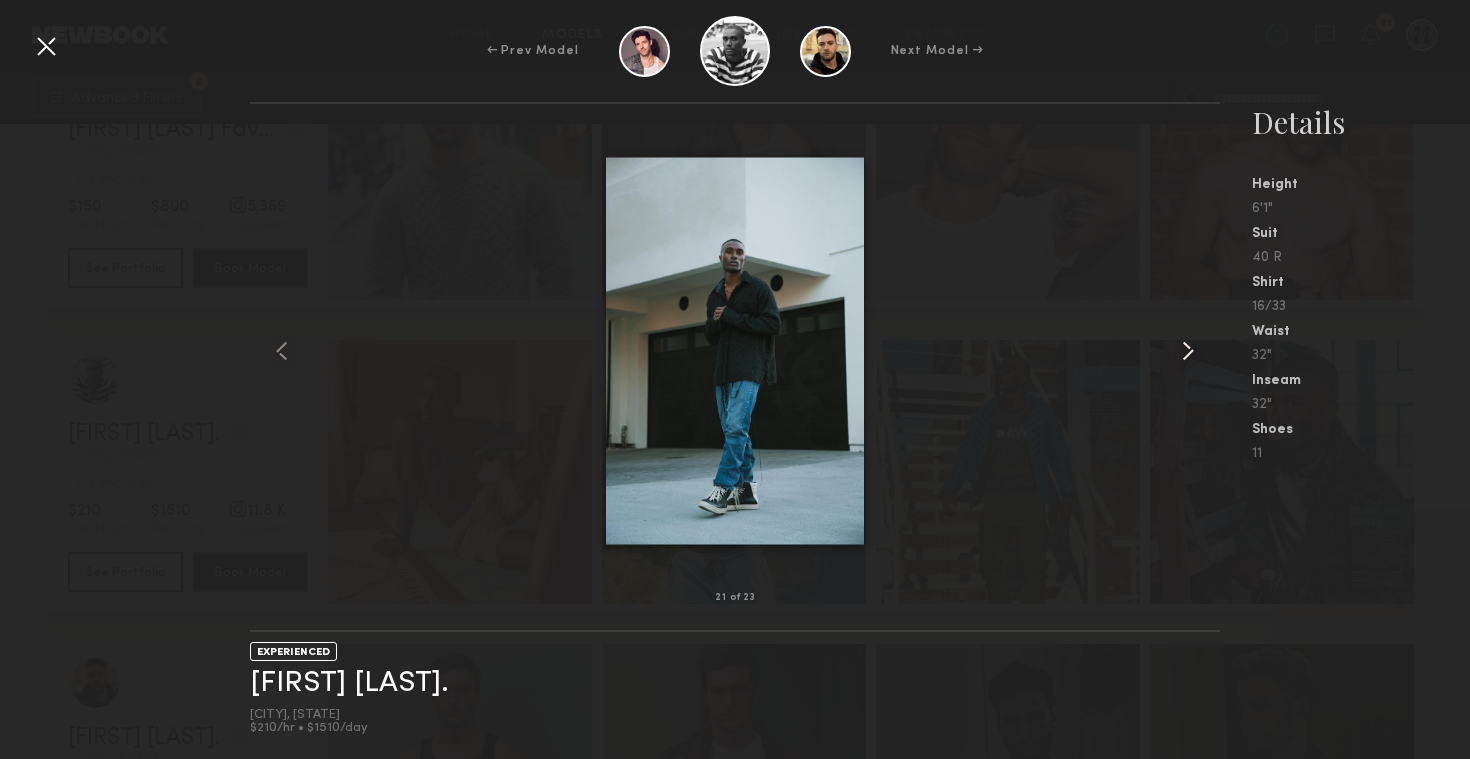 click at bounding box center (1188, 351) 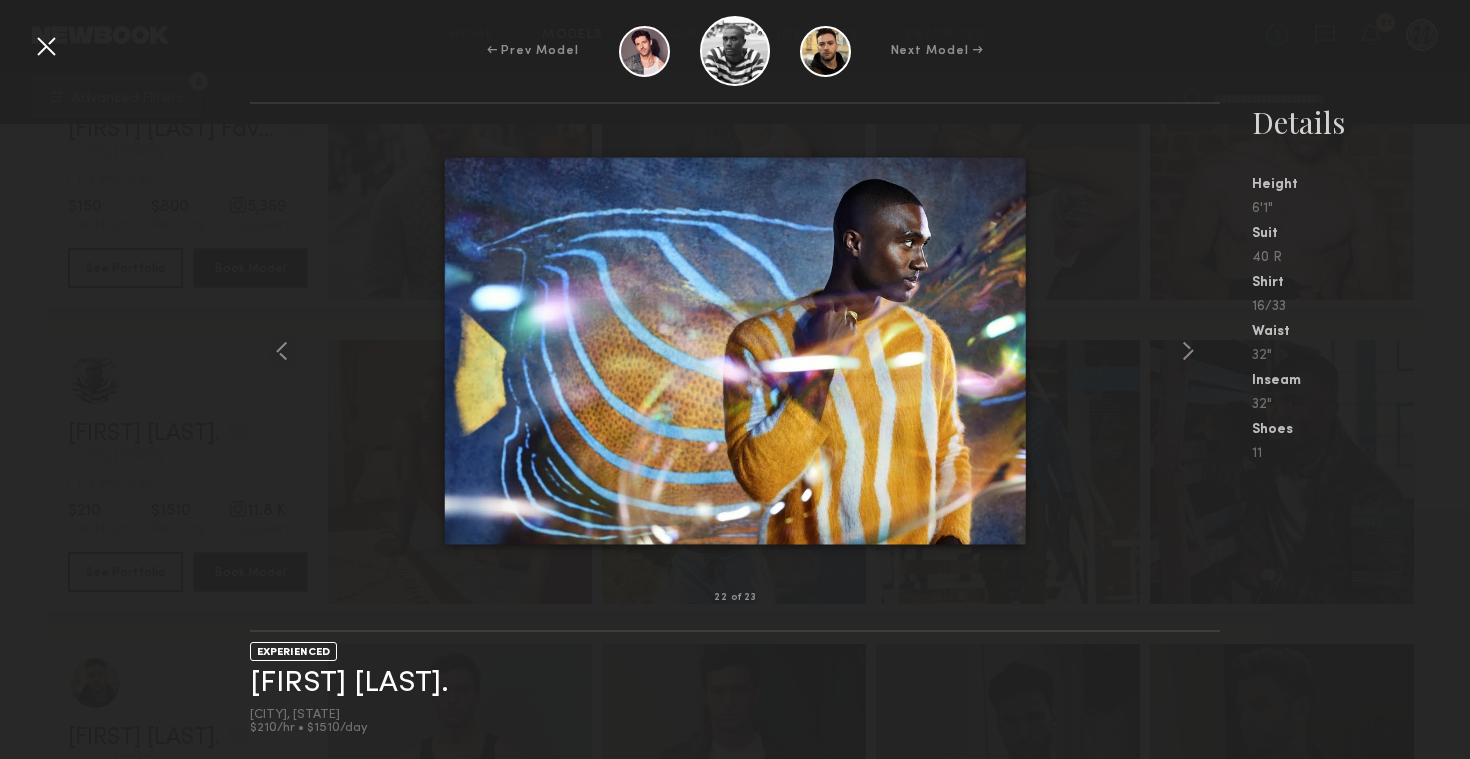 click at bounding box center [46, 46] 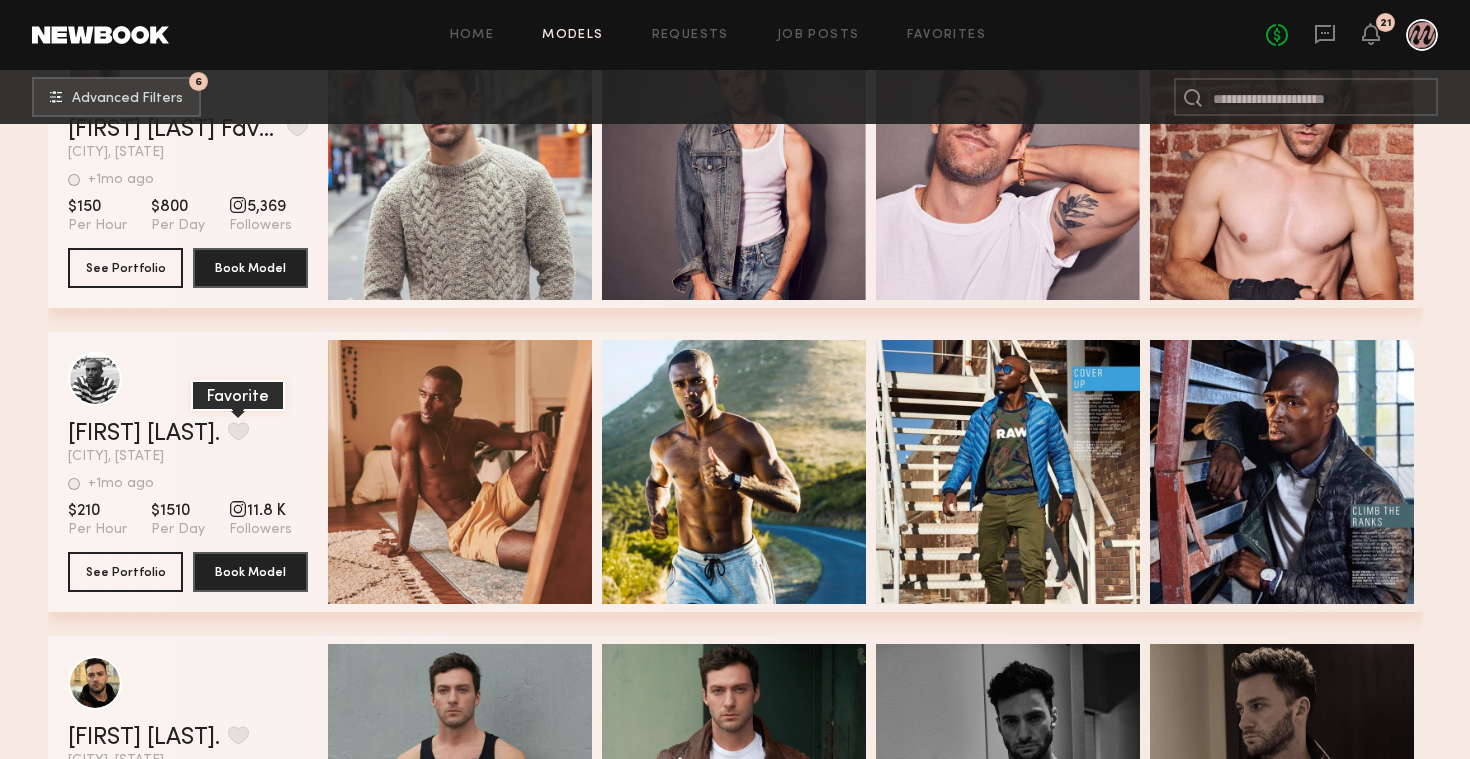 click 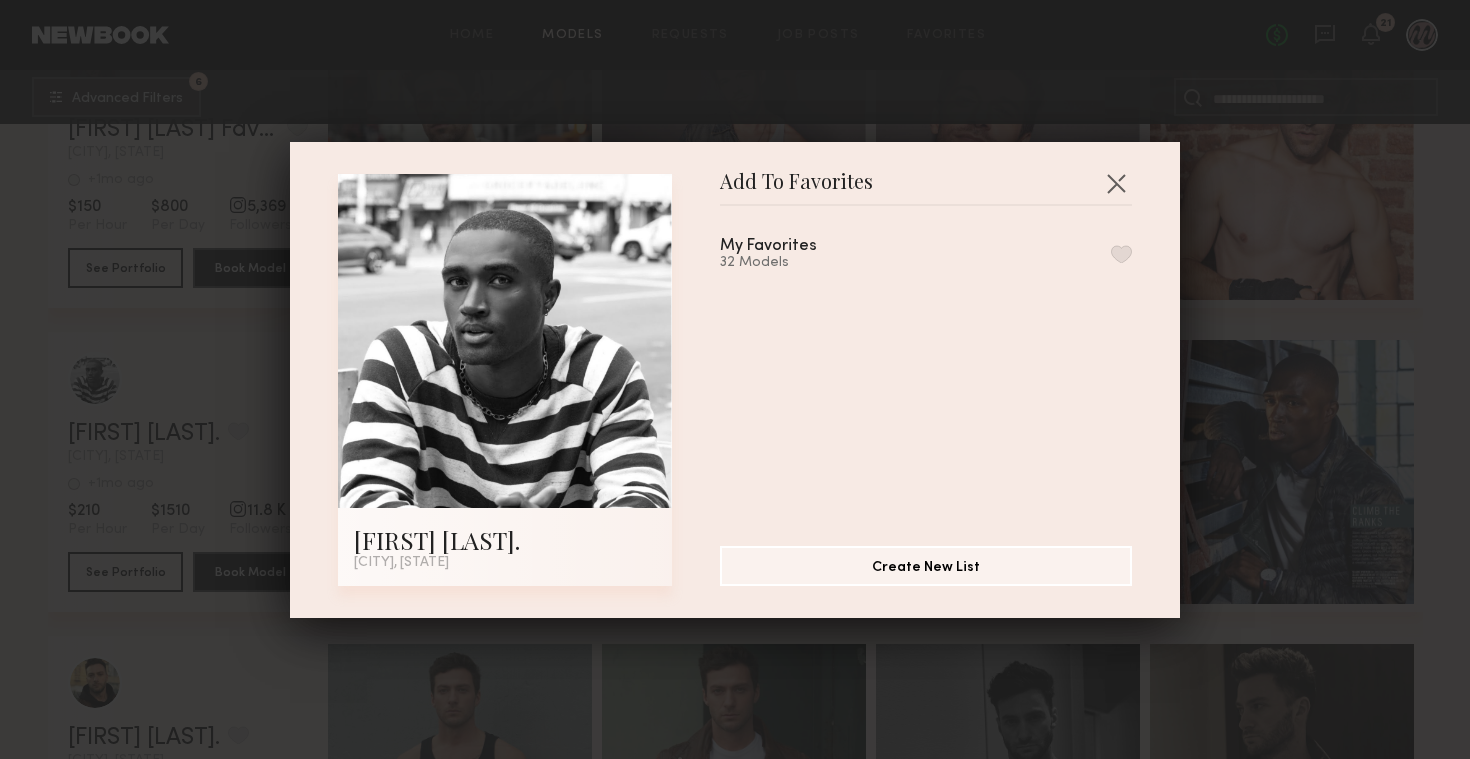 click at bounding box center [1121, 254] 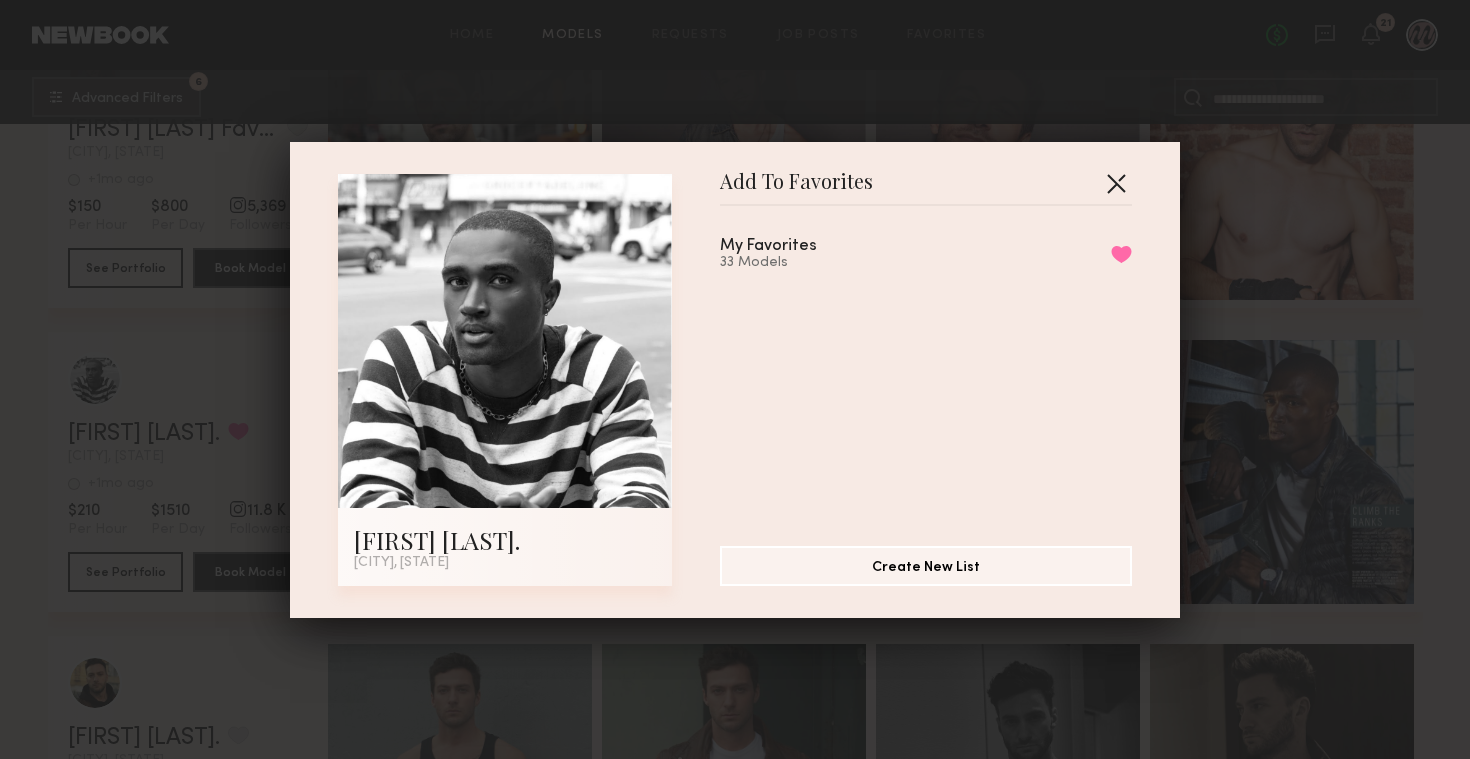 click at bounding box center [1116, 183] 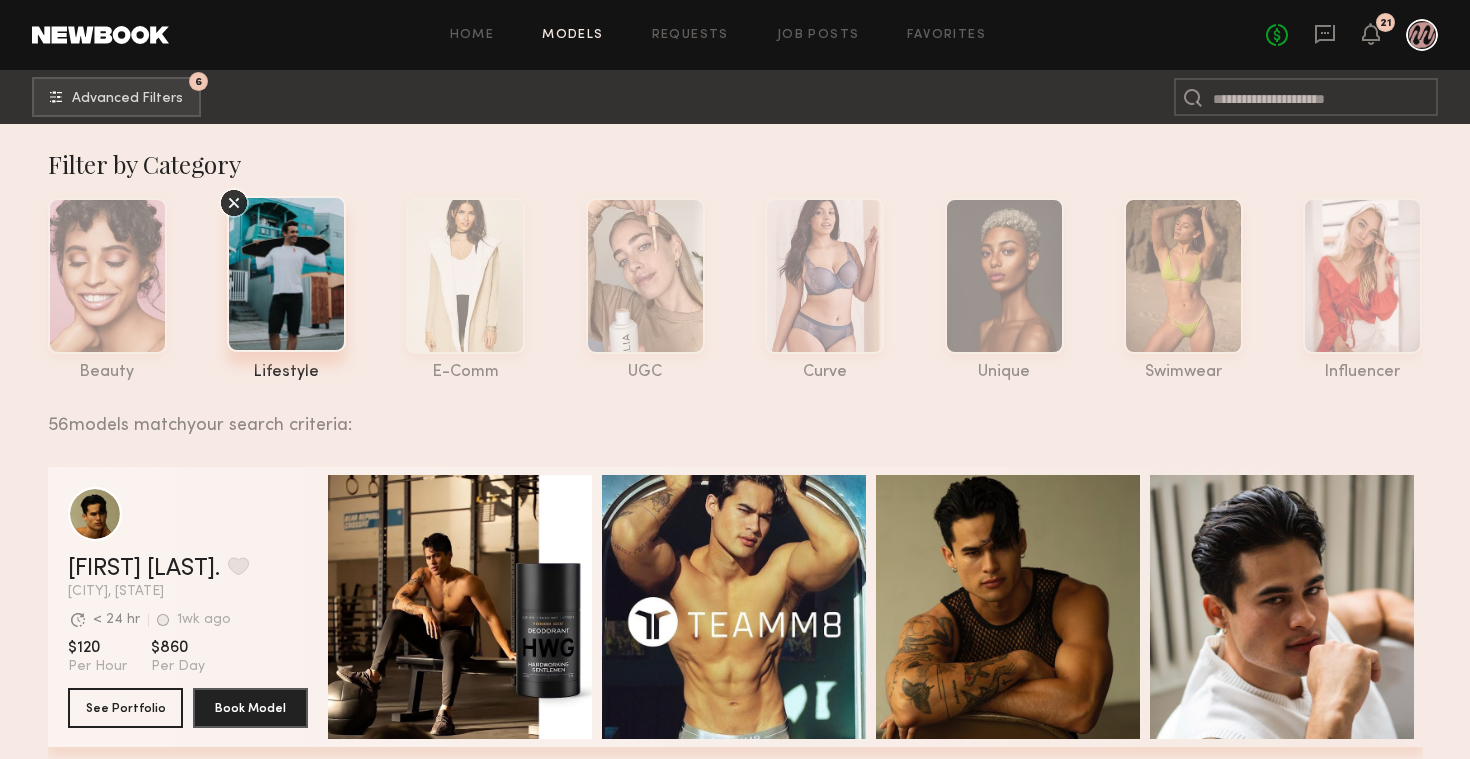 scroll, scrollTop: 0, scrollLeft: 0, axis: both 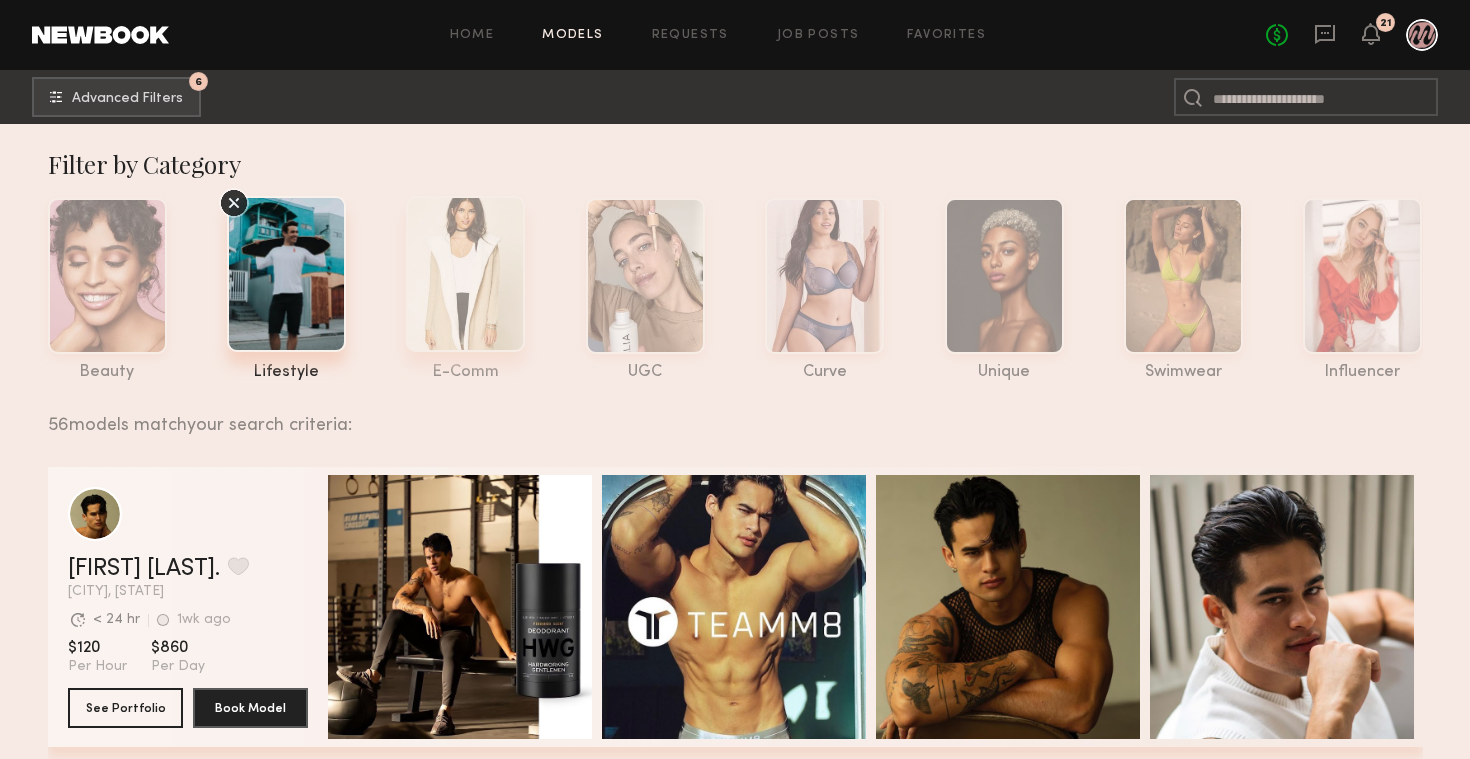 click 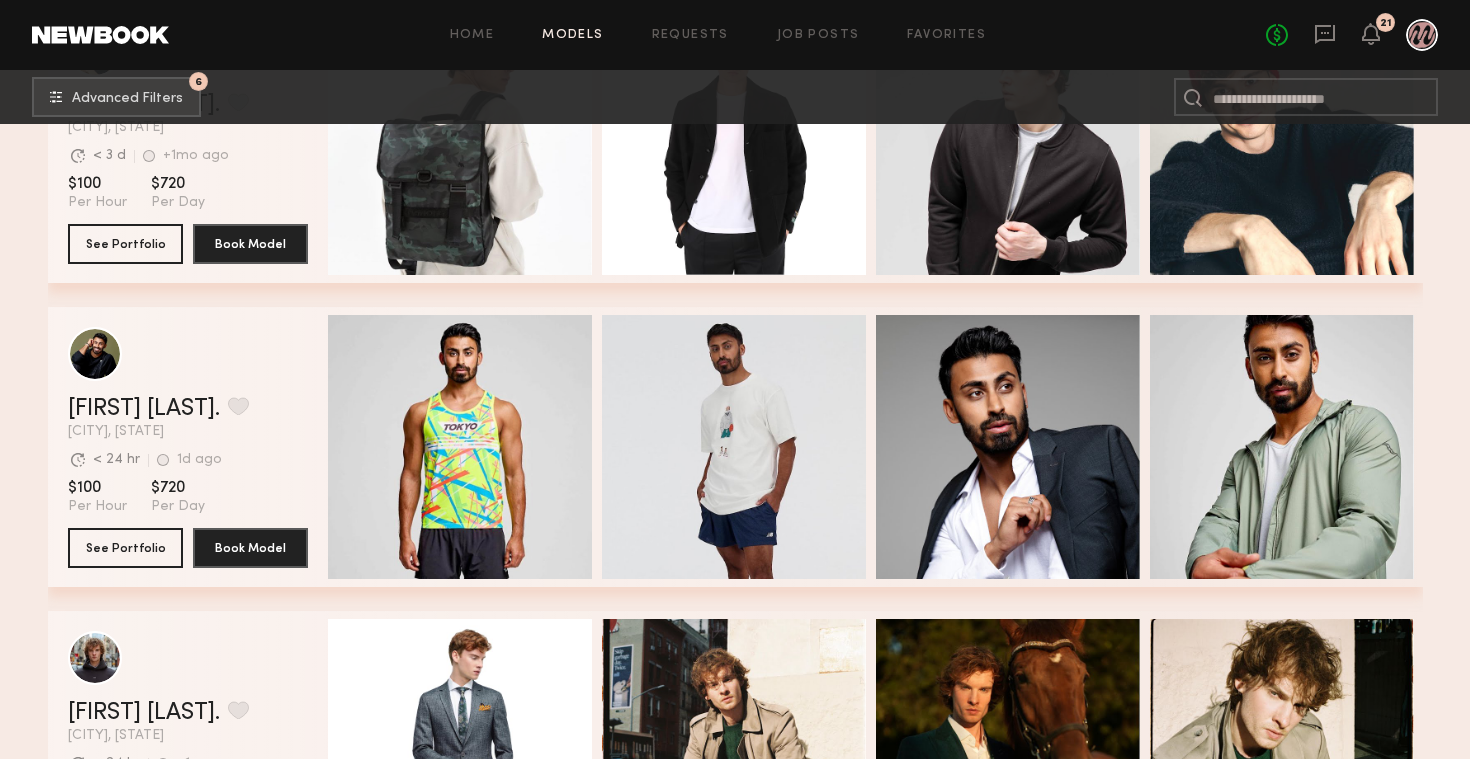 scroll, scrollTop: 1738, scrollLeft: 0, axis: vertical 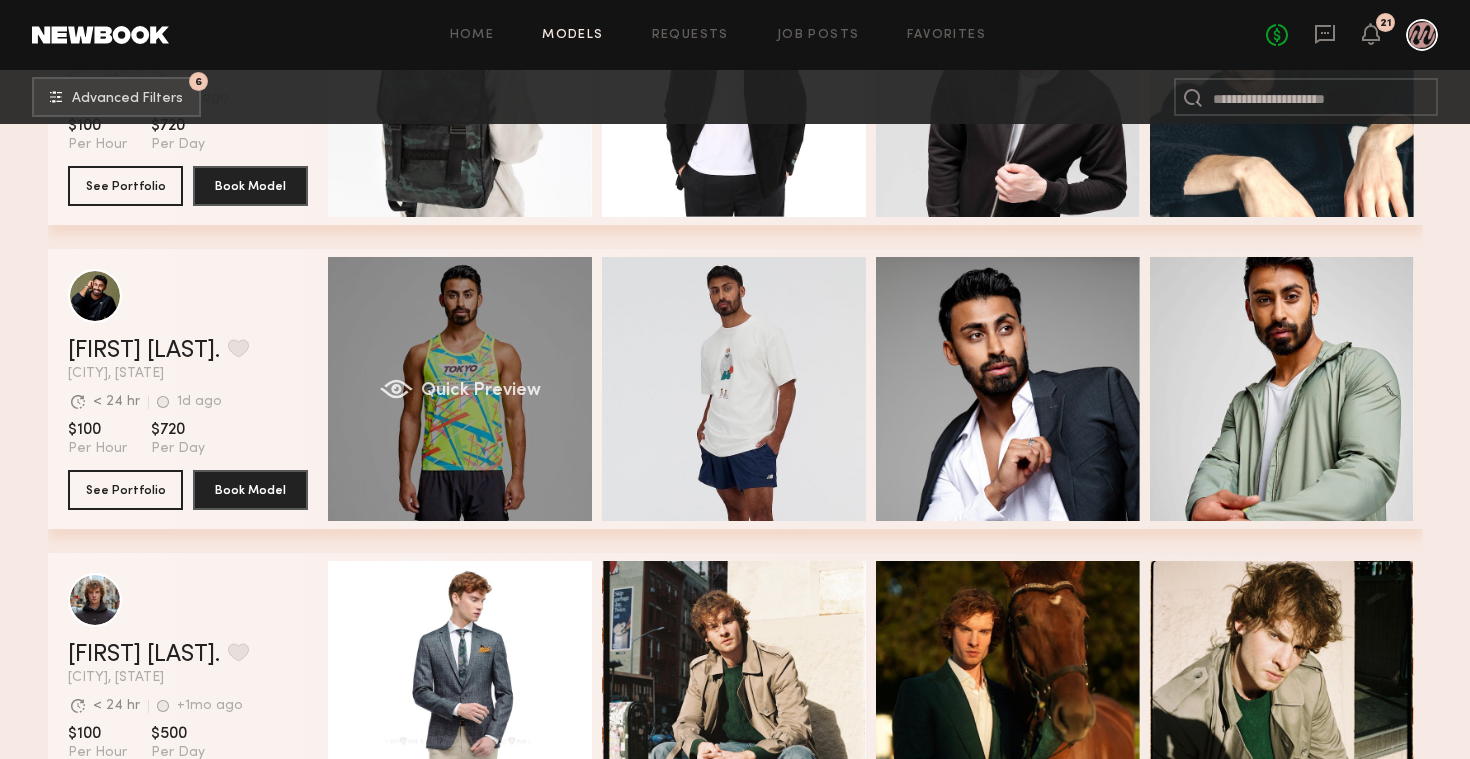 click on "Quick Preview" 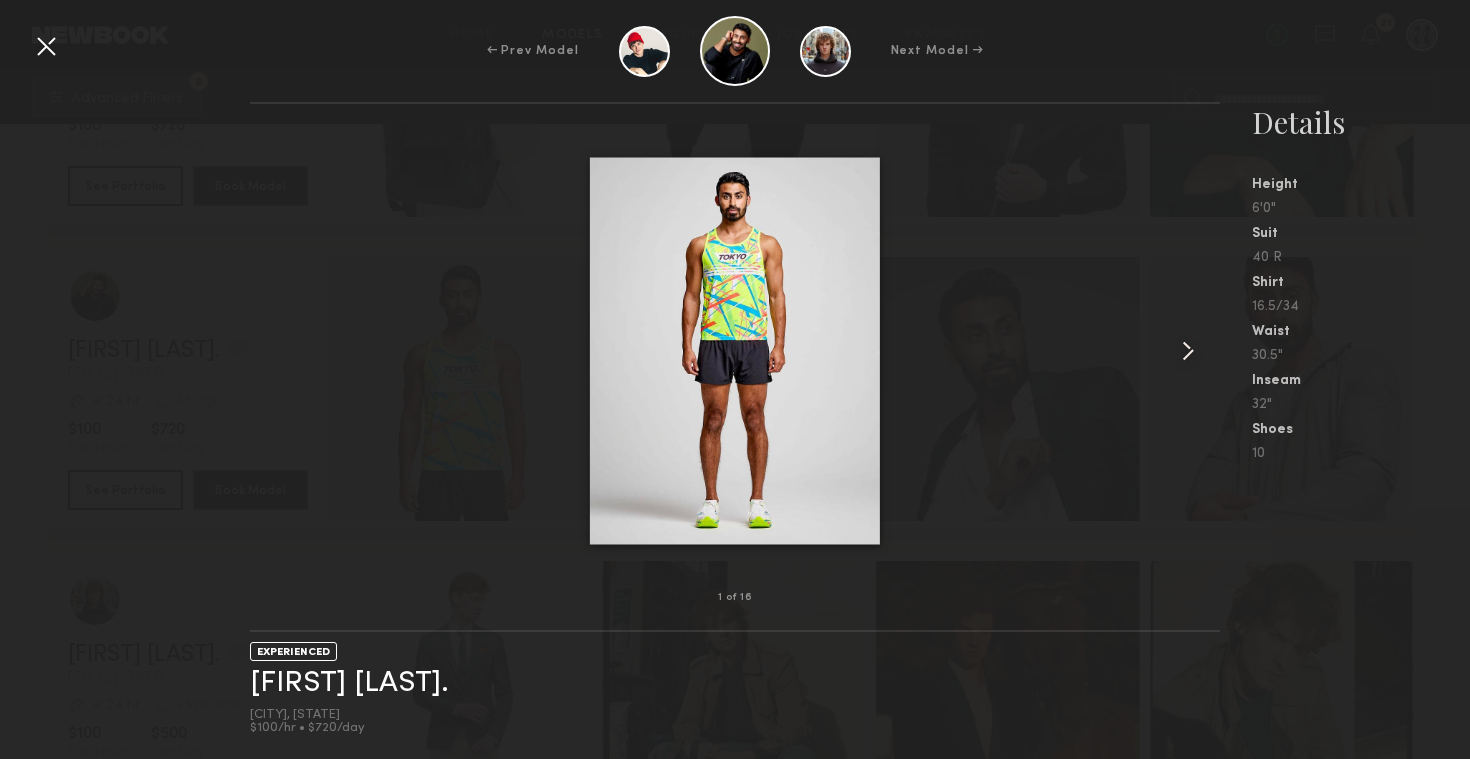 click at bounding box center (1188, 351) 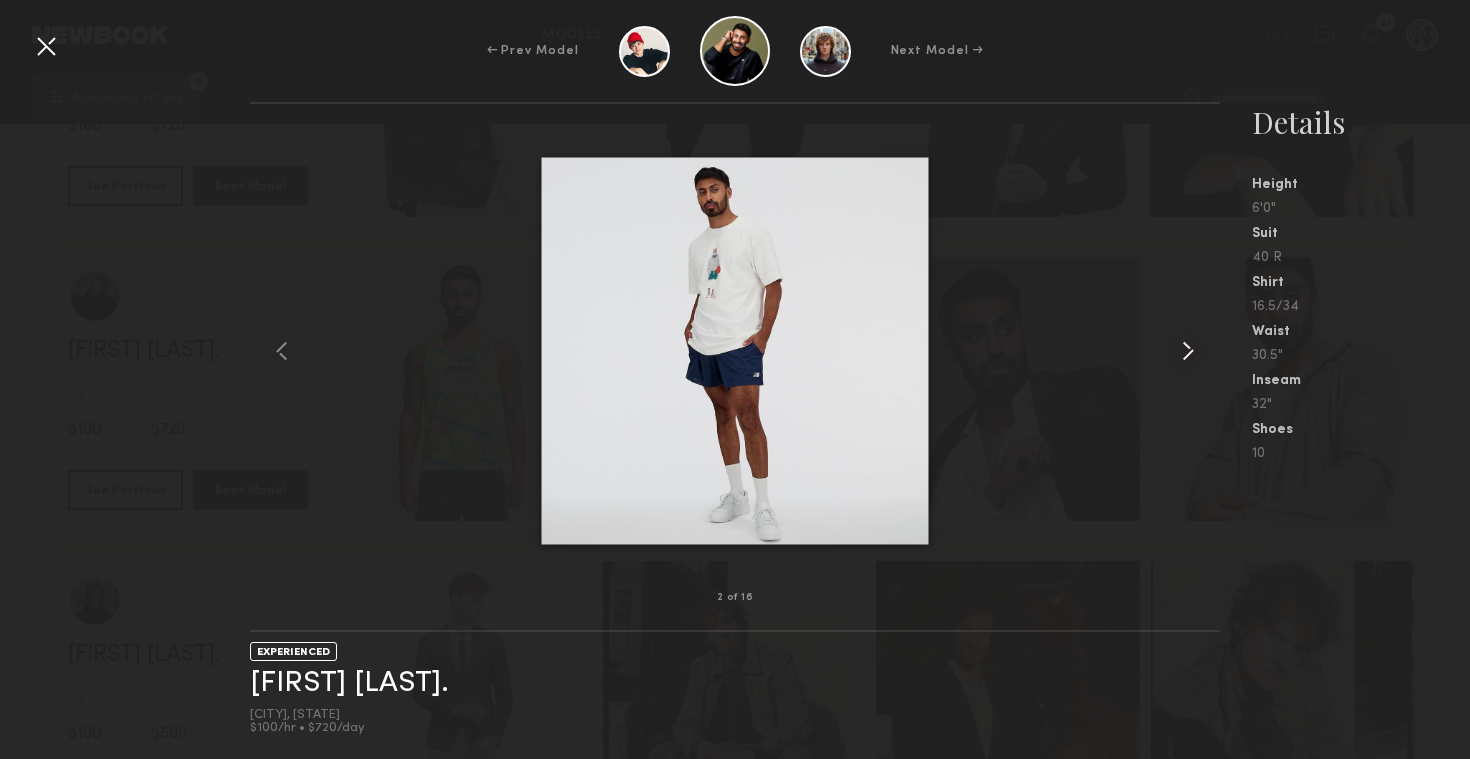click at bounding box center [1188, 351] 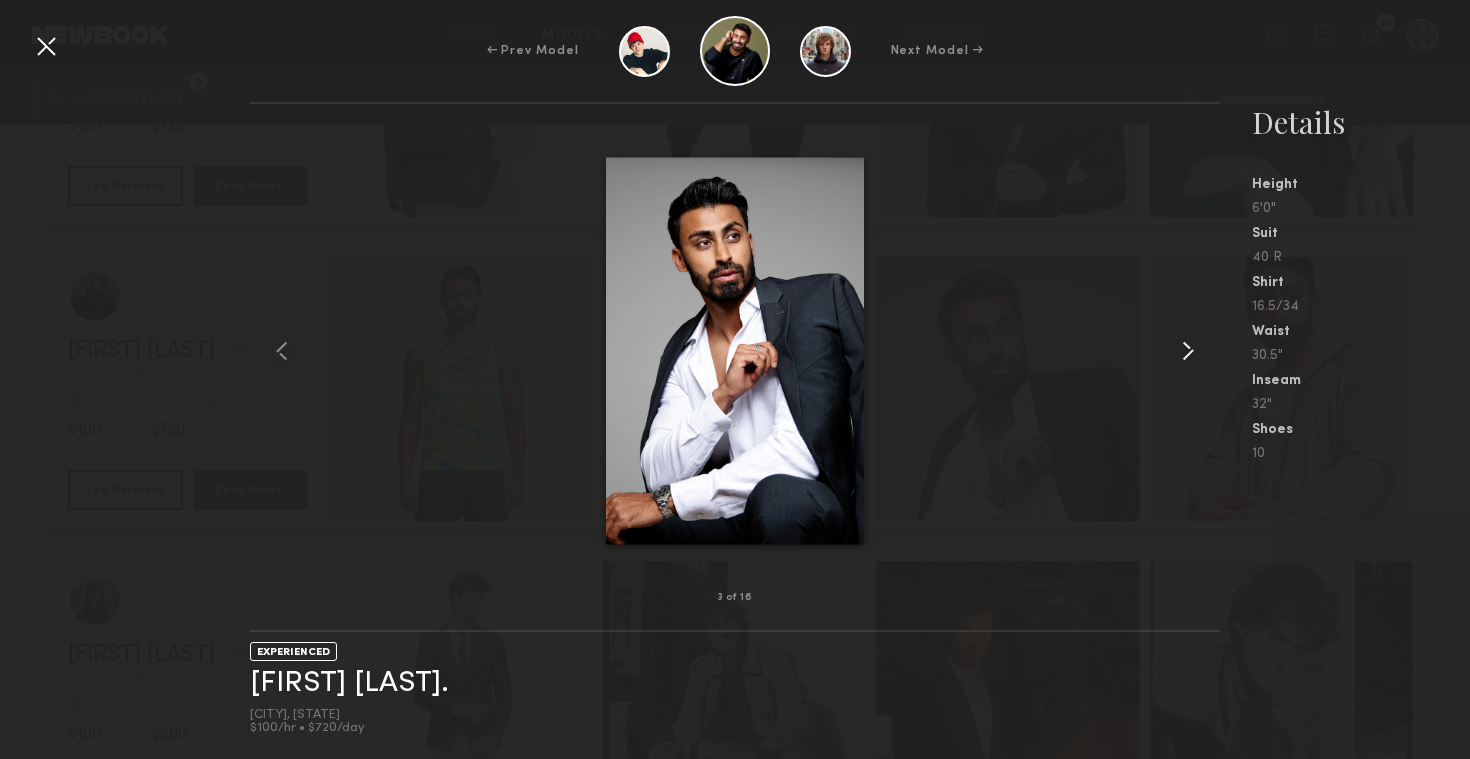click at bounding box center (1188, 351) 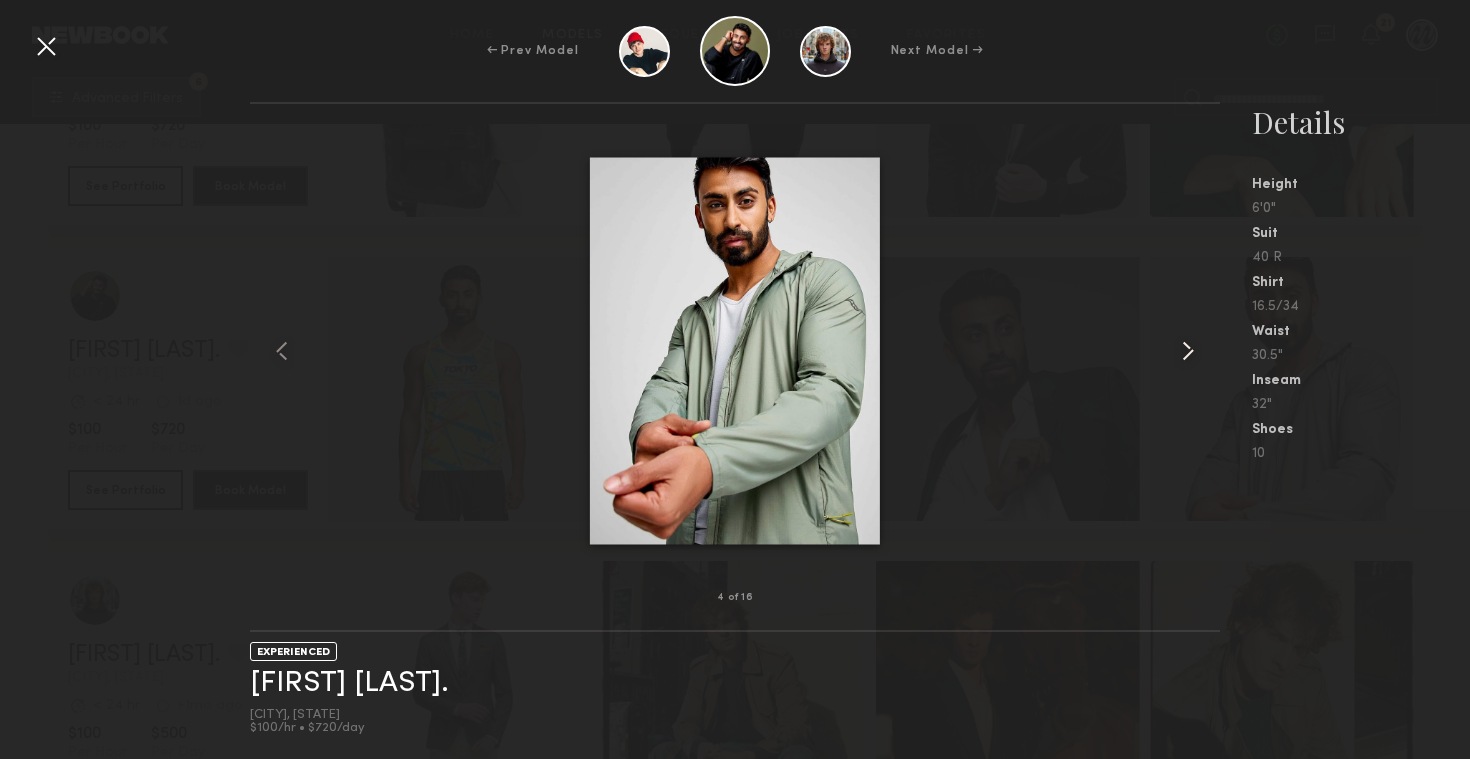 click at bounding box center (1188, 351) 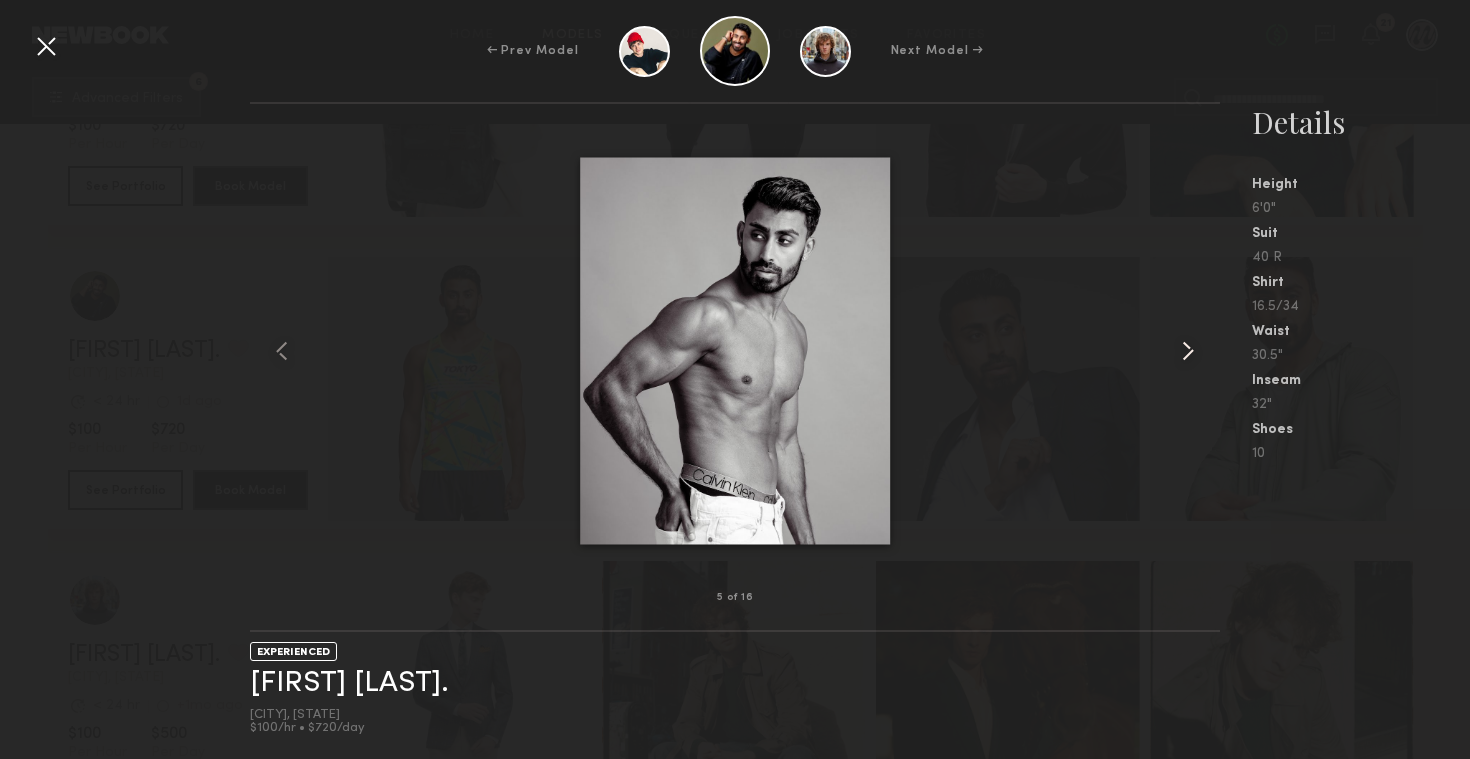 click at bounding box center [1188, 351] 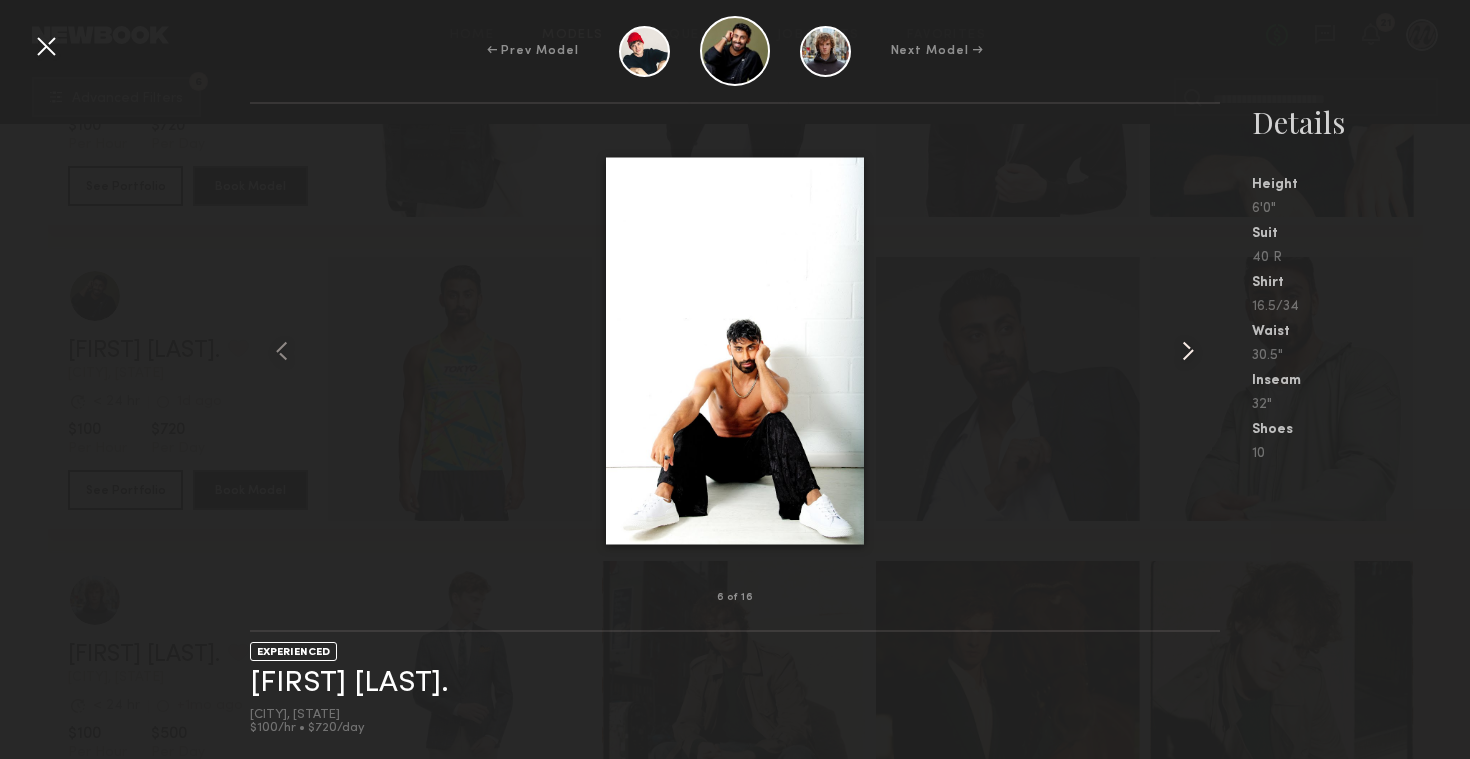 click at bounding box center [1188, 351] 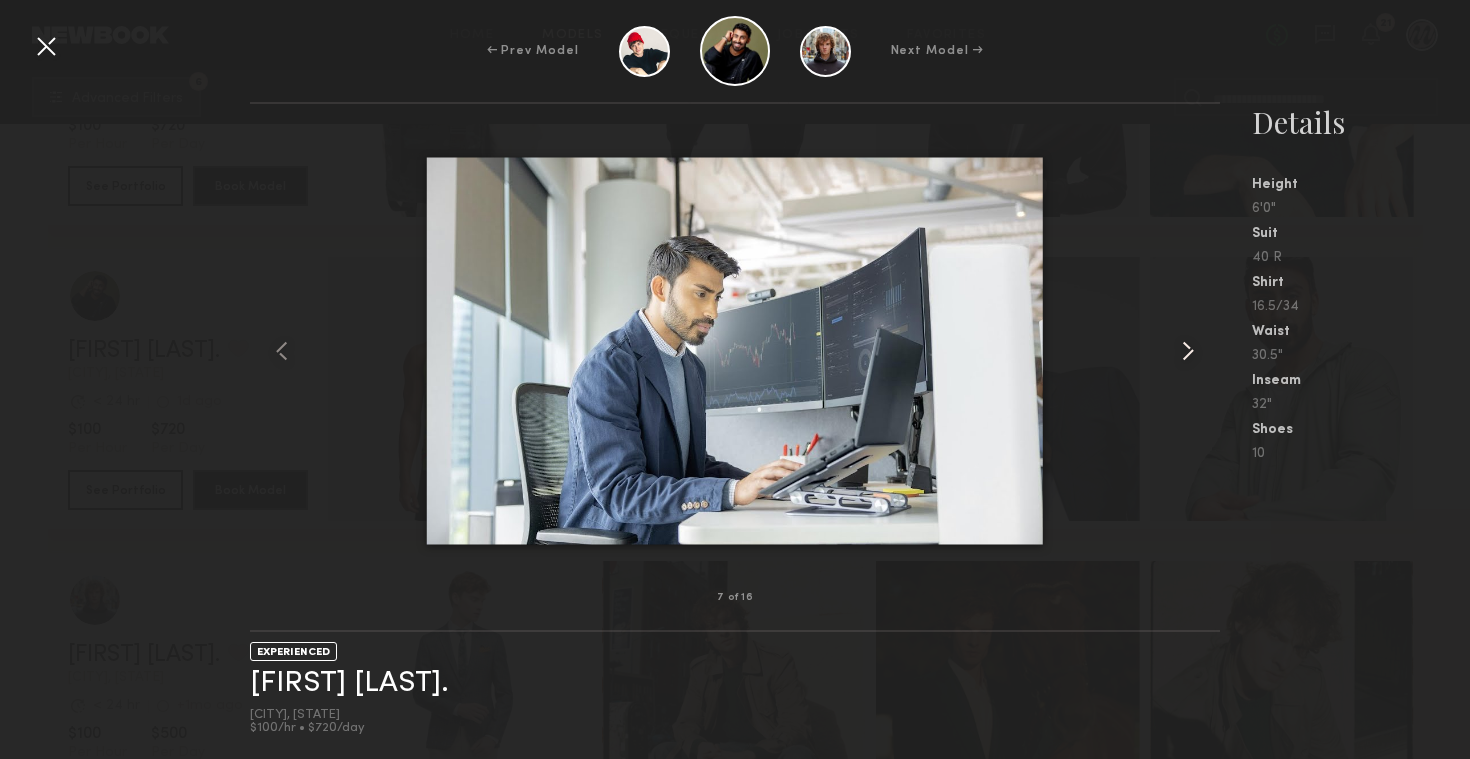 click at bounding box center (1188, 351) 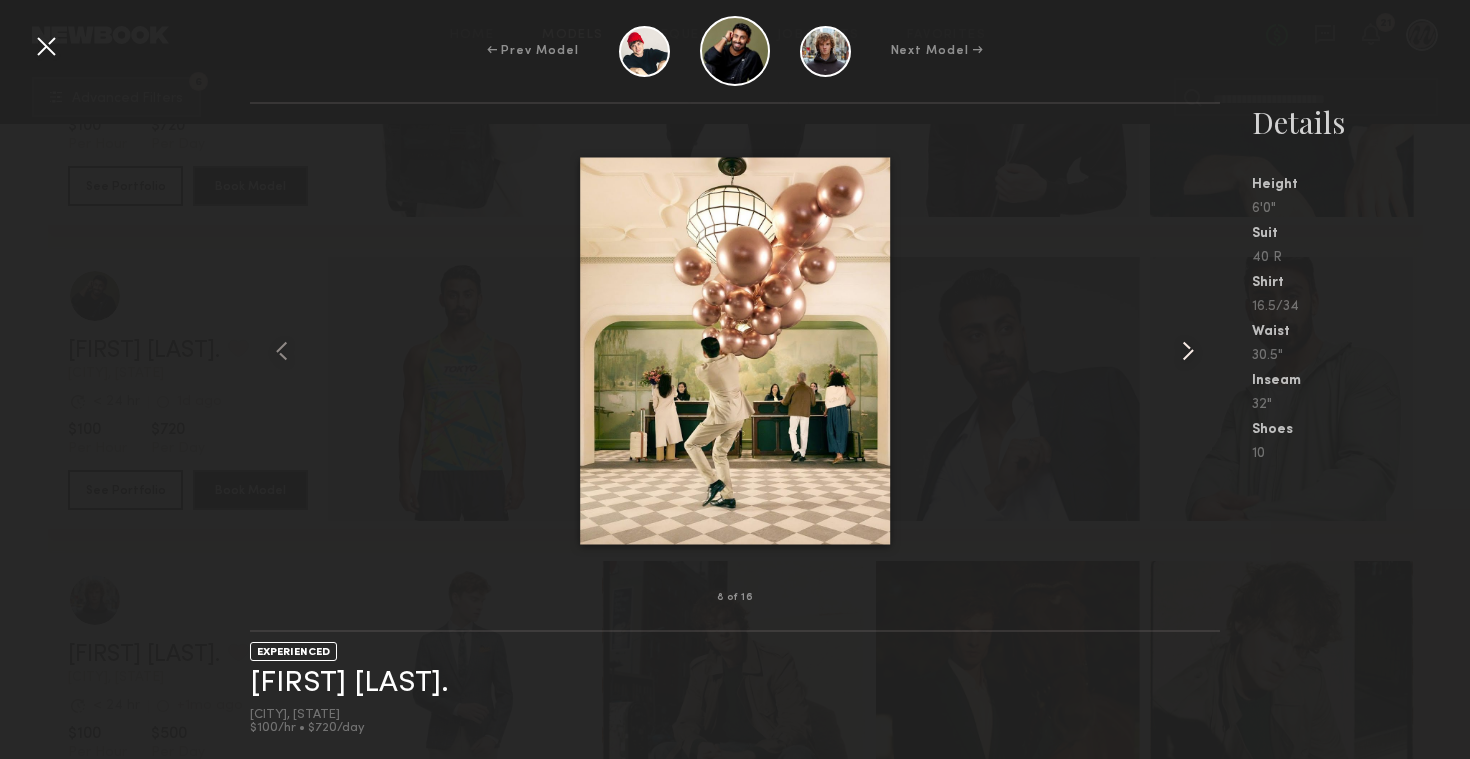 click at bounding box center [1188, 351] 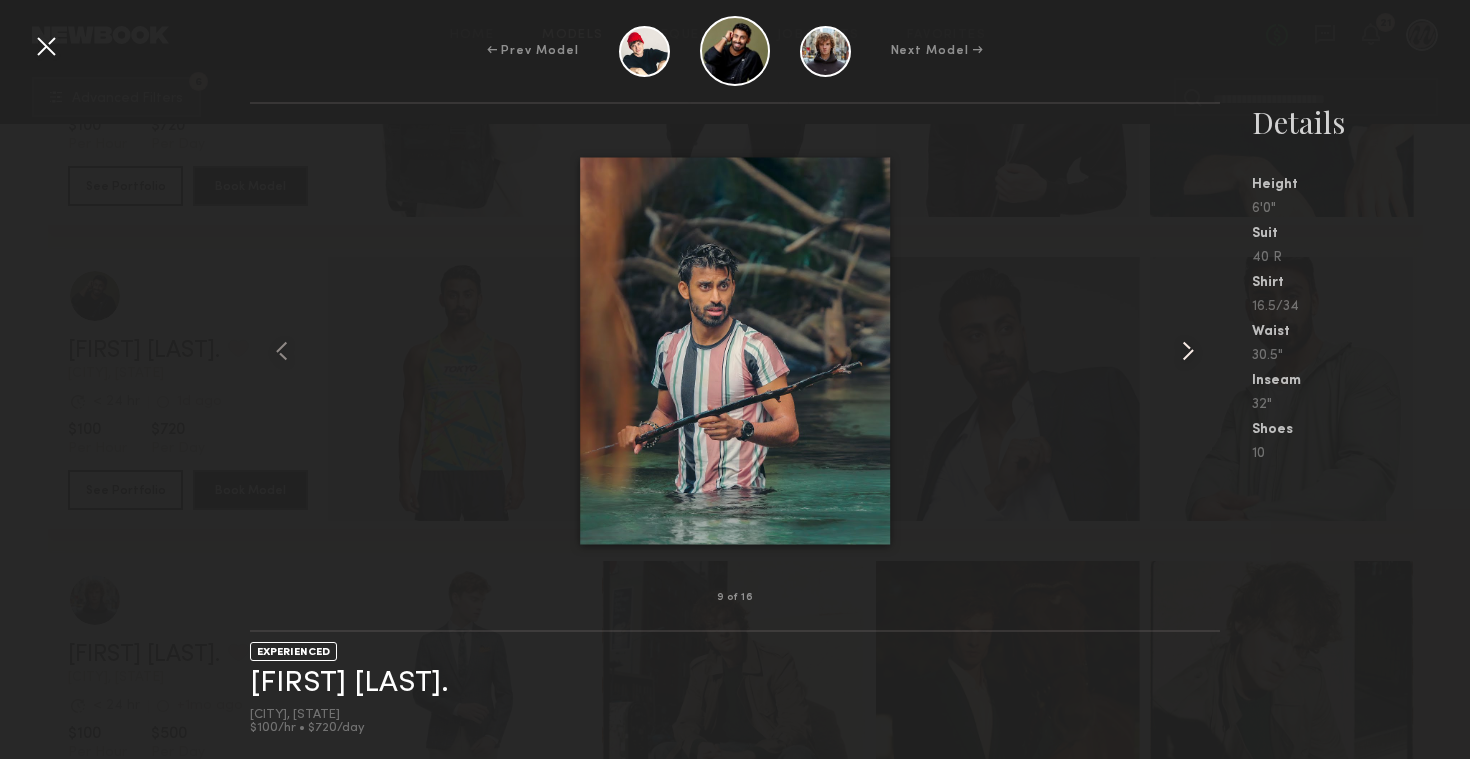 click at bounding box center (1188, 351) 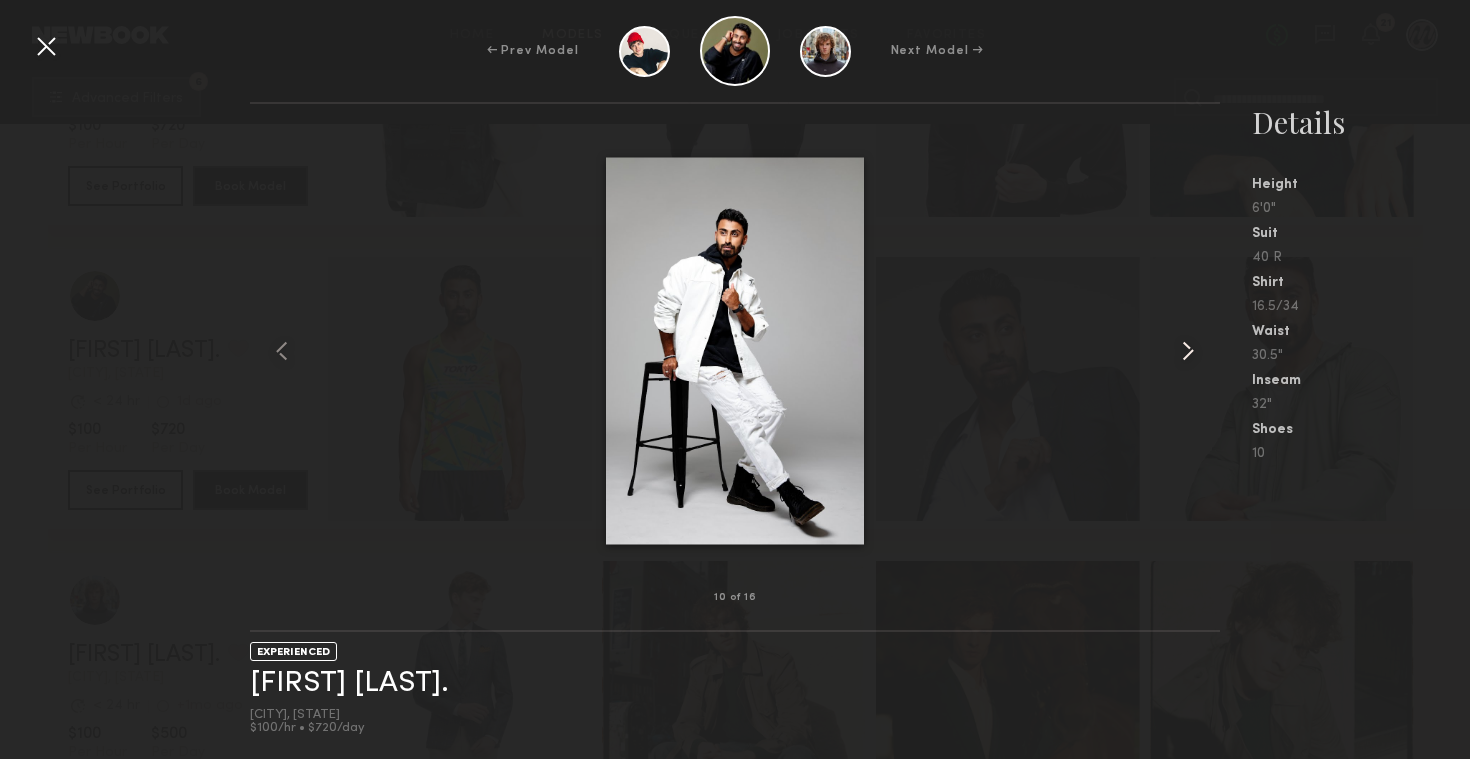 click at bounding box center [1188, 351] 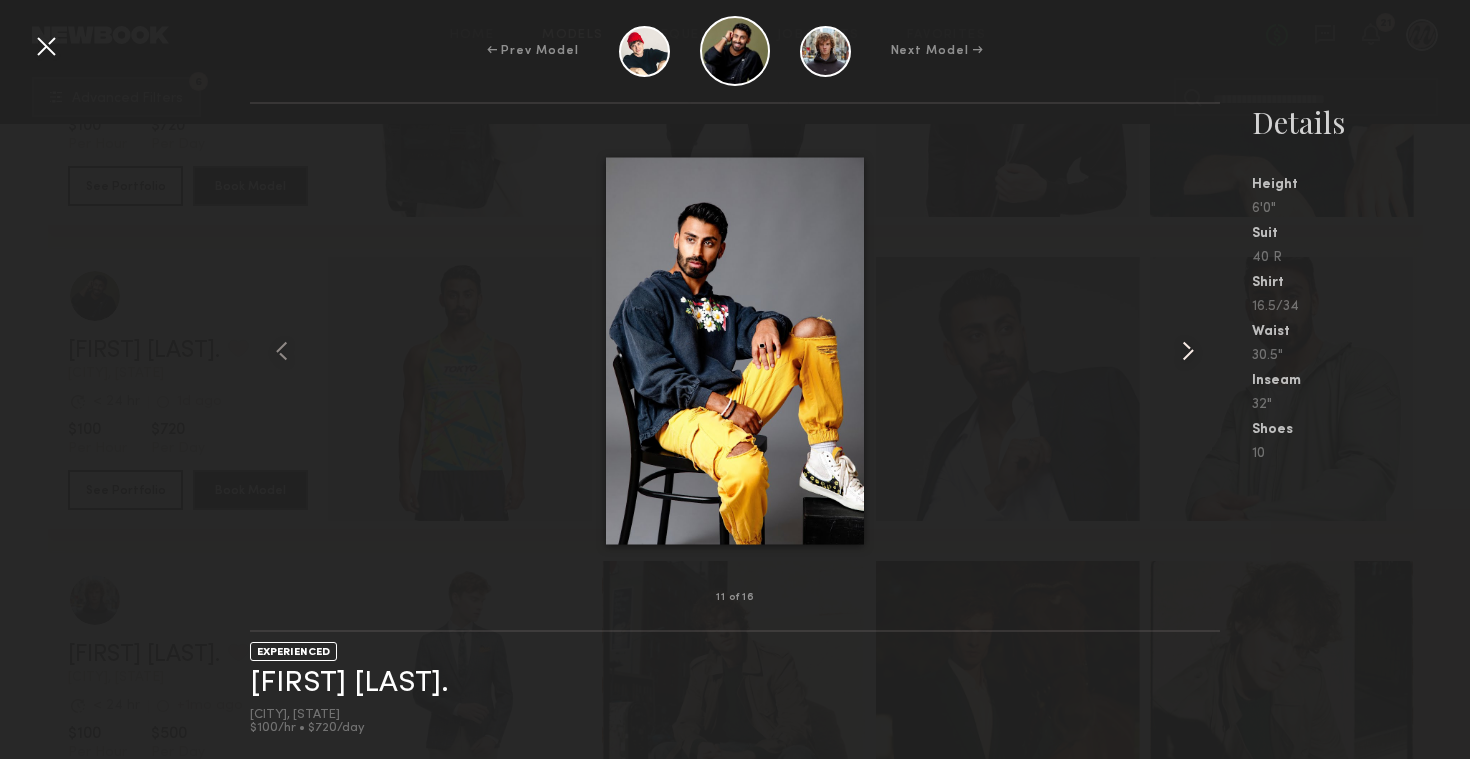 click at bounding box center [1188, 351] 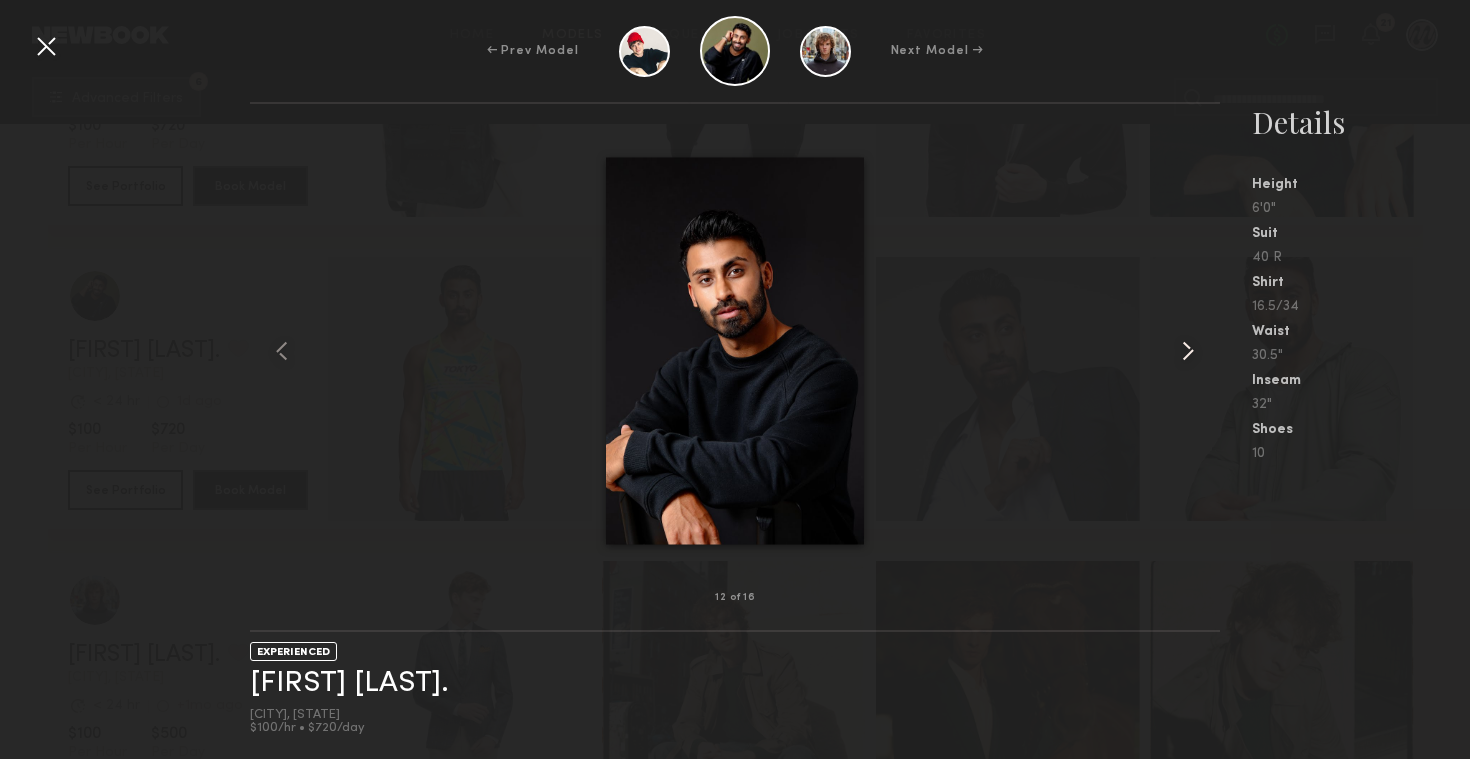 click at bounding box center (1188, 351) 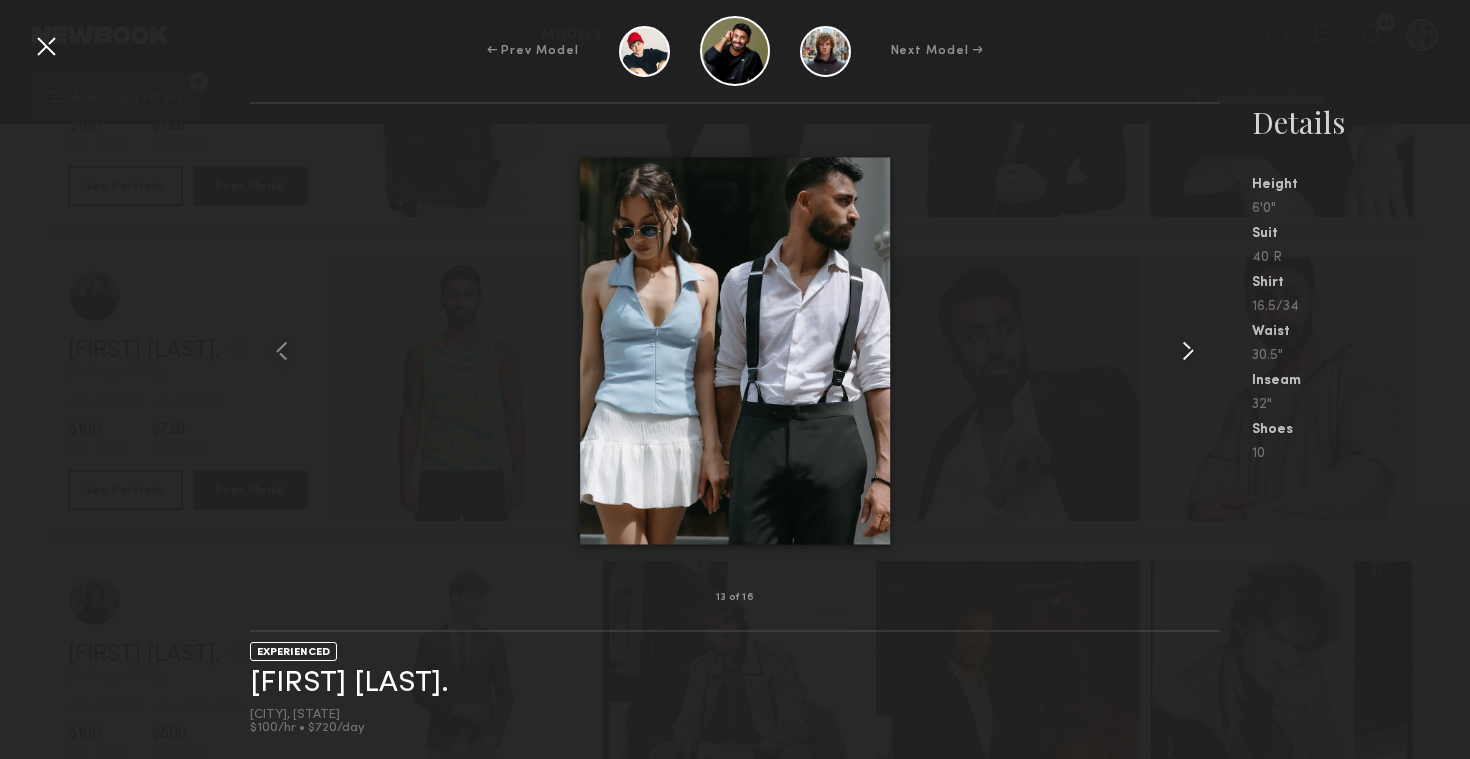 click at bounding box center (1188, 351) 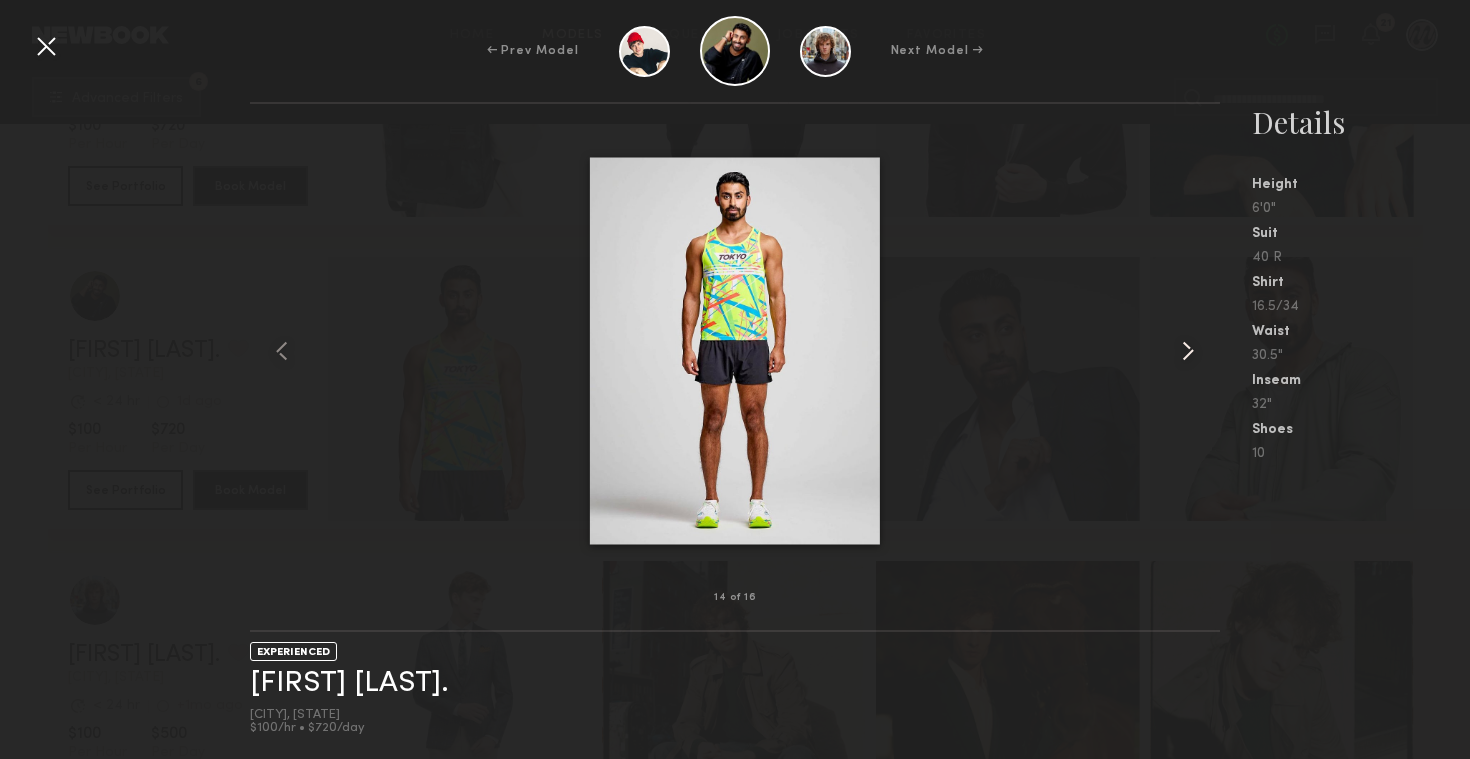 click at bounding box center [1188, 351] 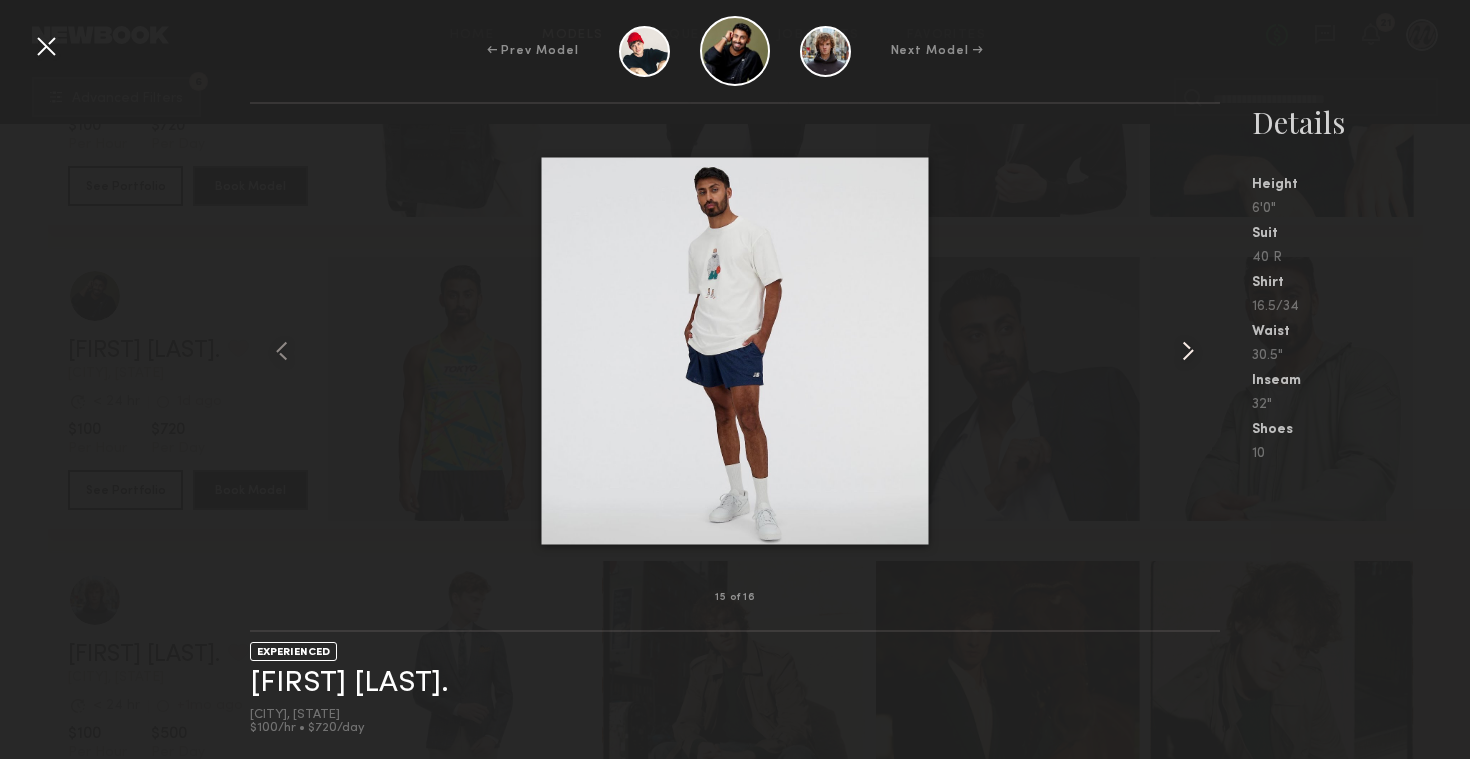 click at bounding box center [1188, 351] 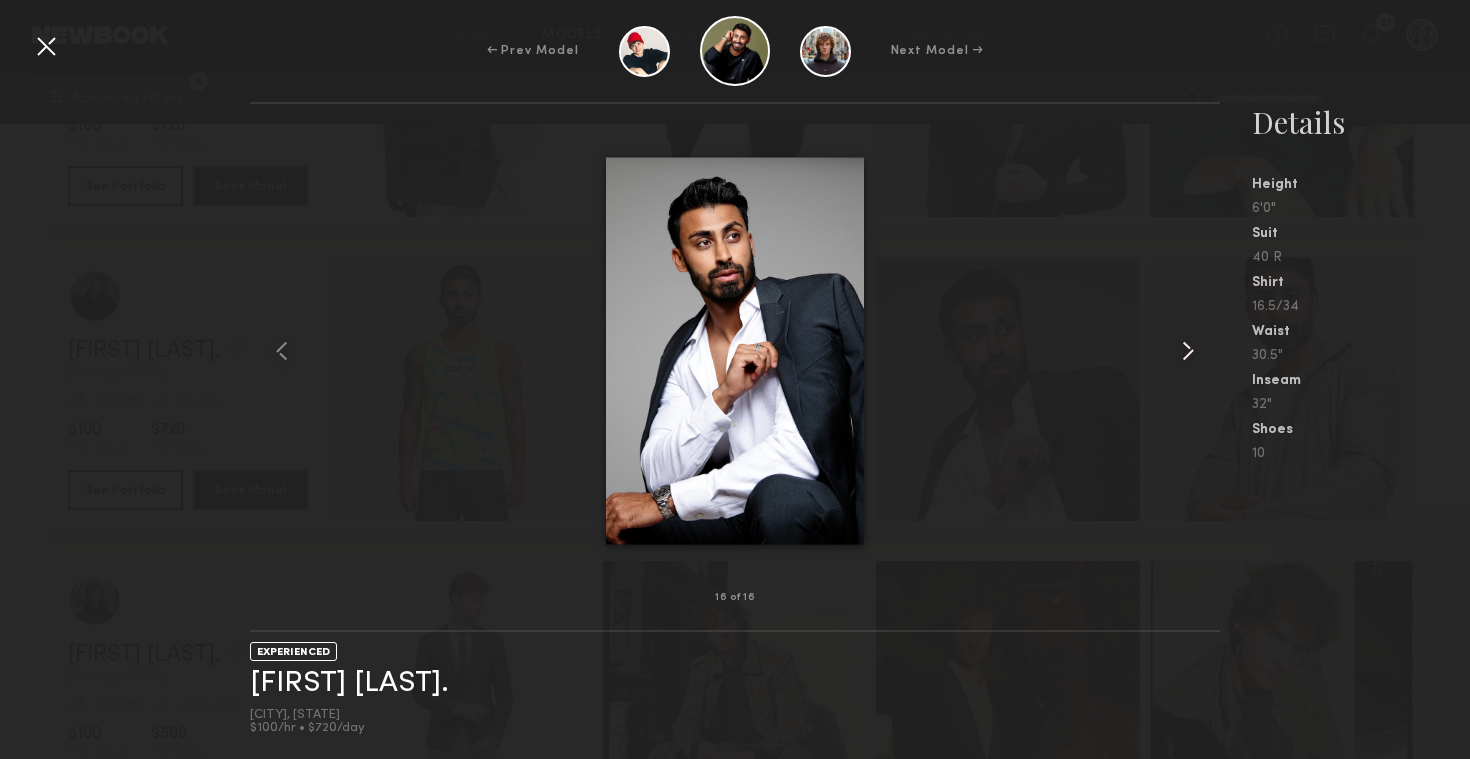 click at bounding box center (1188, 351) 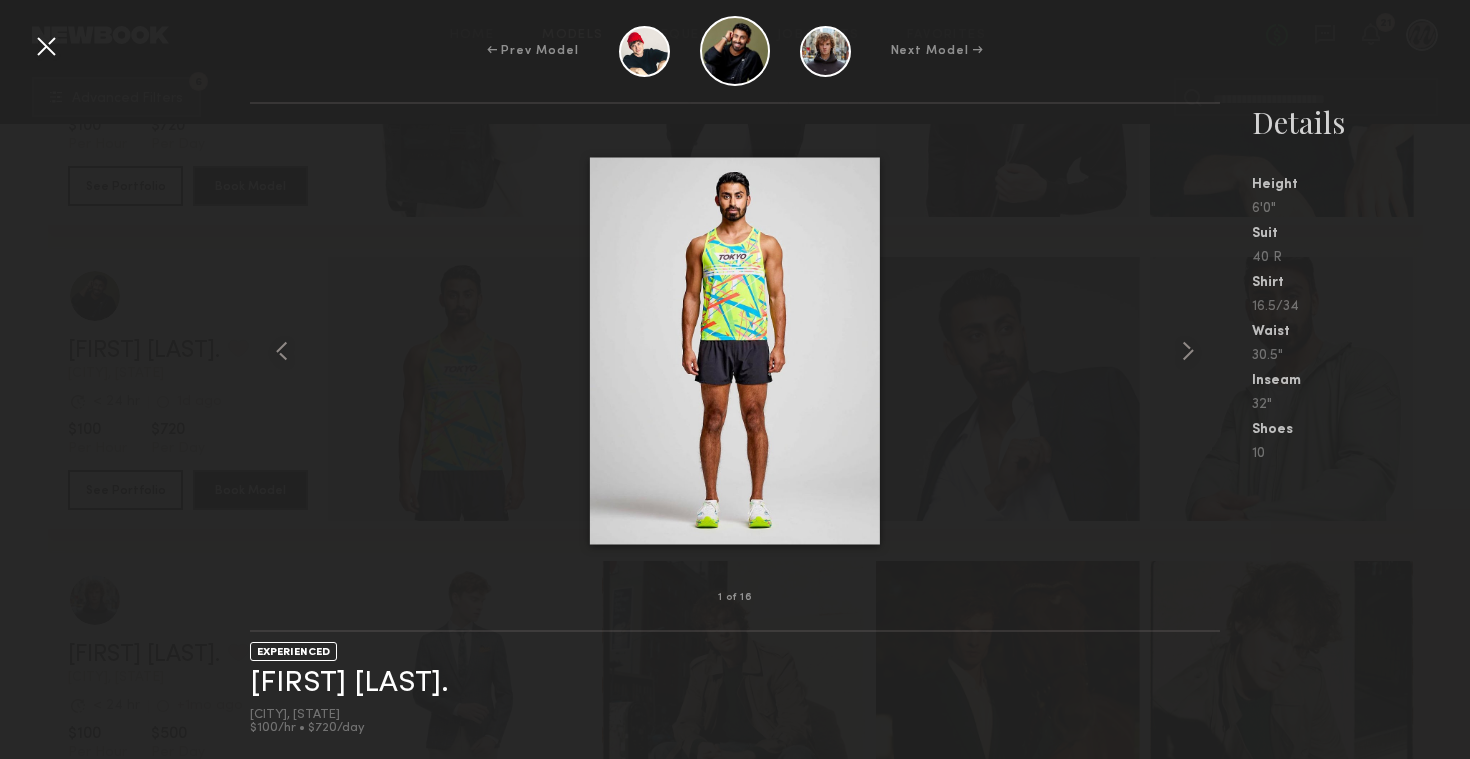 click at bounding box center [46, 46] 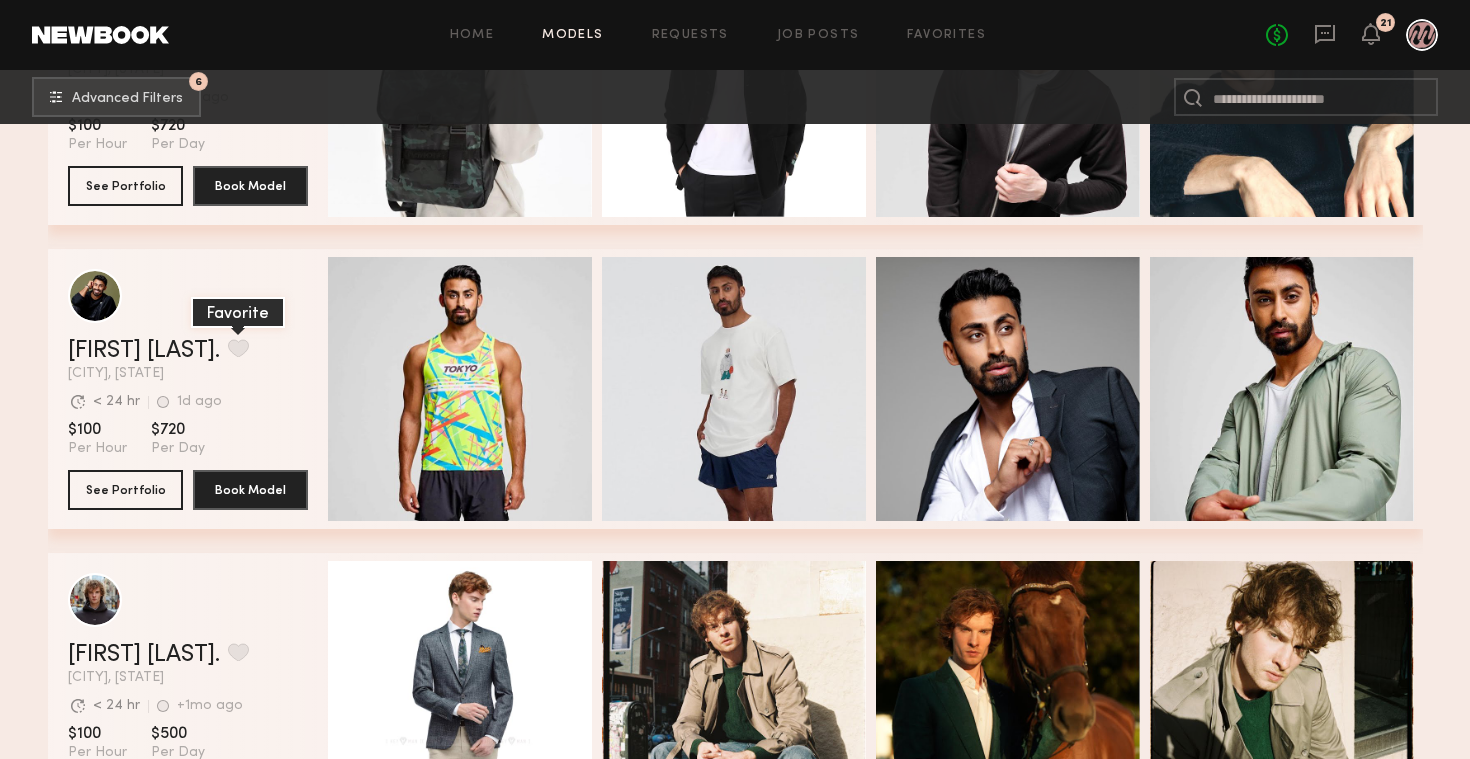 click 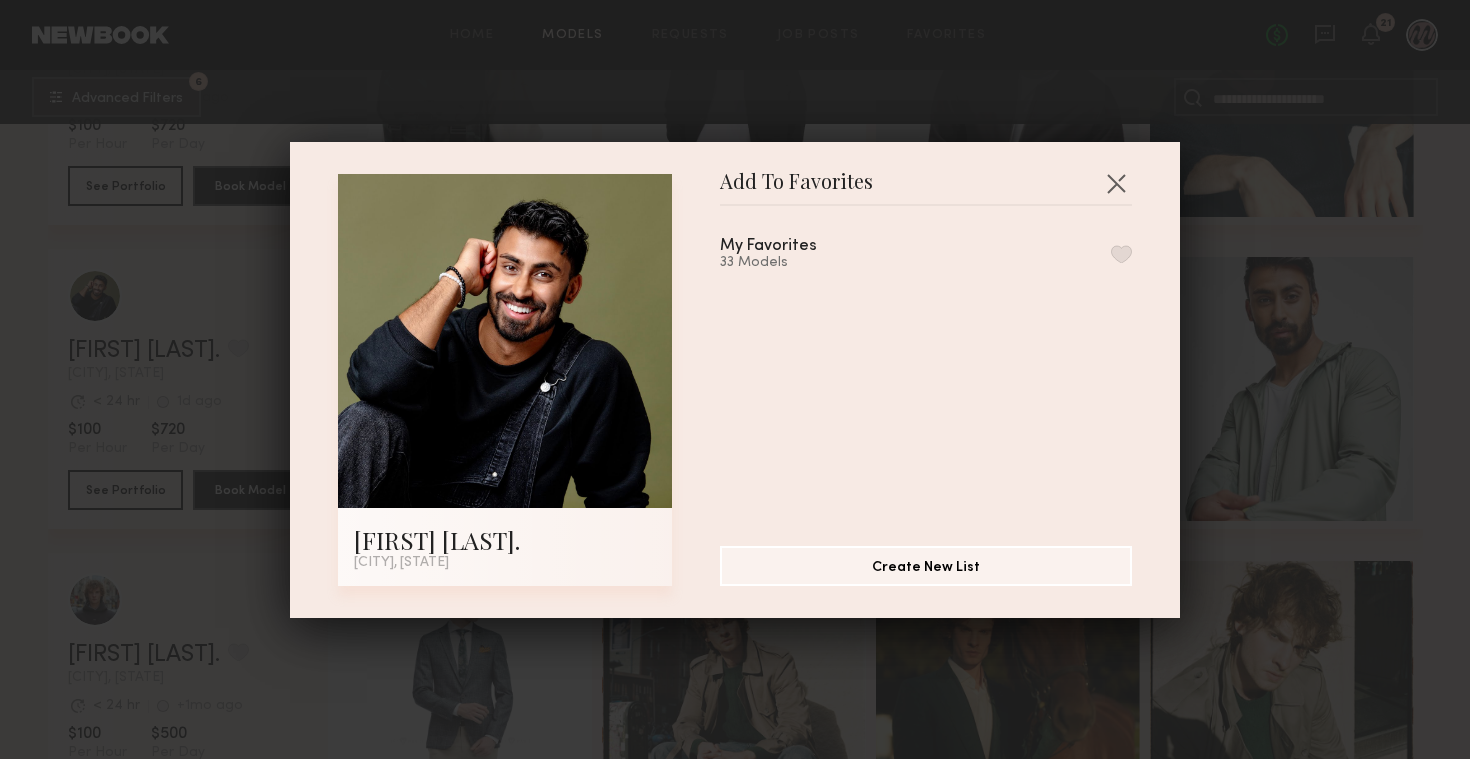 click at bounding box center (1121, 254) 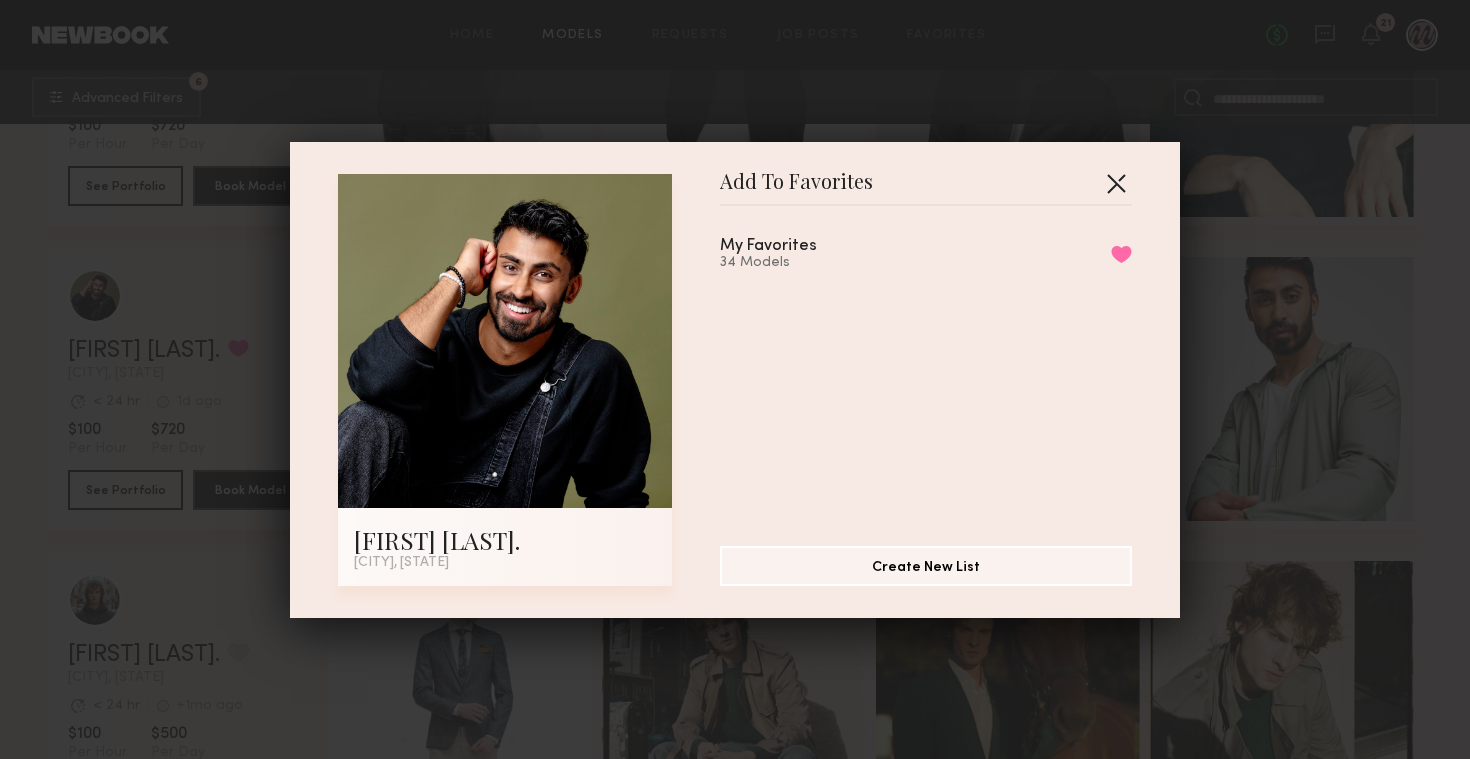 click at bounding box center (1116, 183) 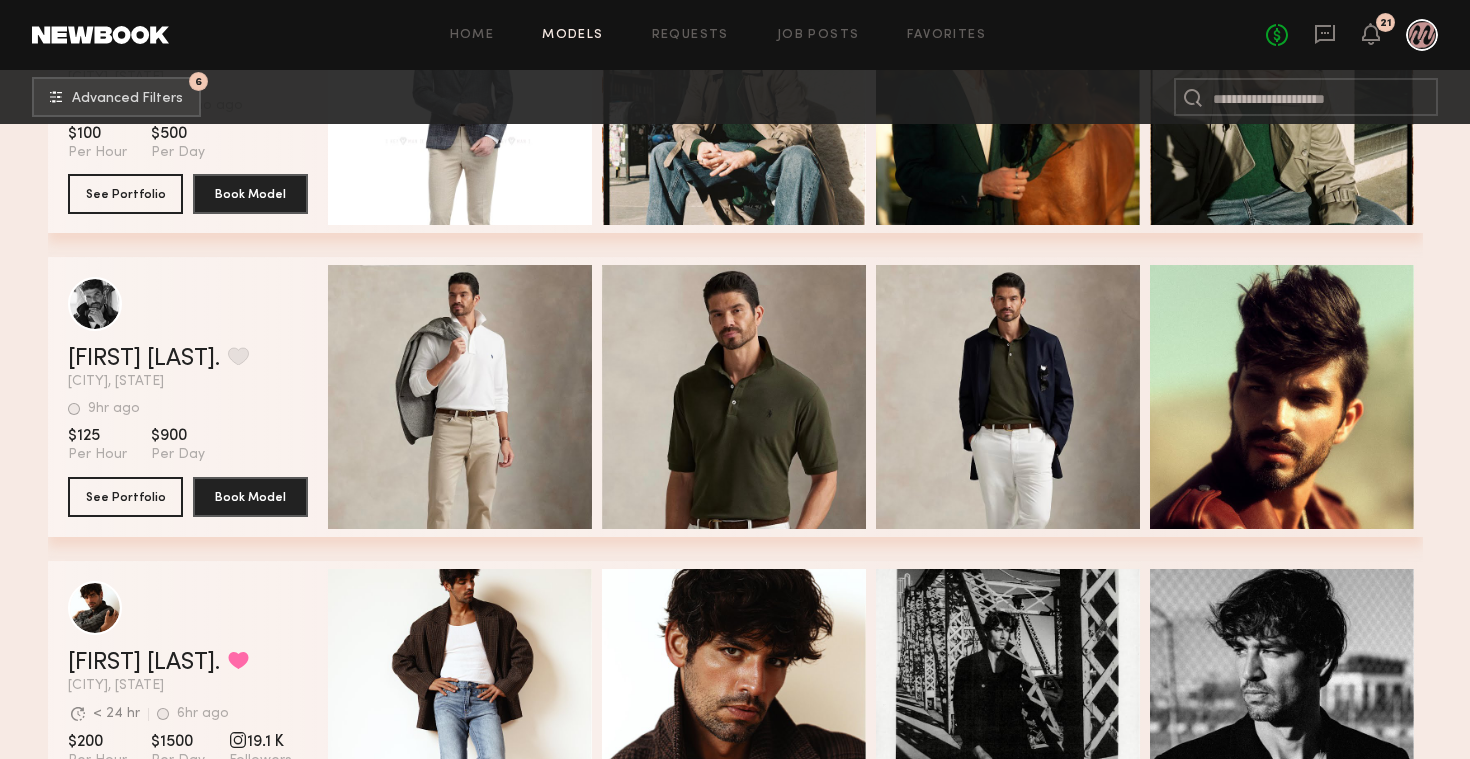 scroll, scrollTop: 2340, scrollLeft: 0, axis: vertical 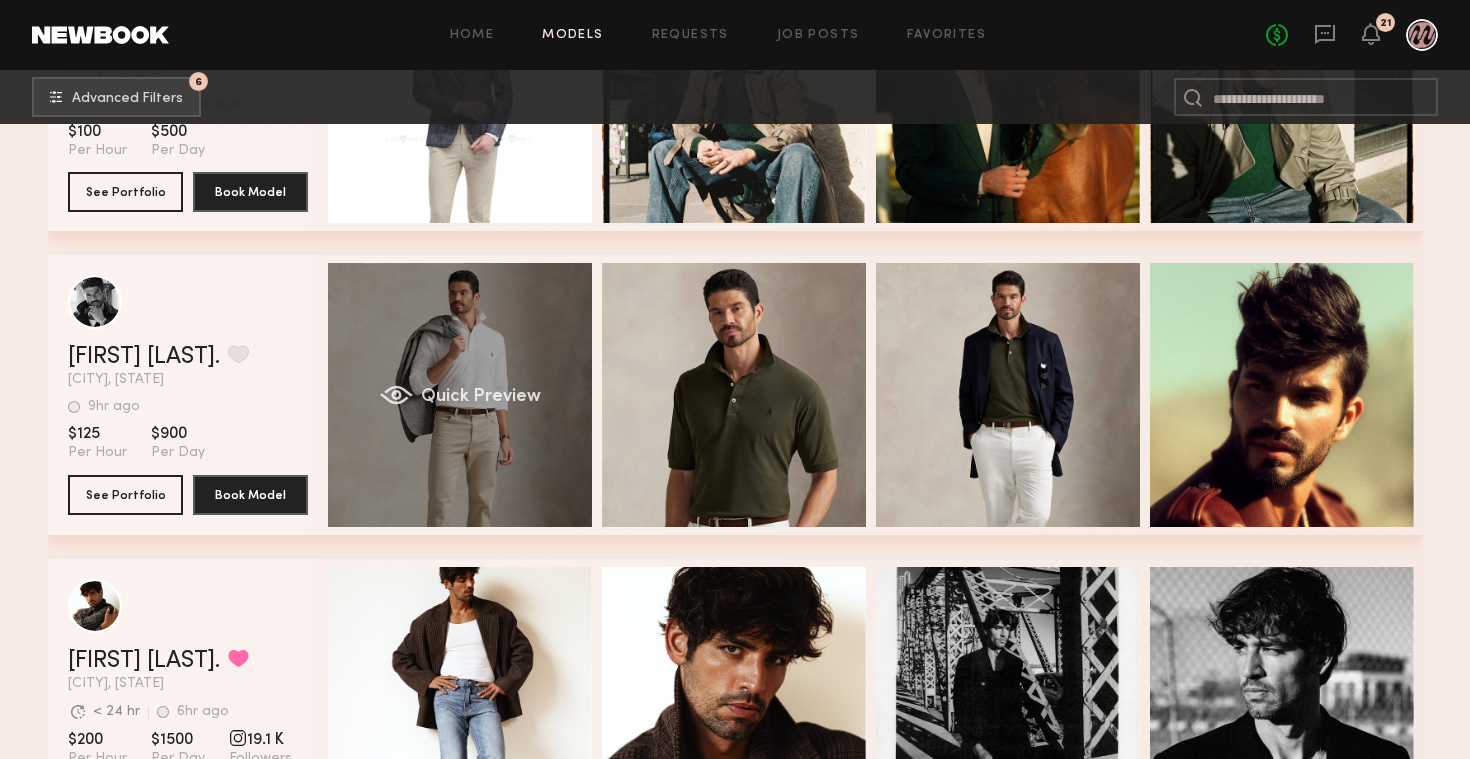 click on "Quick Preview" 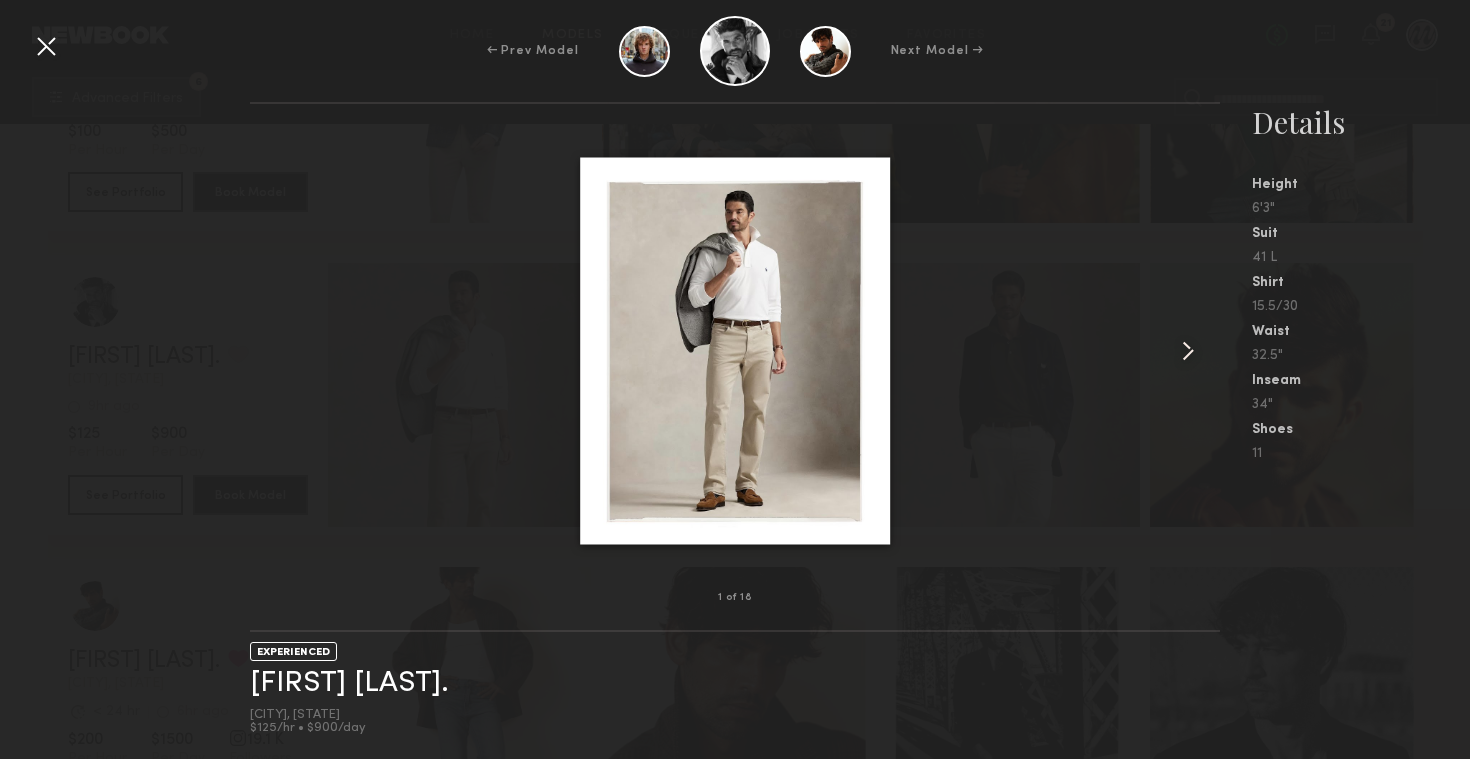 click at bounding box center [1188, 351] 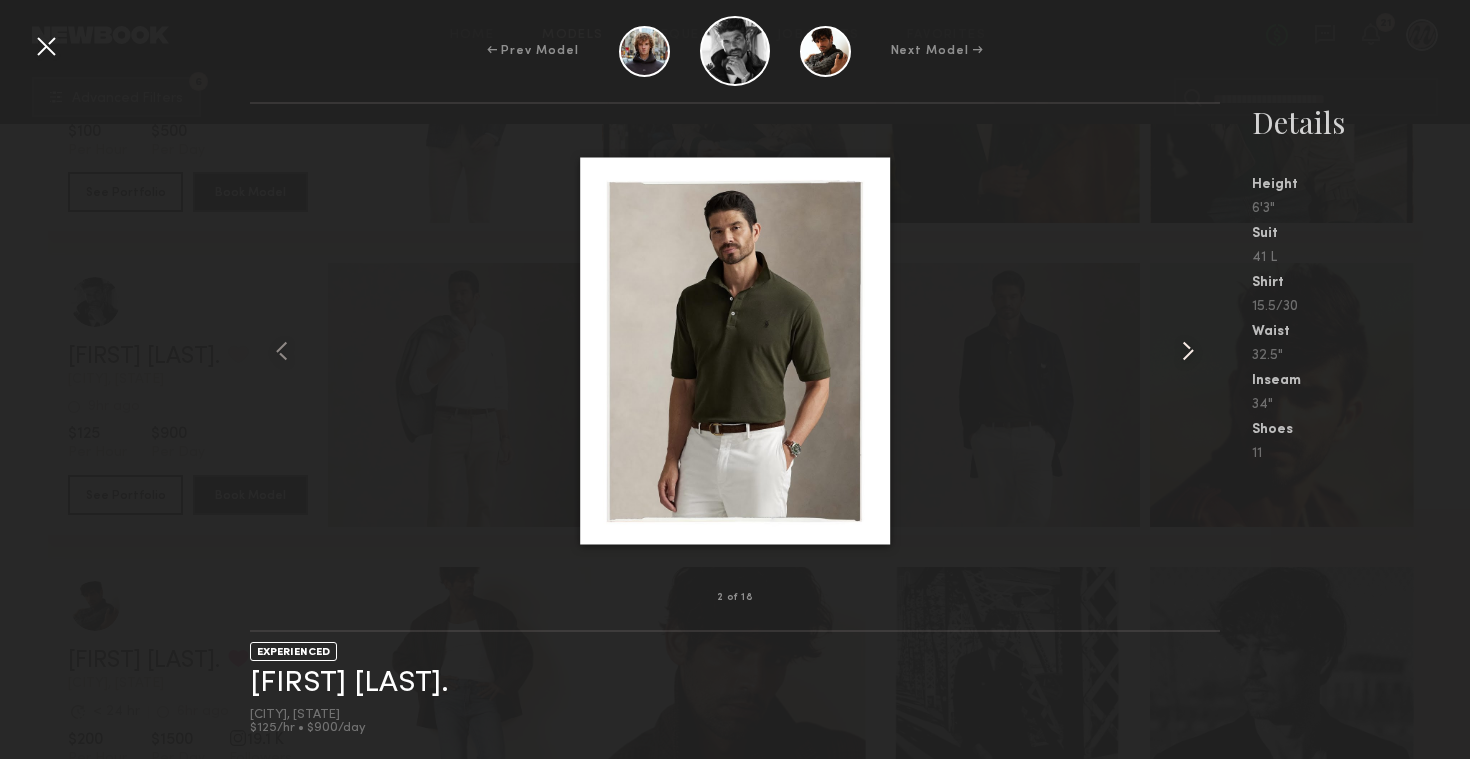 click at bounding box center (1188, 351) 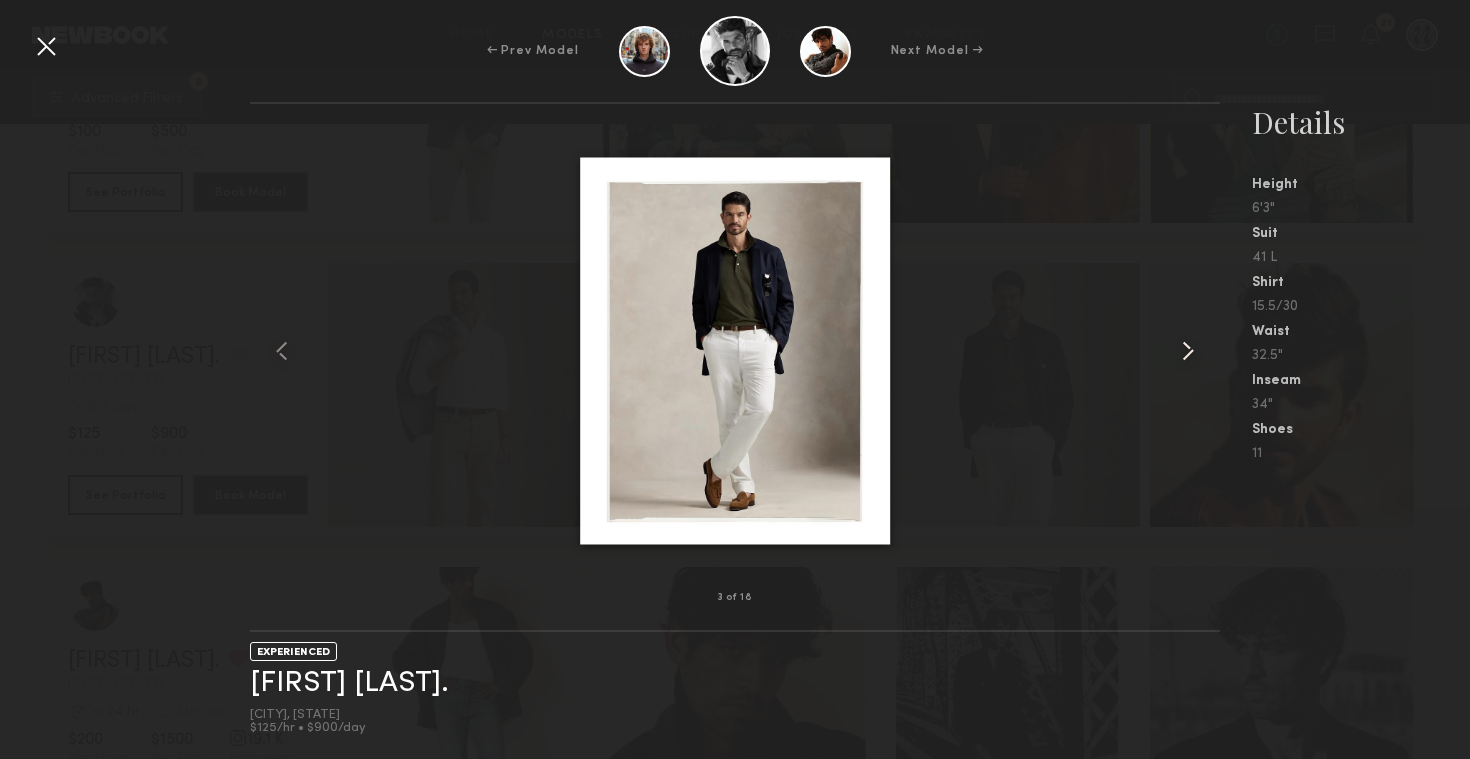 click at bounding box center [1188, 351] 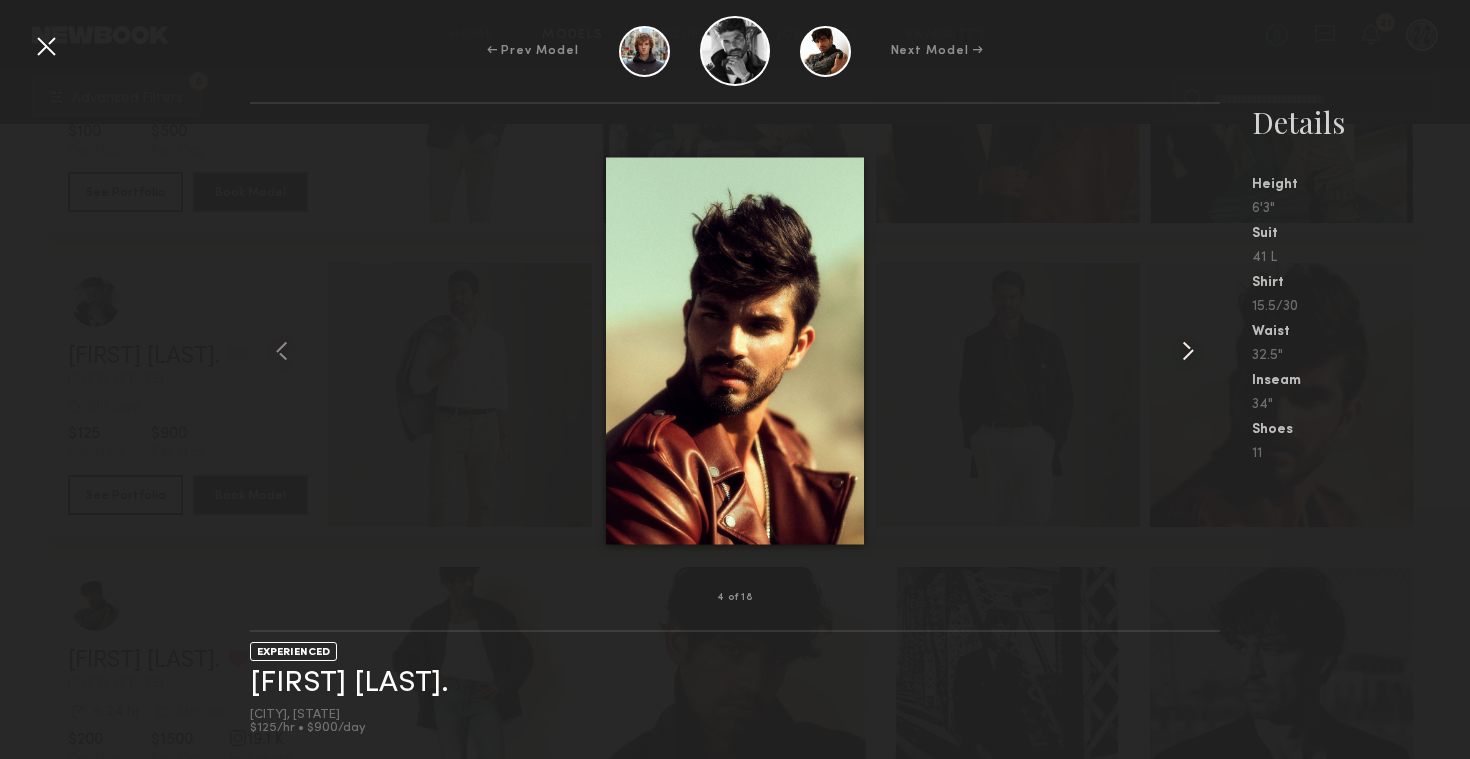 click at bounding box center (1188, 351) 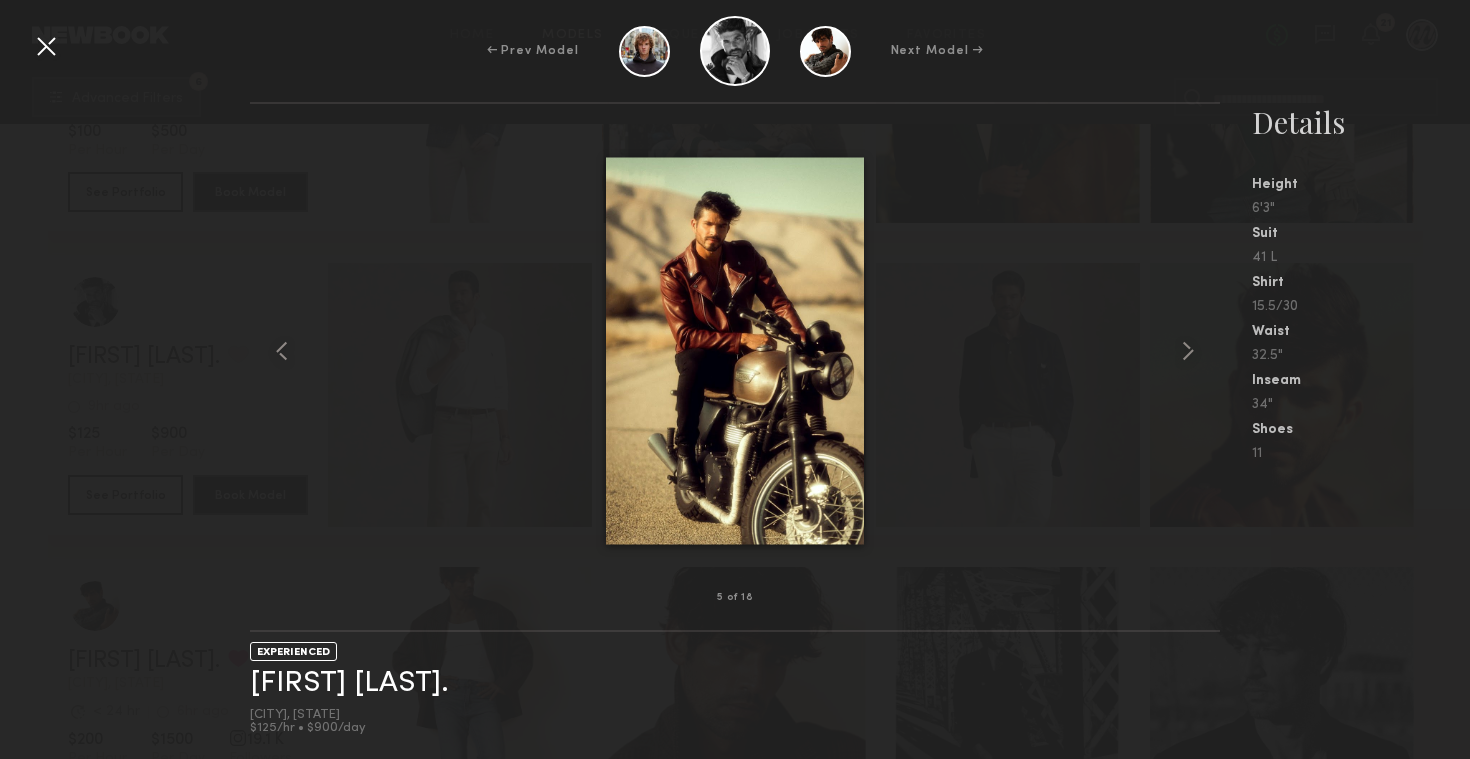 click at bounding box center [46, 46] 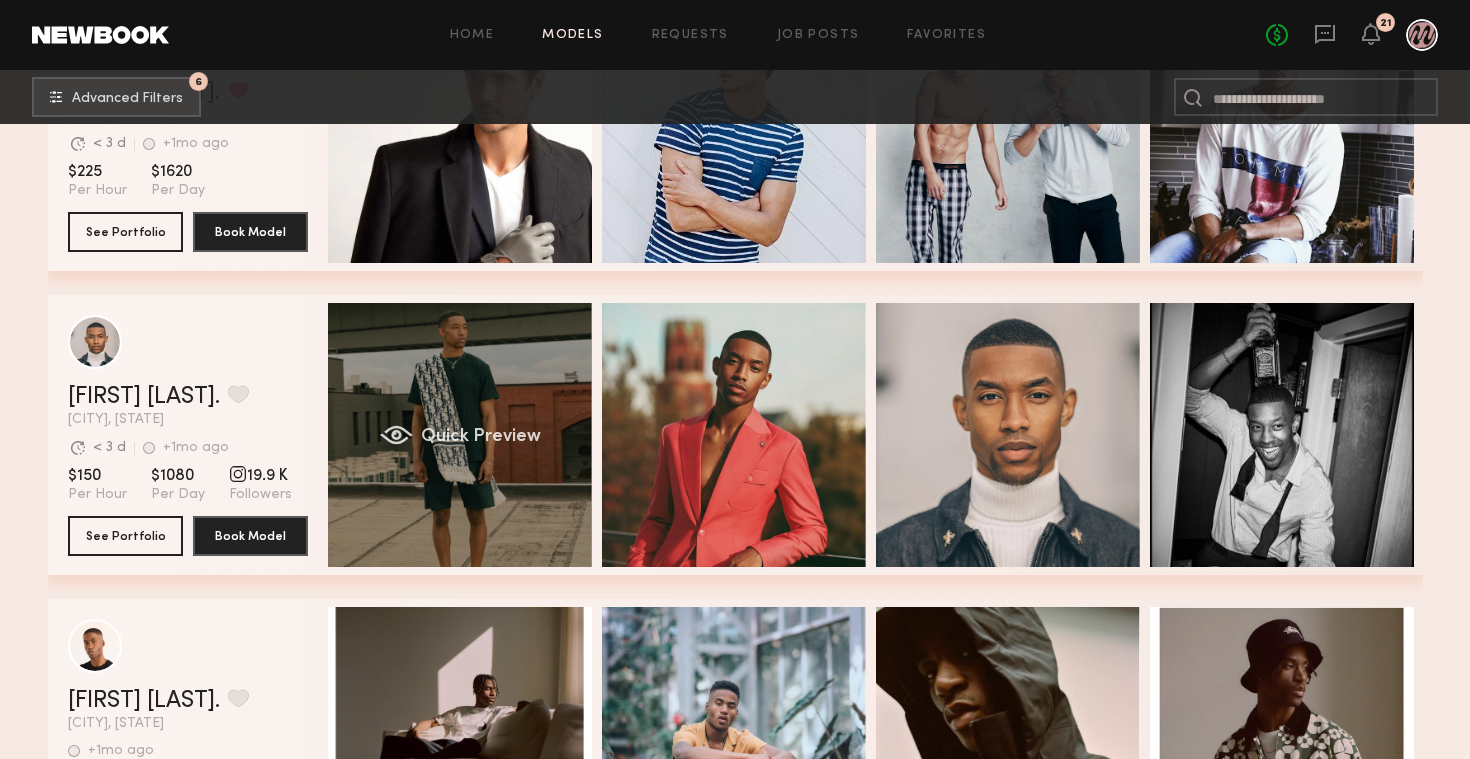 scroll, scrollTop: 3212, scrollLeft: 0, axis: vertical 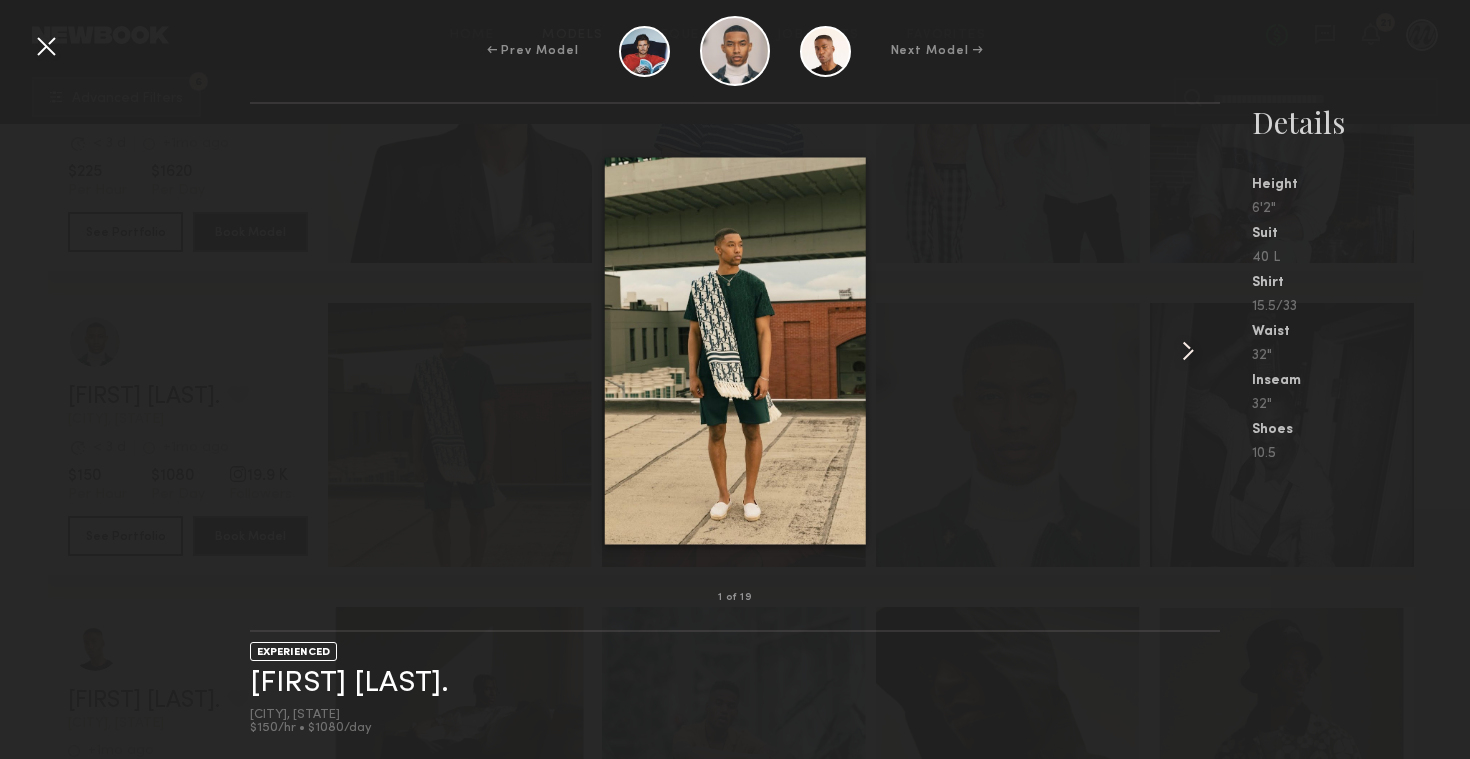 click at bounding box center (1188, 351) 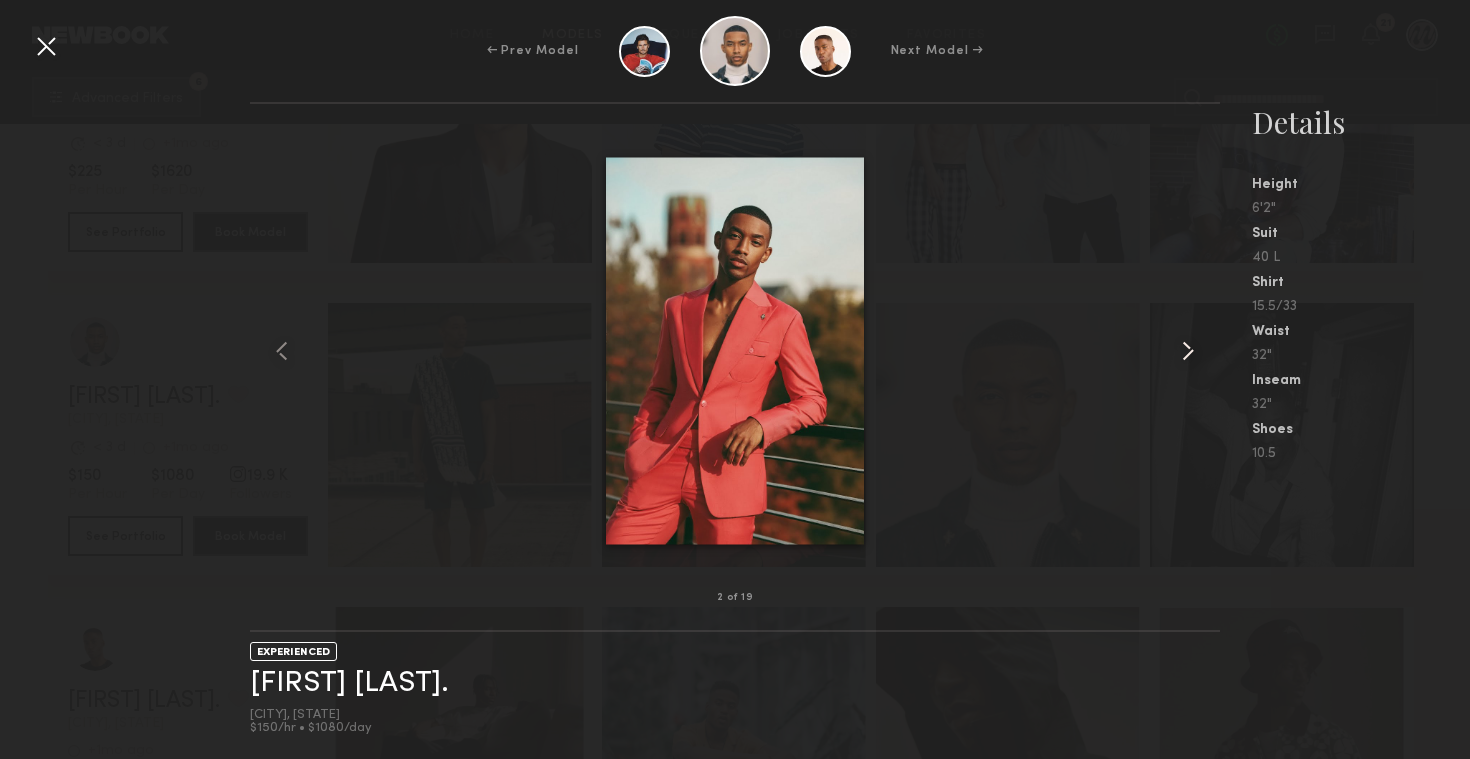 click at bounding box center [1188, 351] 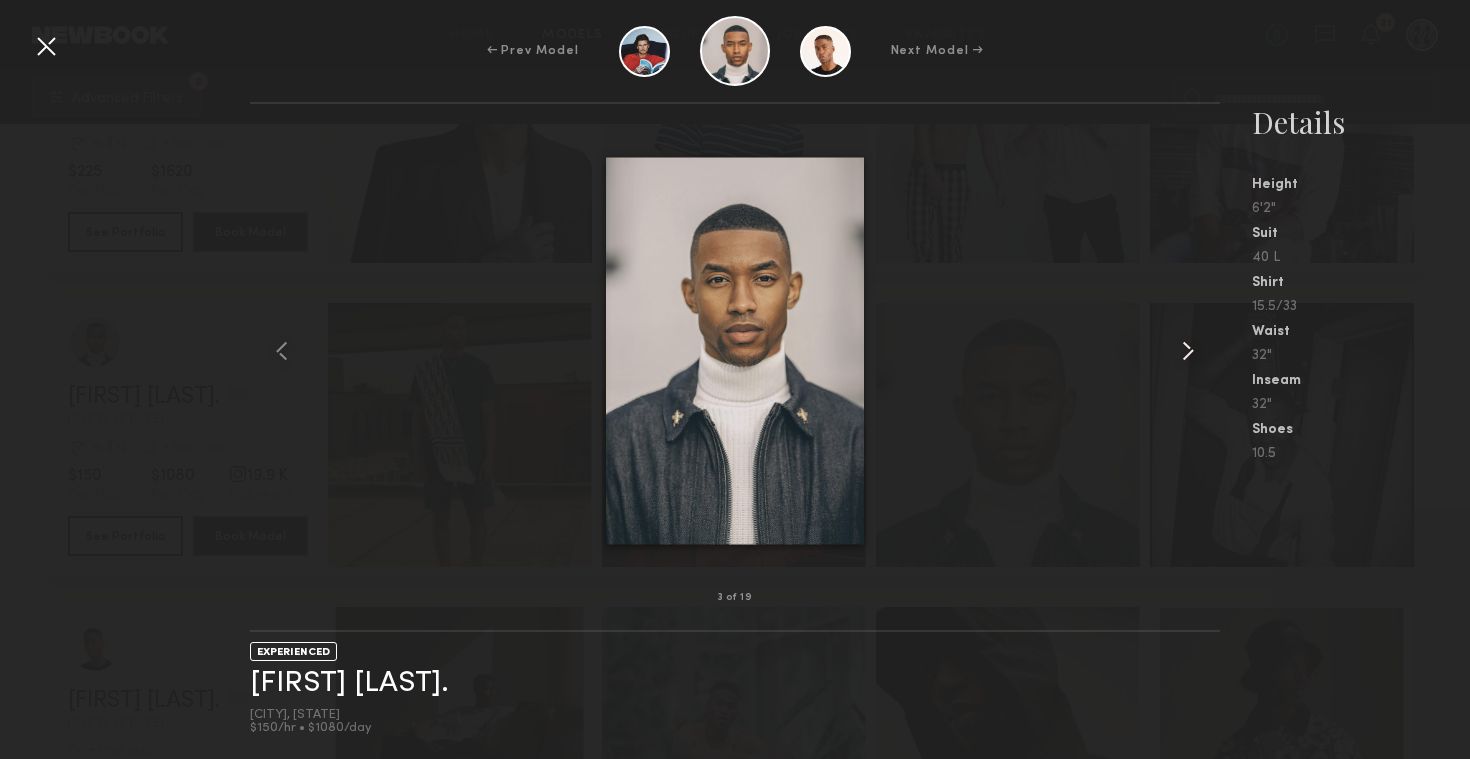 click at bounding box center [1188, 351] 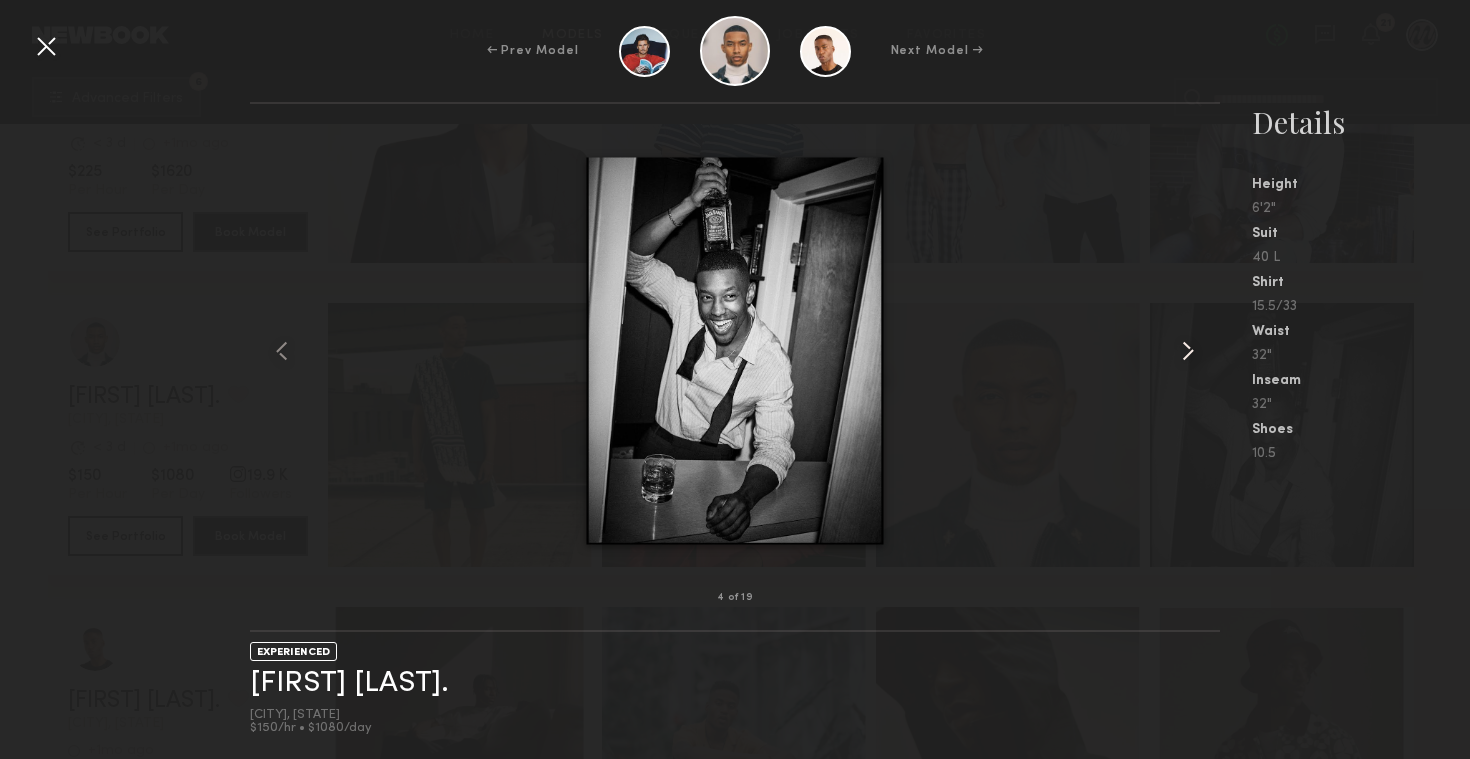 click at bounding box center [1188, 351] 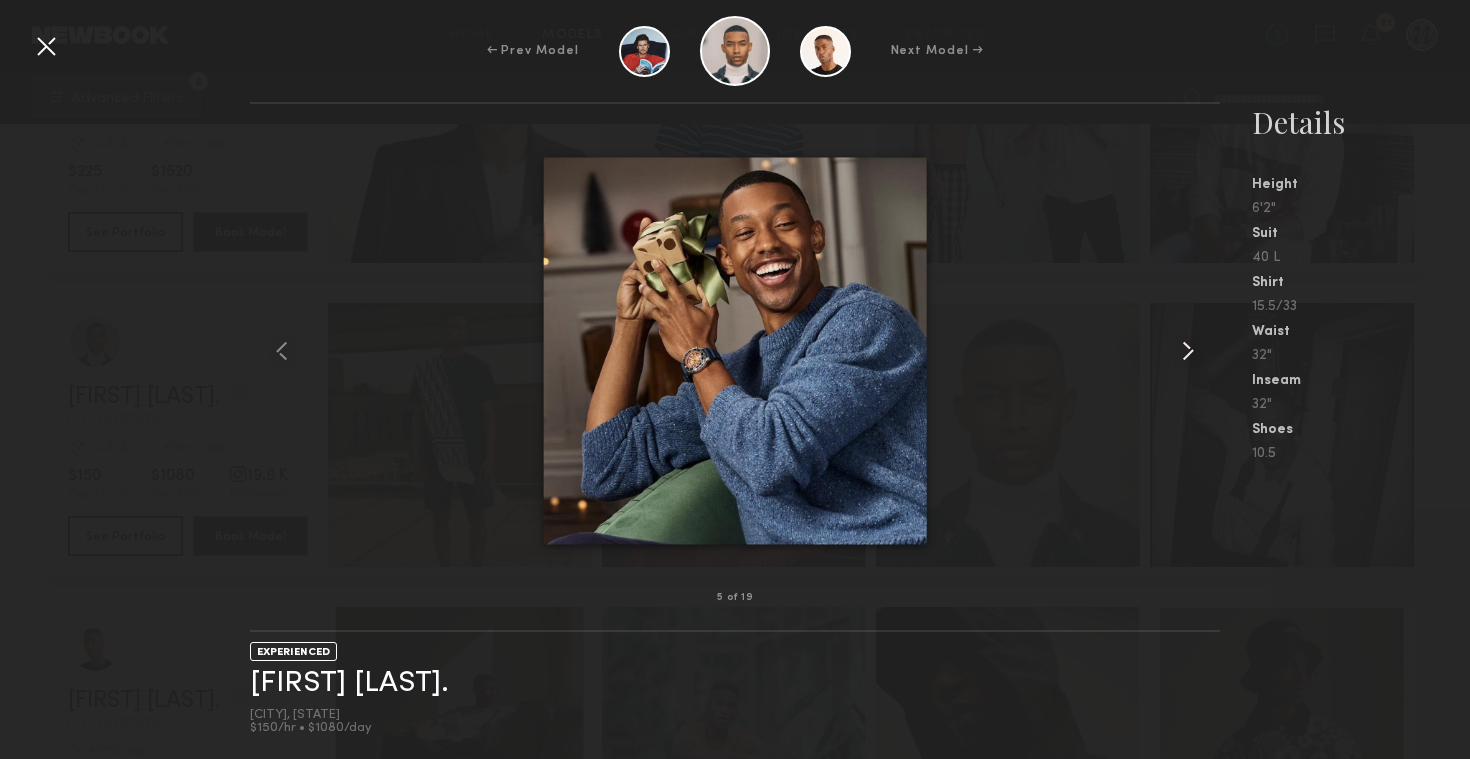 click at bounding box center [1188, 351] 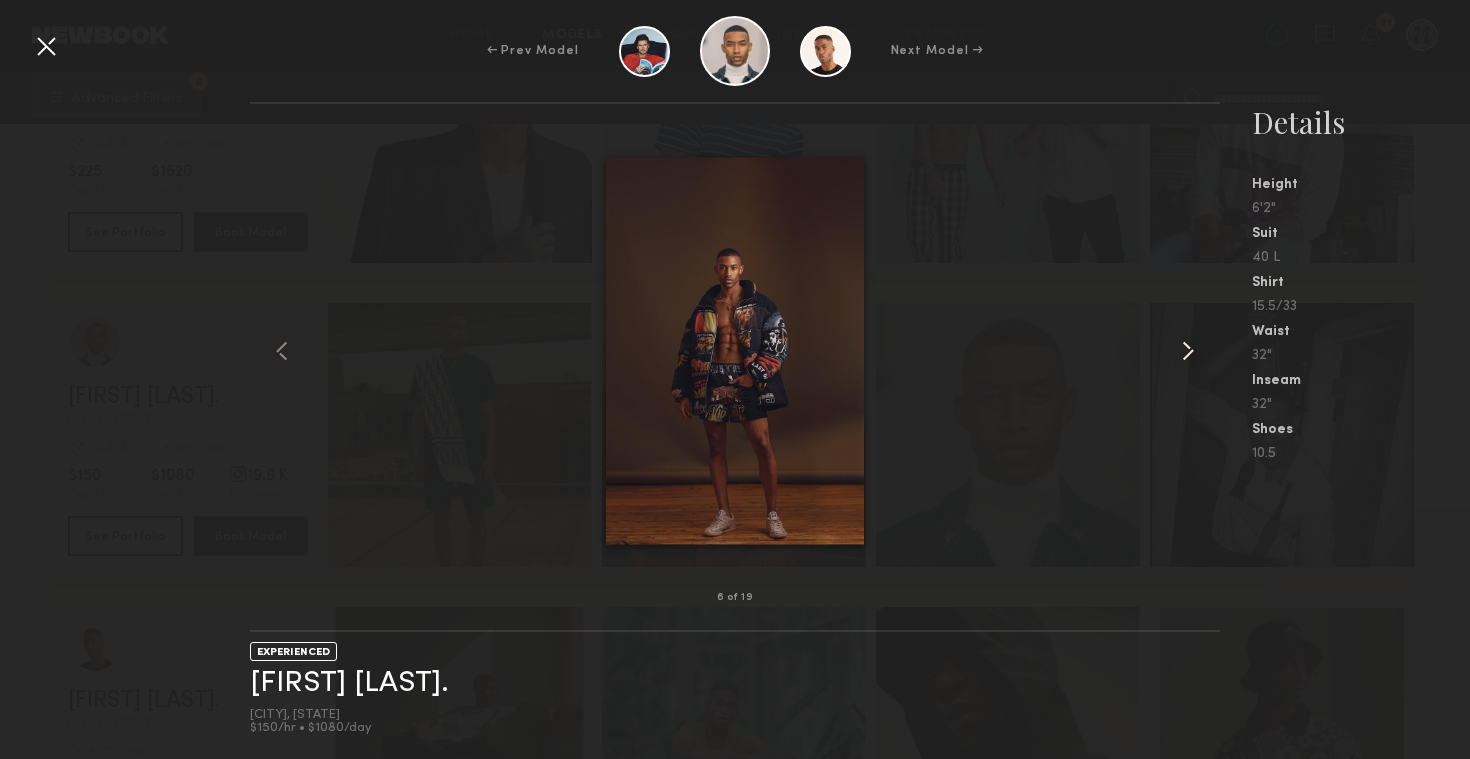 click at bounding box center [1188, 351] 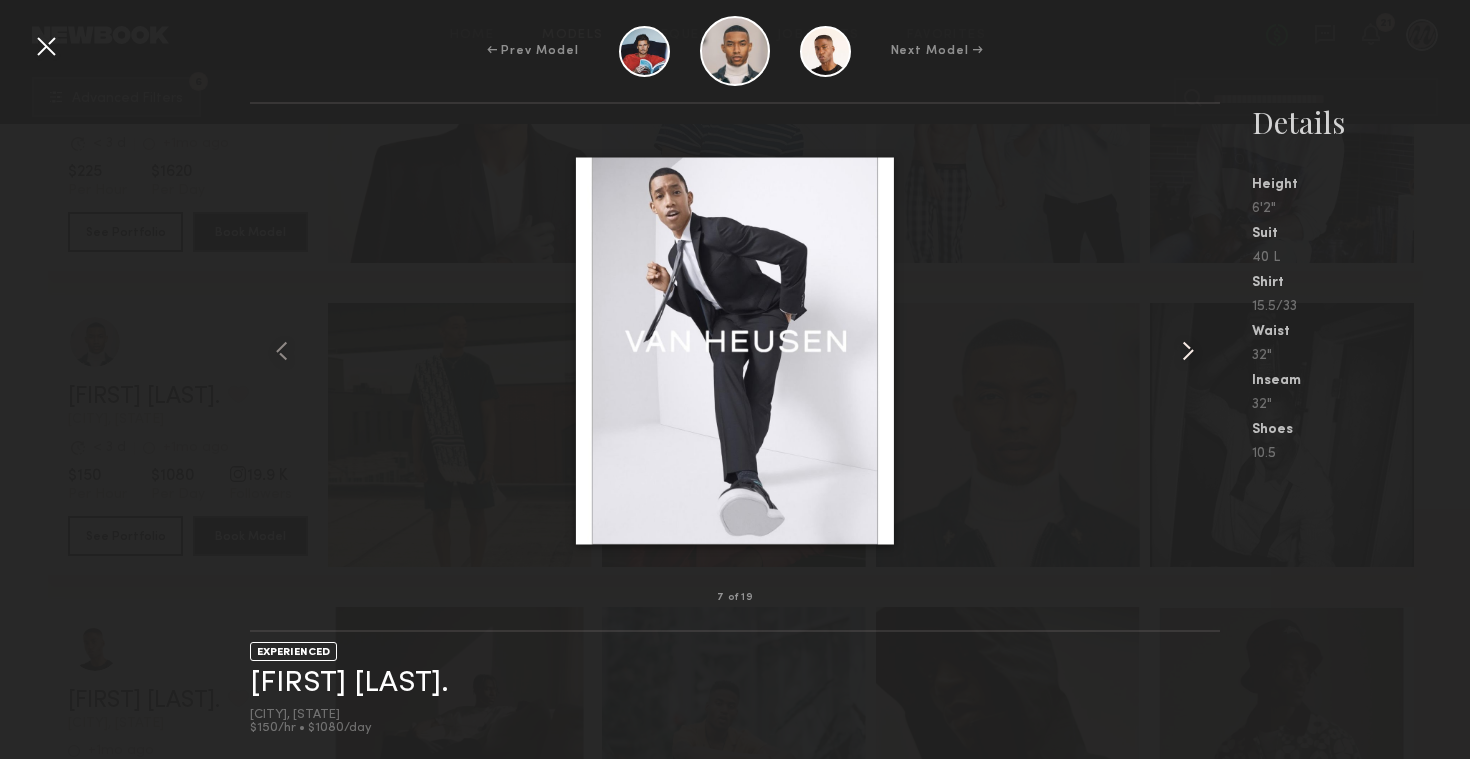 click at bounding box center [1188, 351] 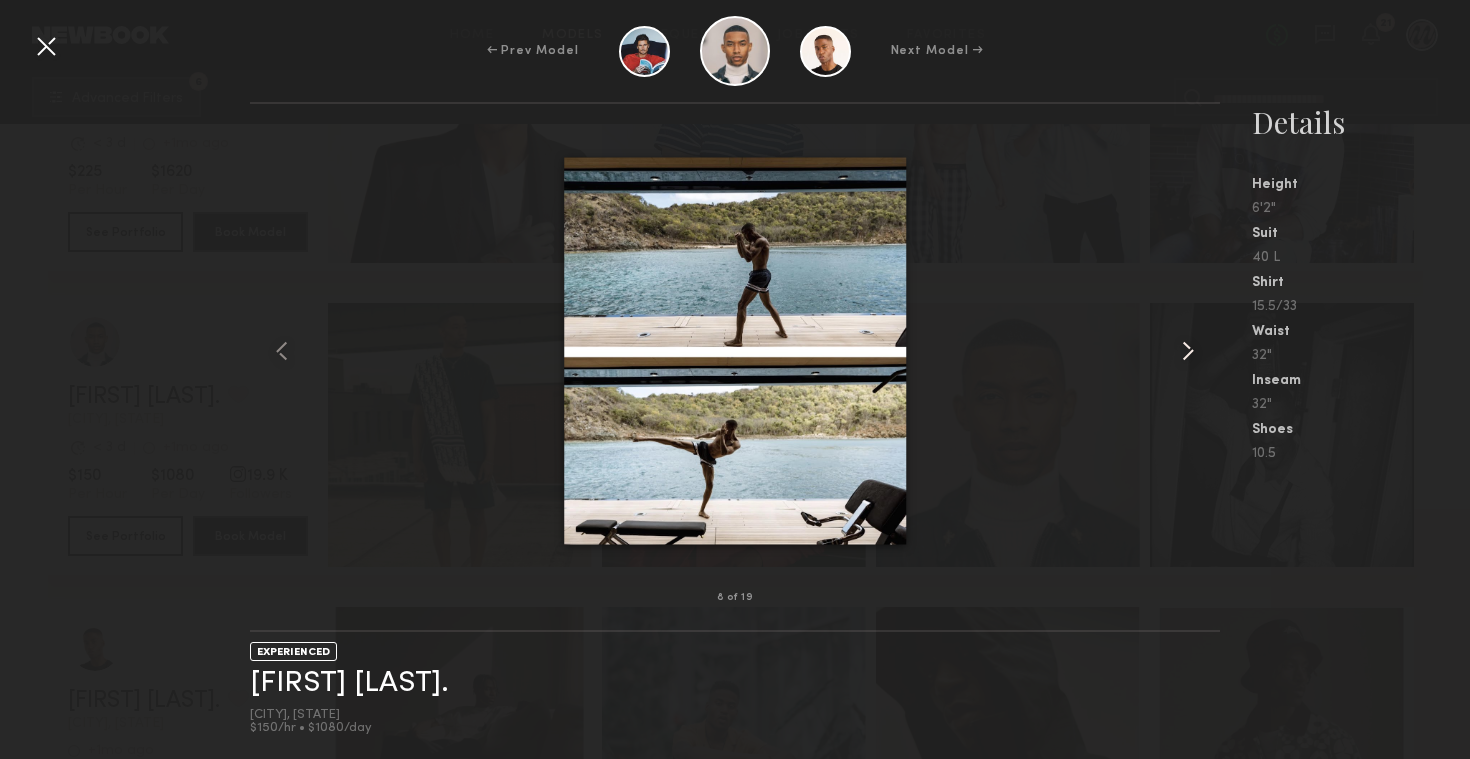 click at bounding box center [1188, 351] 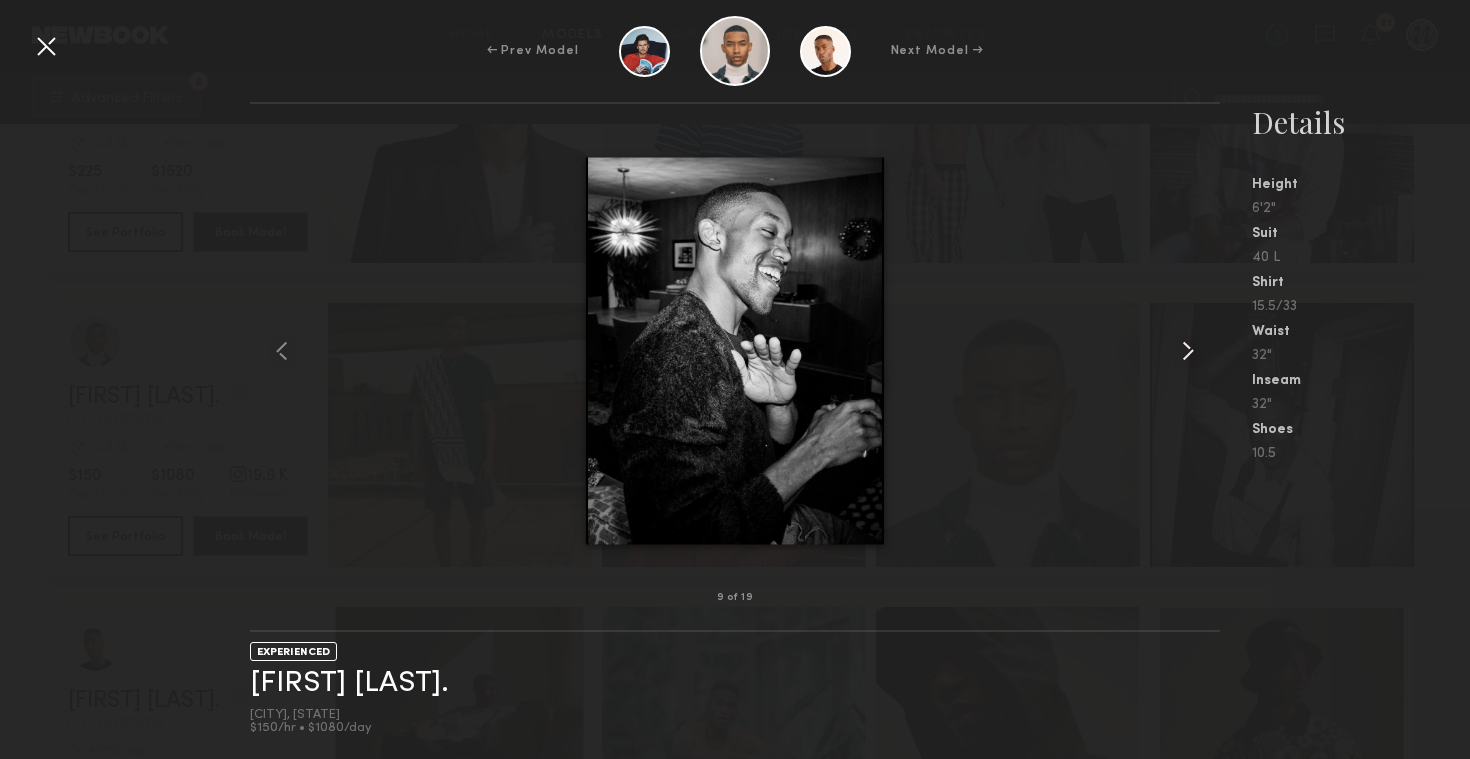 click at bounding box center (1188, 351) 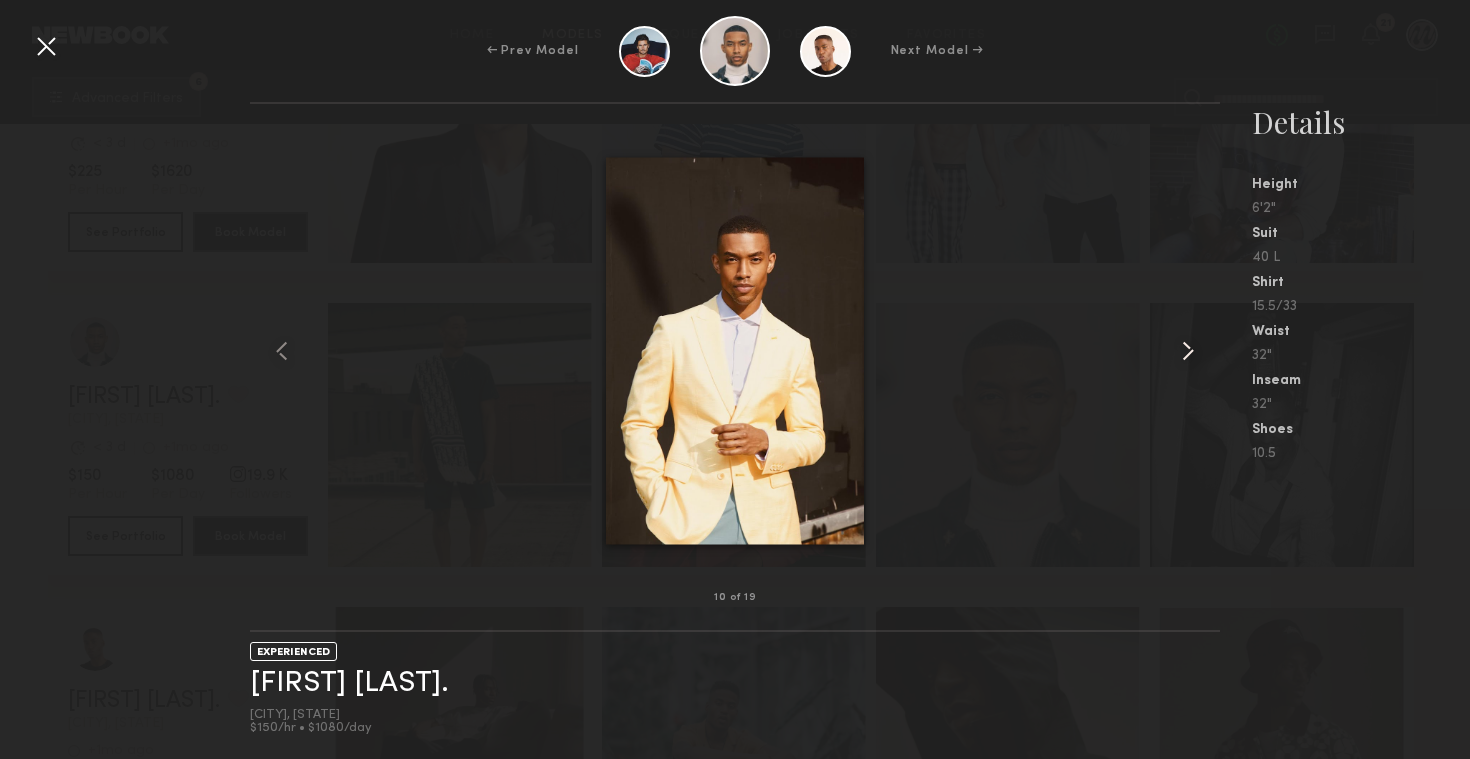 click at bounding box center [1188, 351] 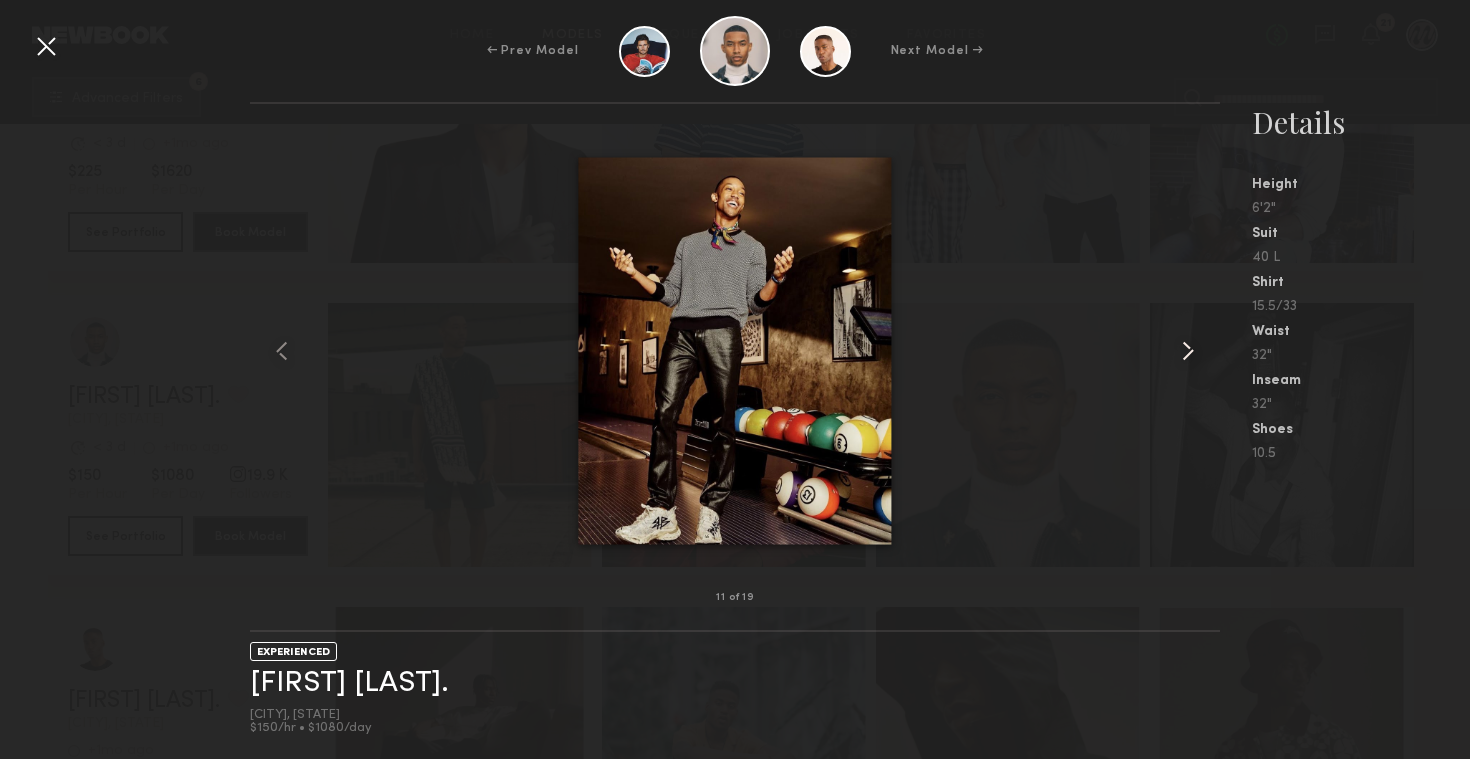 click at bounding box center (1188, 351) 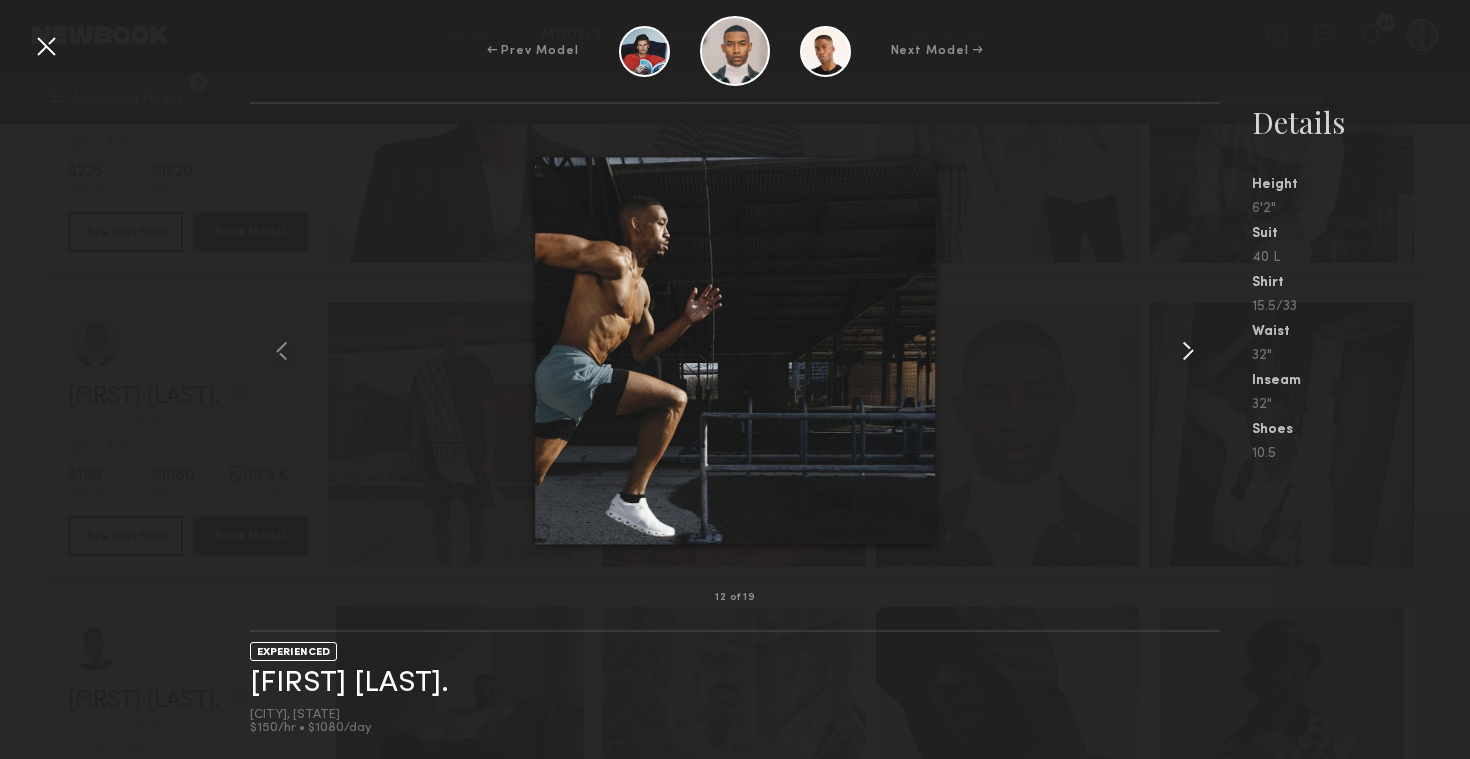 click at bounding box center [1188, 351] 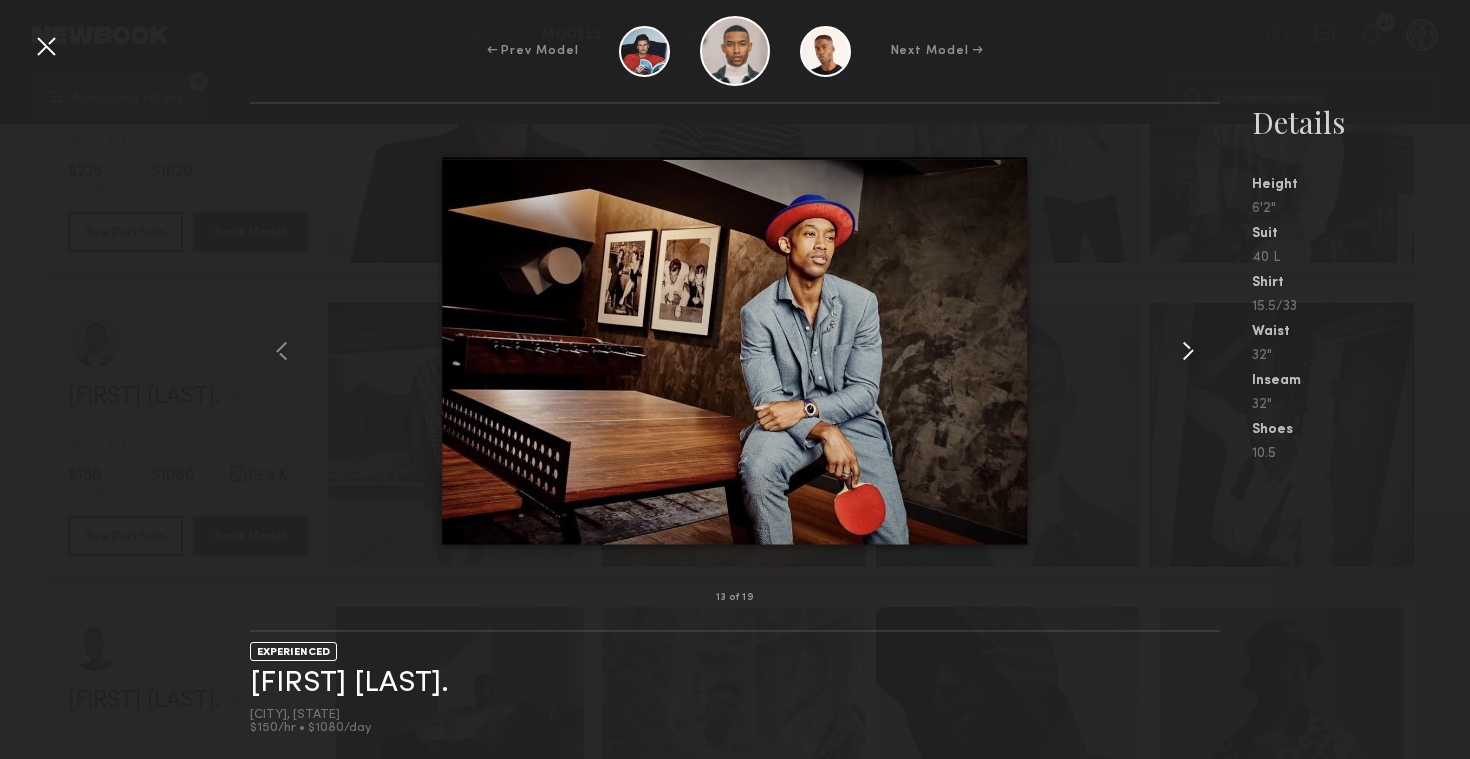 click at bounding box center [1188, 351] 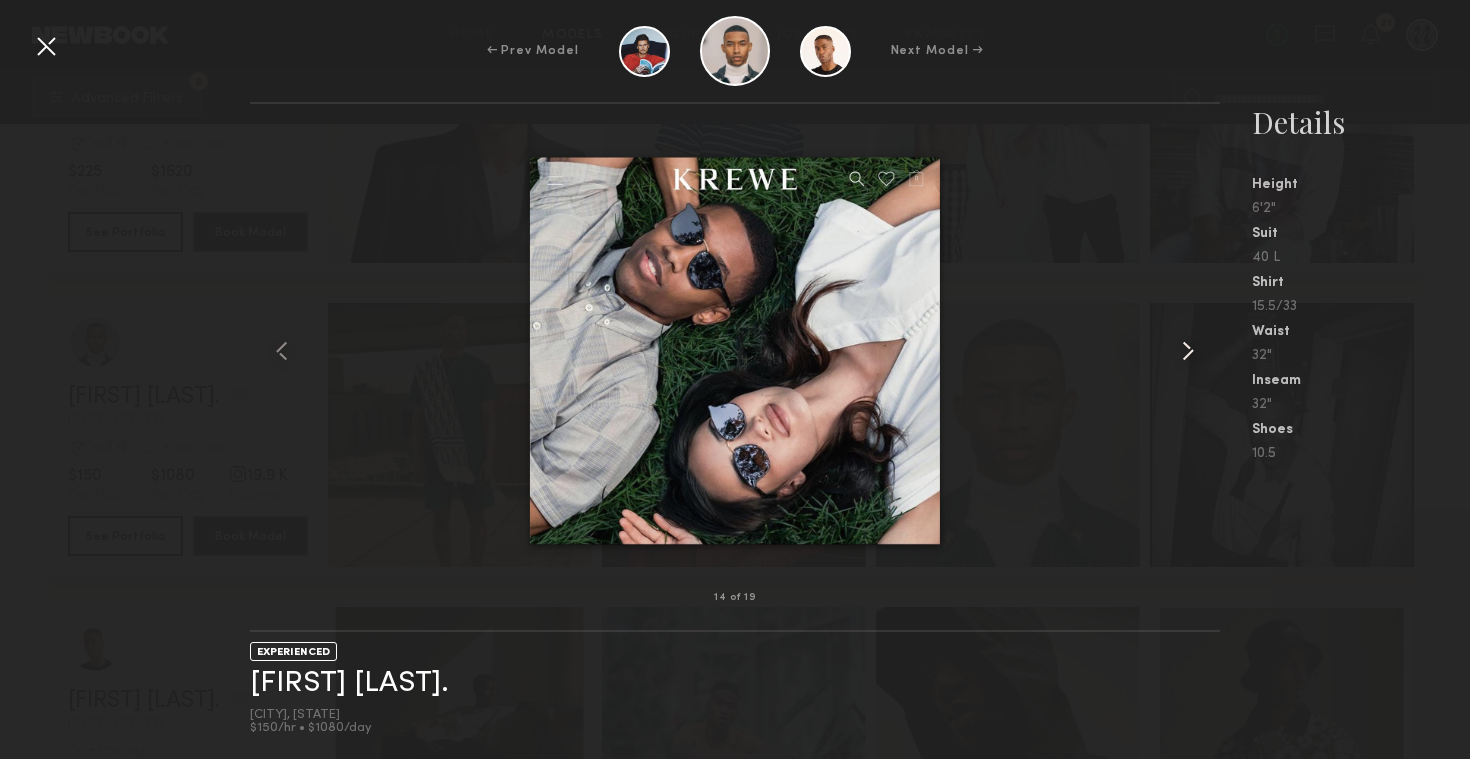 click at bounding box center (1188, 351) 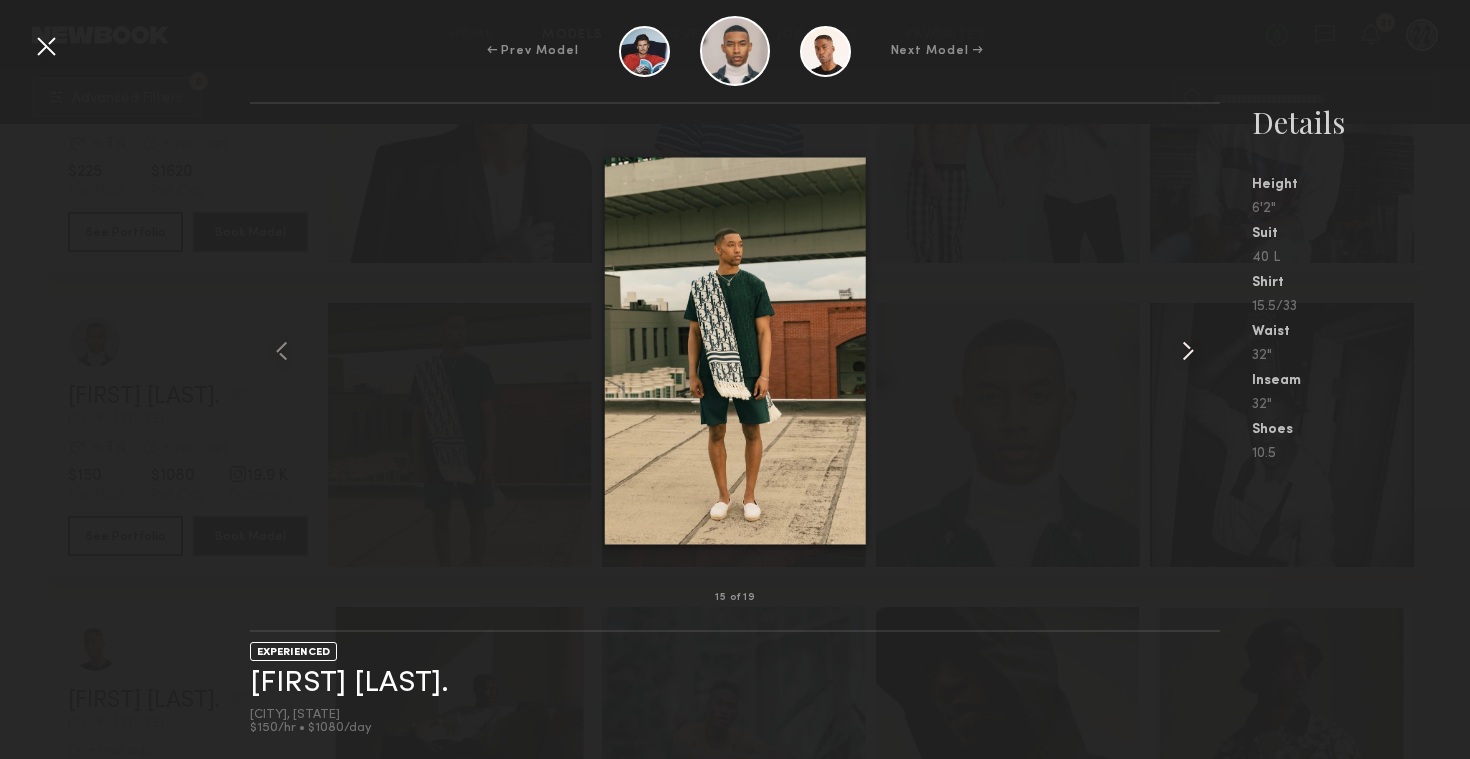 click at bounding box center [1188, 351] 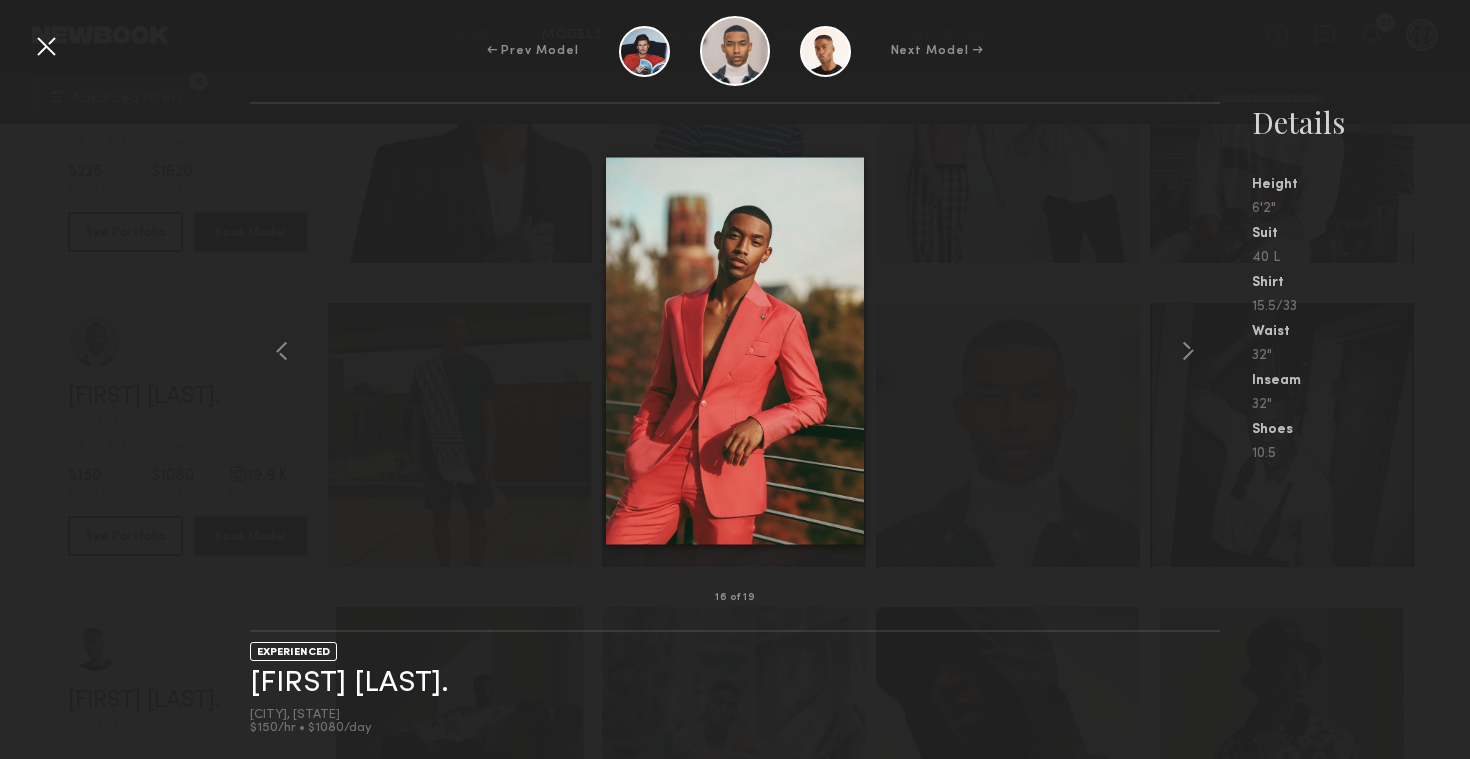 click at bounding box center [46, 46] 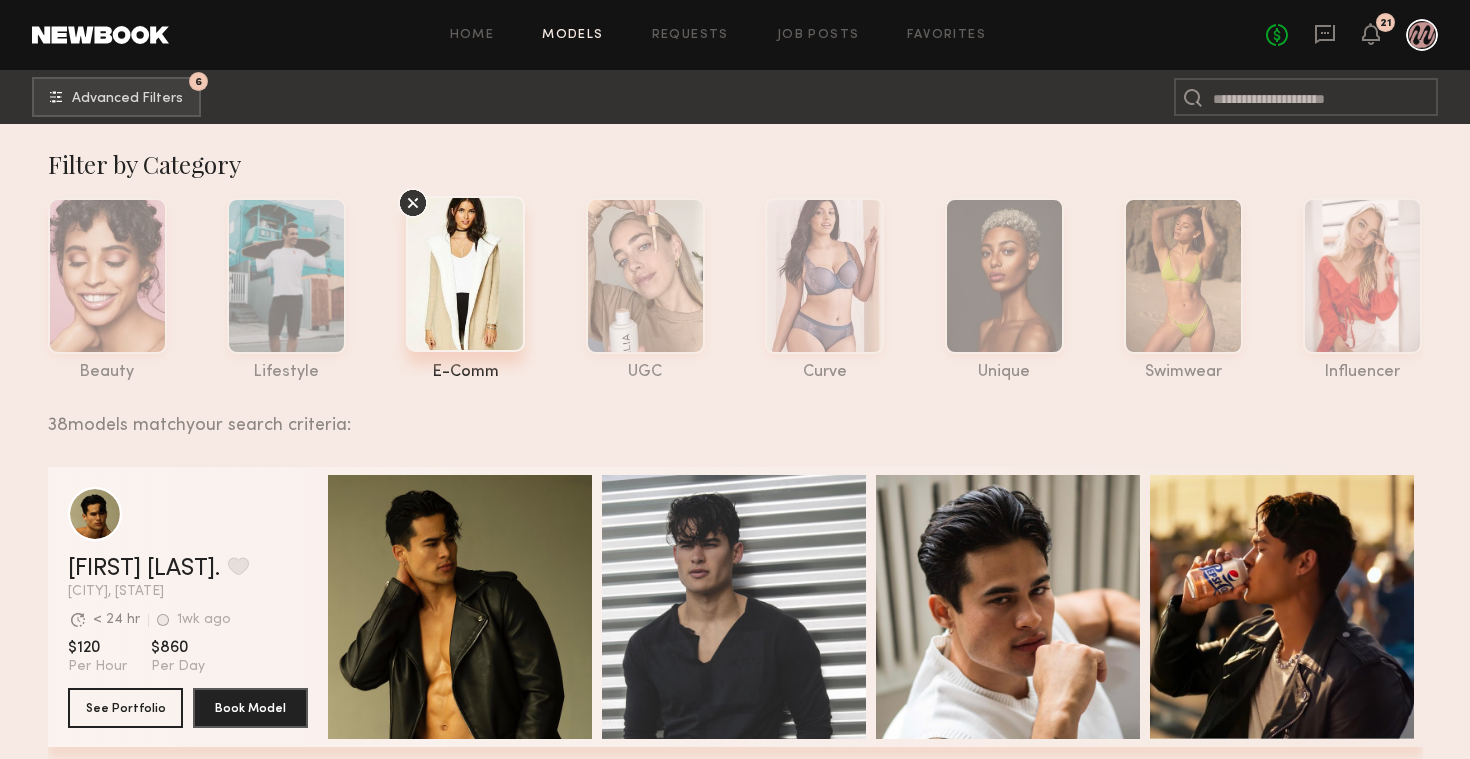 scroll, scrollTop: 0, scrollLeft: 0, axis: both 